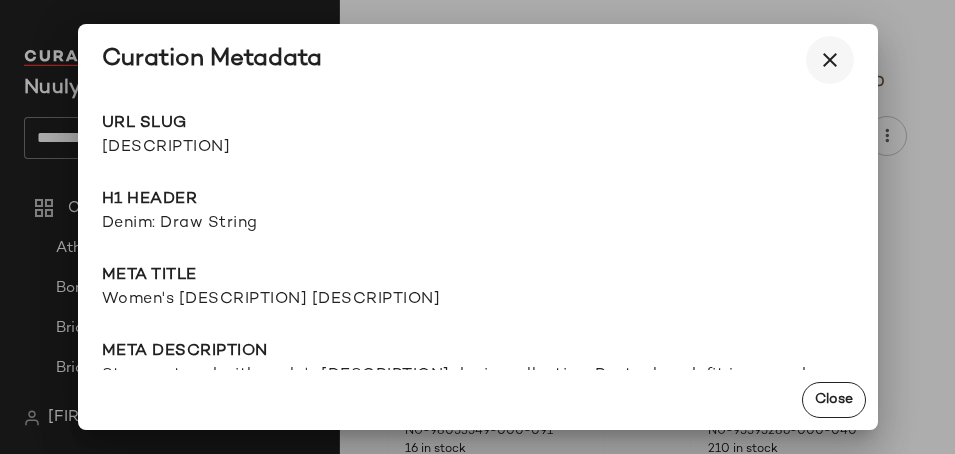 scroll, scrollTop: 0, scrollLeft: 0, axis: both 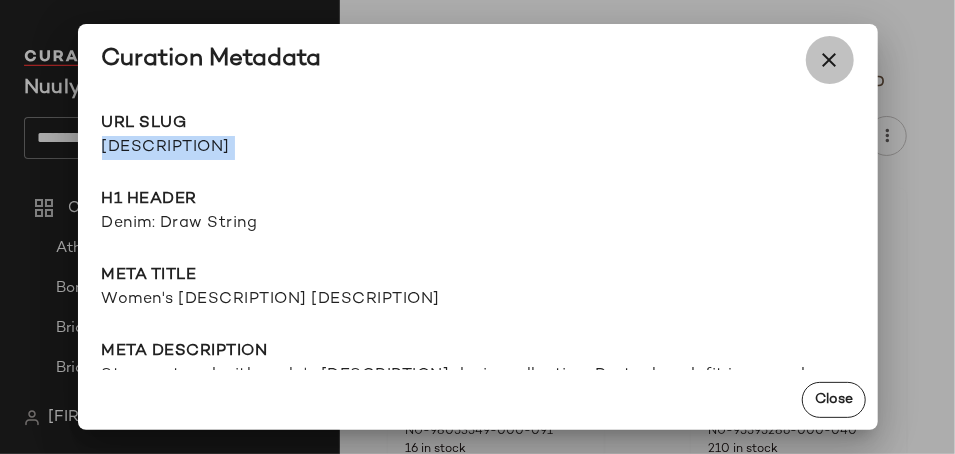 click at bounding box center [830, 60] 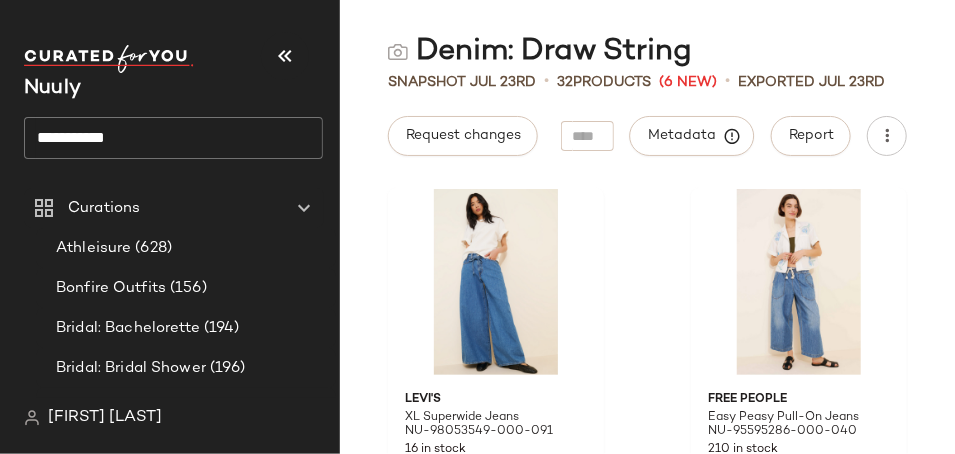 click on "**********" 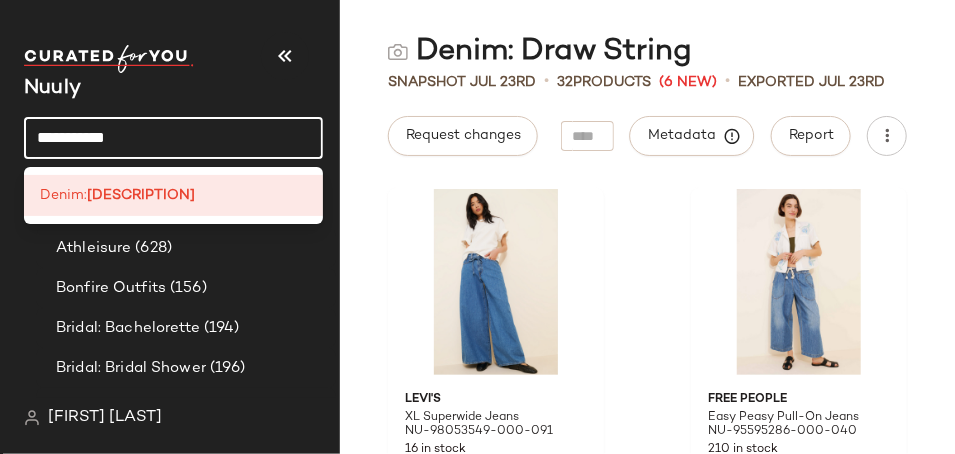 click on "**********" 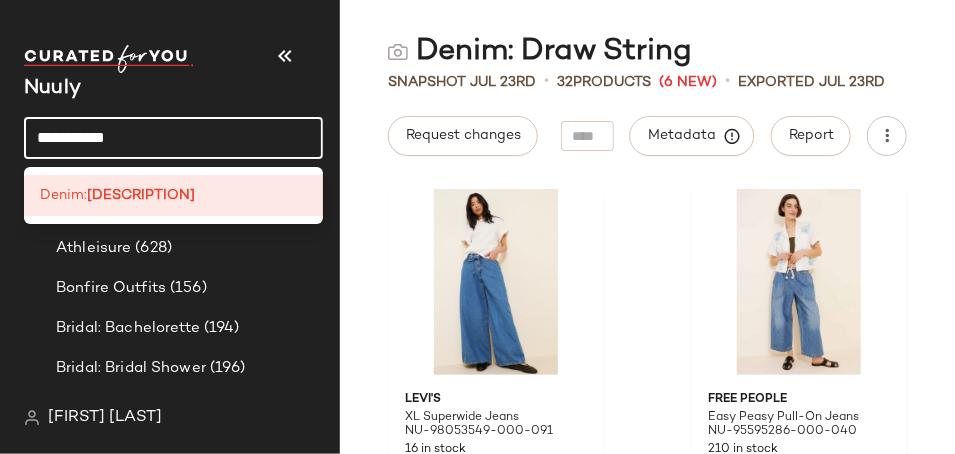 click on "**********" 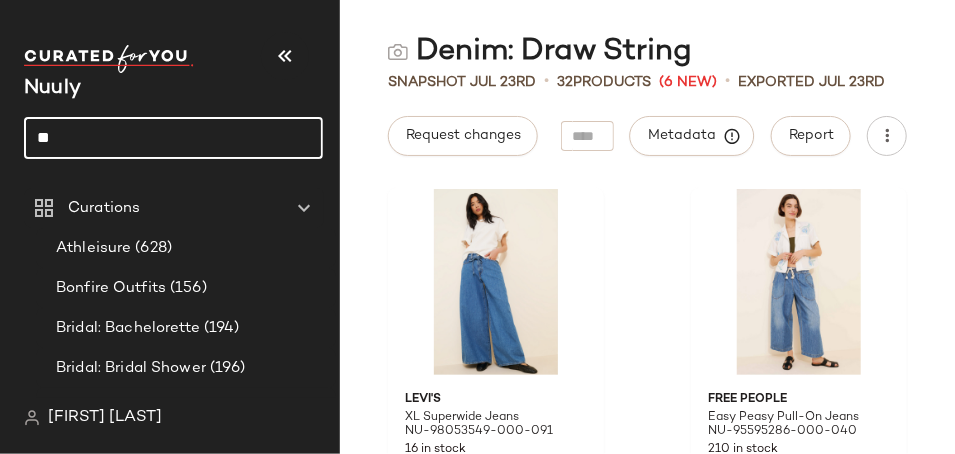 type on "*" 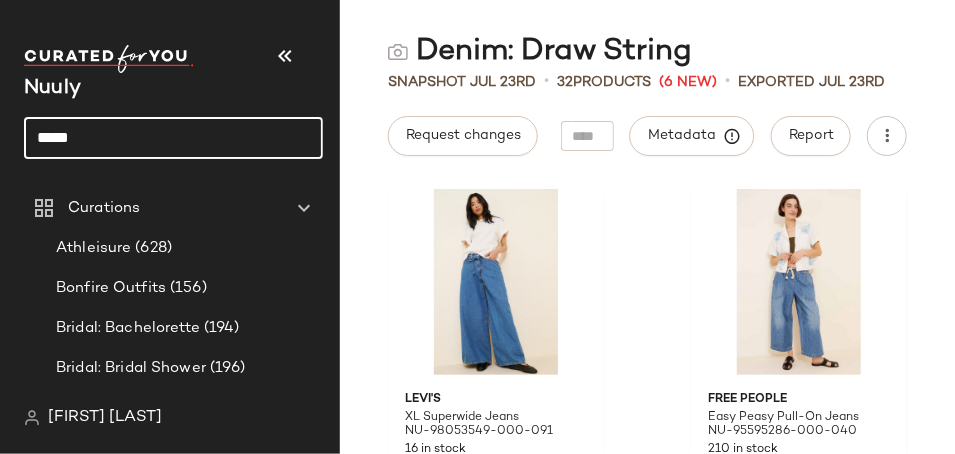 type on "****" 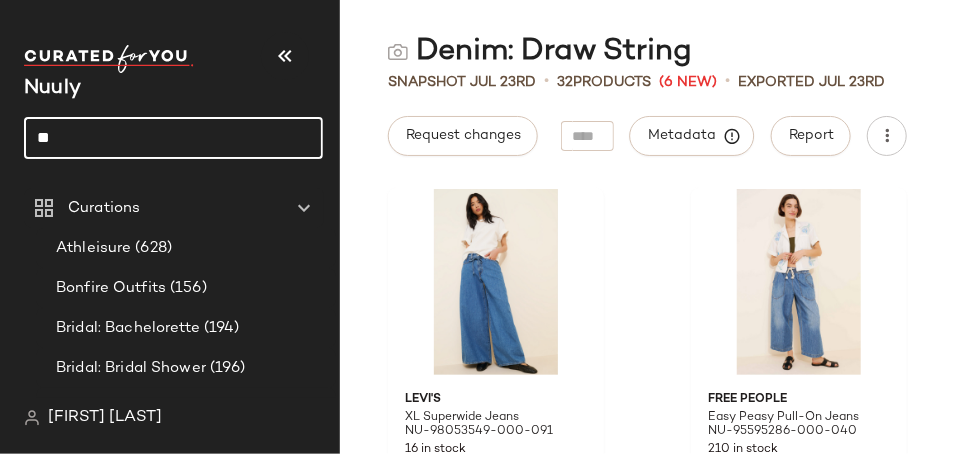 type on "*" 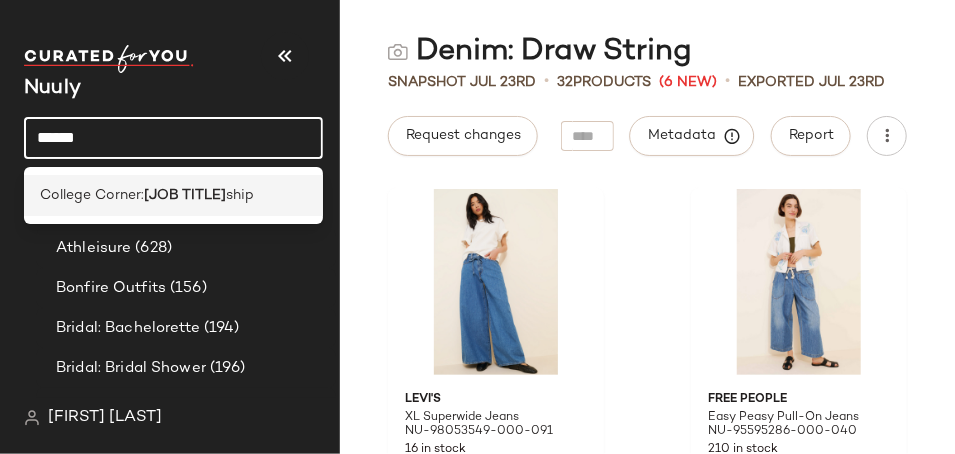 type on "******" 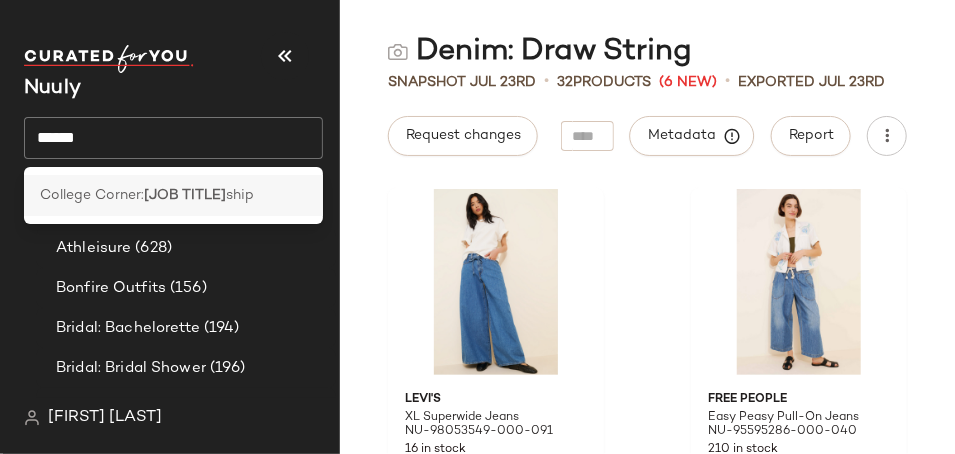 click on "[JOB TITLE]" at bounding box center [185, 195] 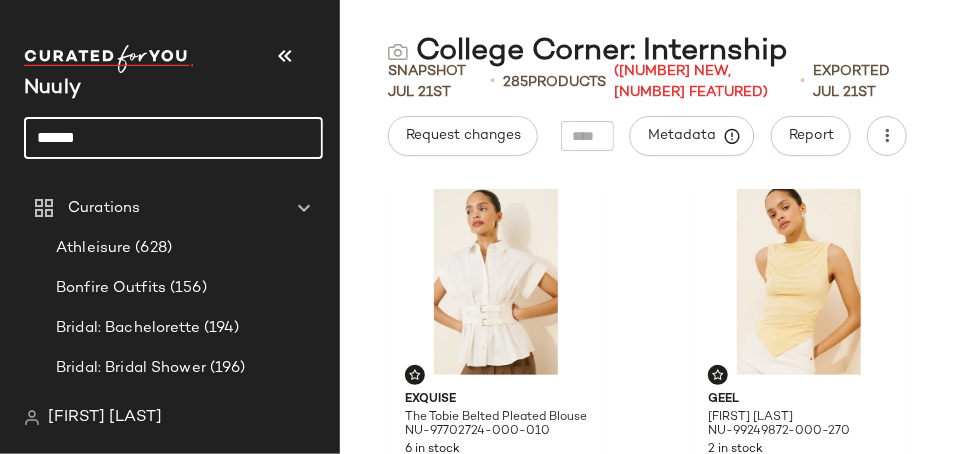 click on "******" 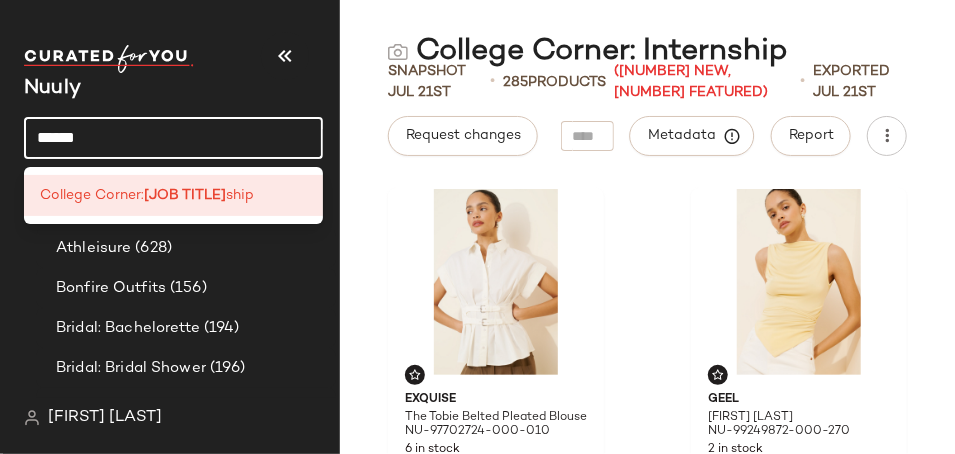 click on "******" 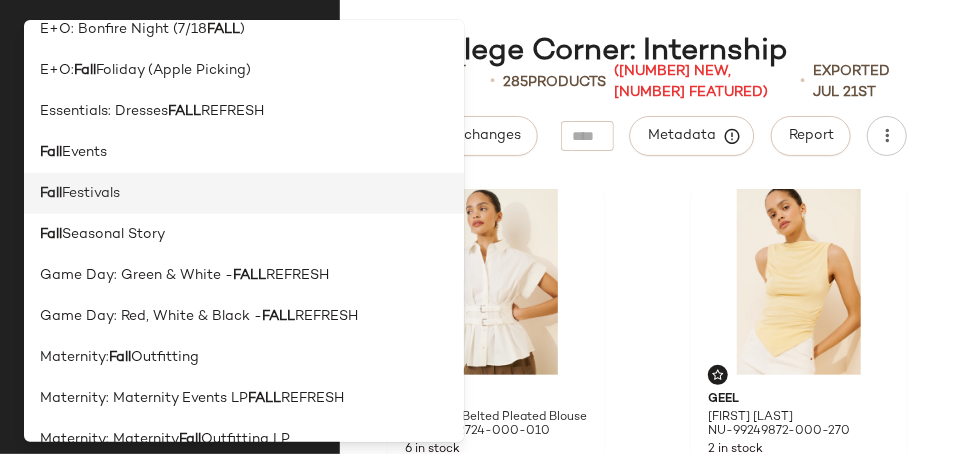 scroll, scrollTop: 762, scrollLeft: 0, axis: vertical 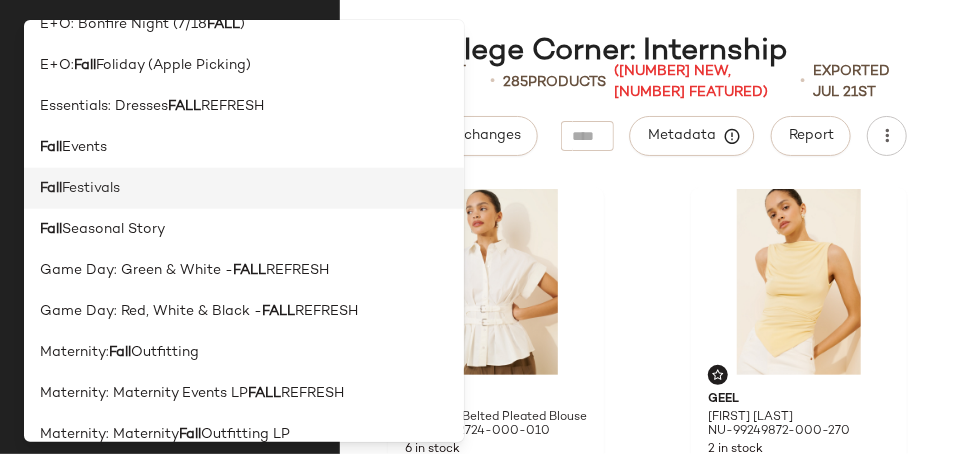type on "****" 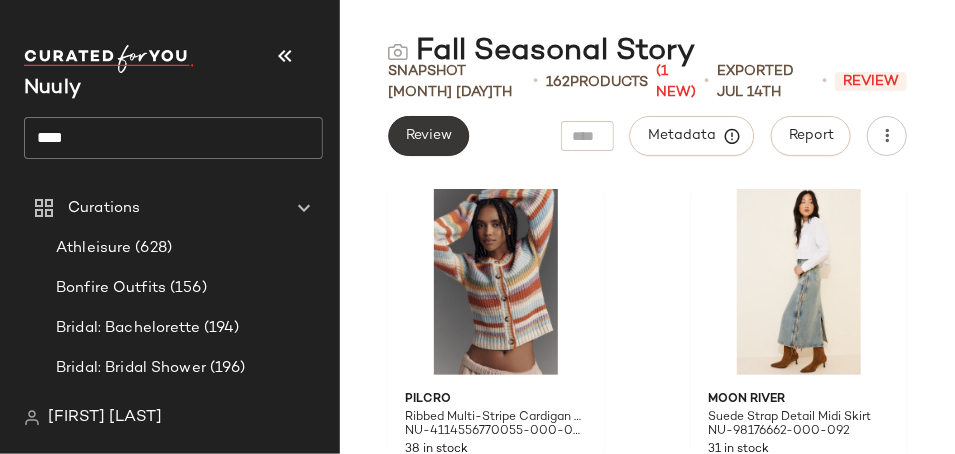 click on "Review" 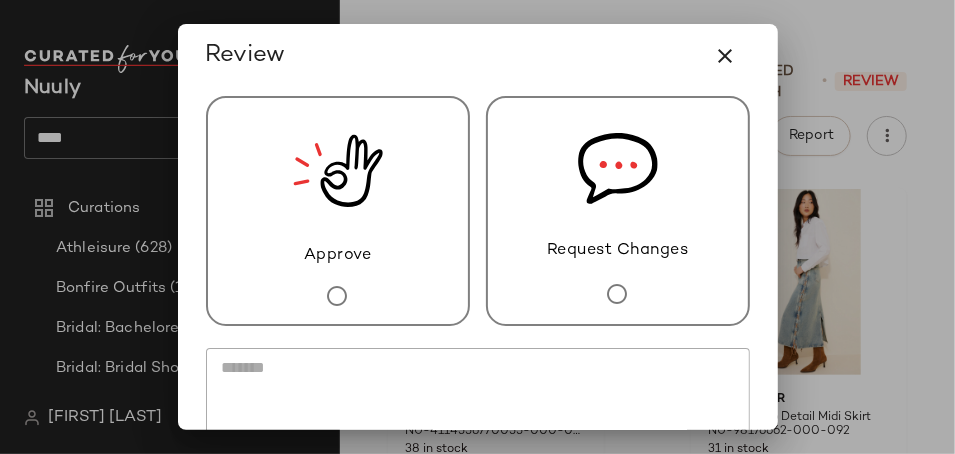 click on "Request Changes" at bounding box center (618, 251) 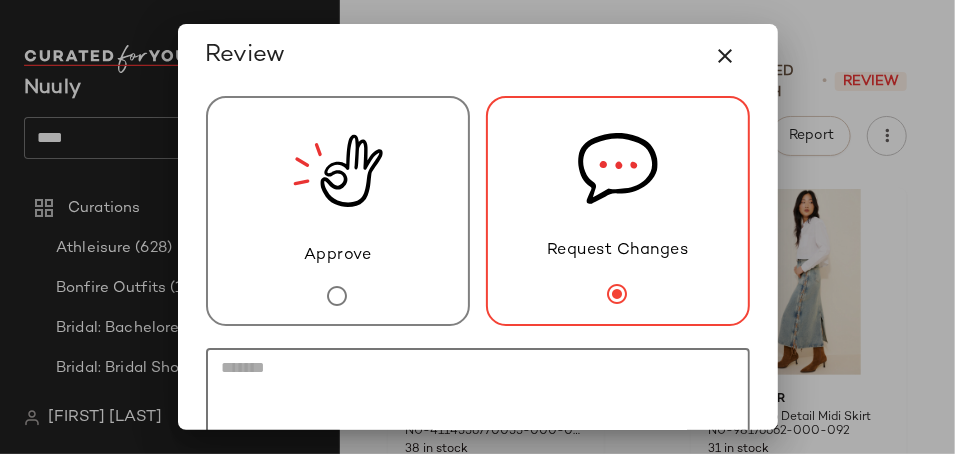 click 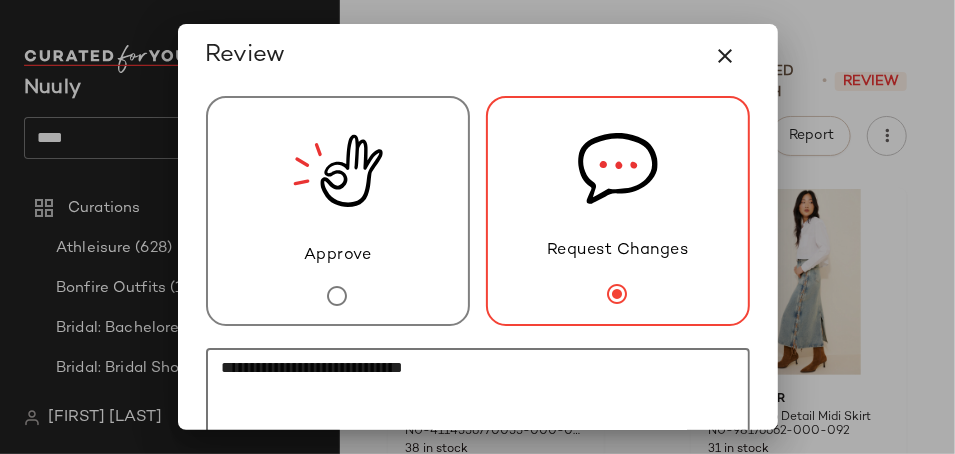 paste on "**********" 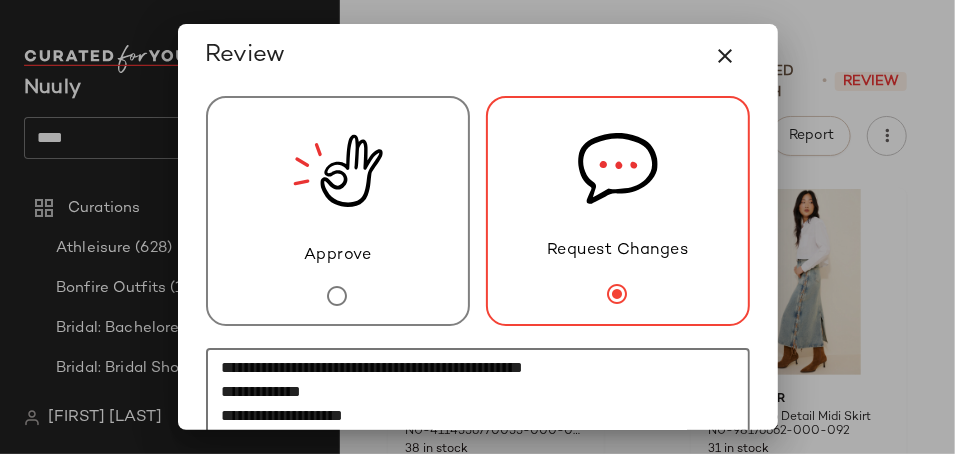 scroll, scrollTop: 612, scrollLeft: 0, axis: vertical 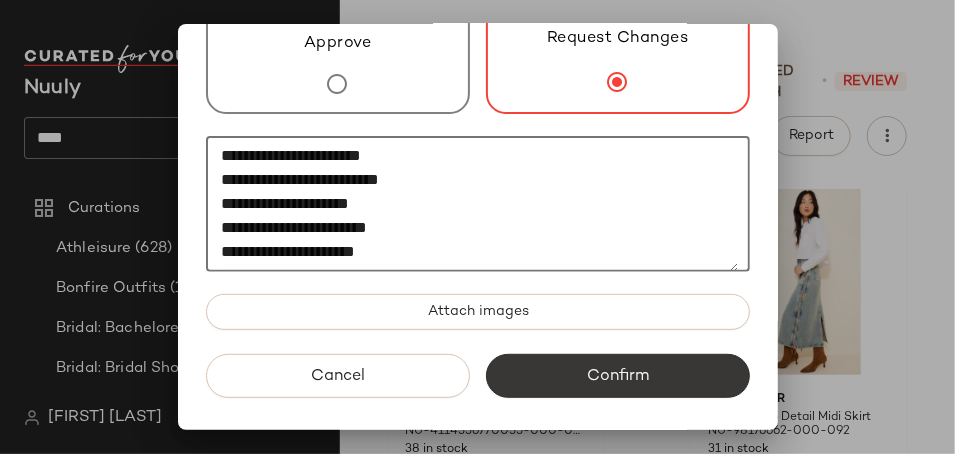 type on "**********" 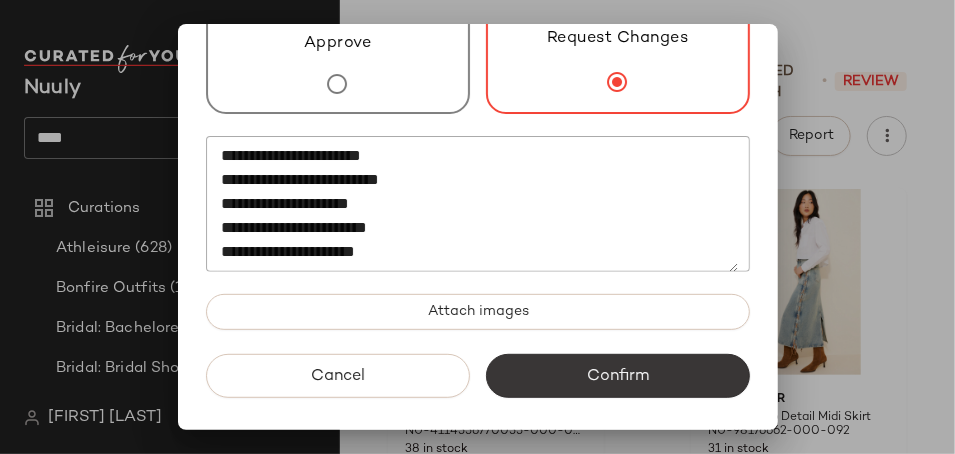 click on "Confirm" 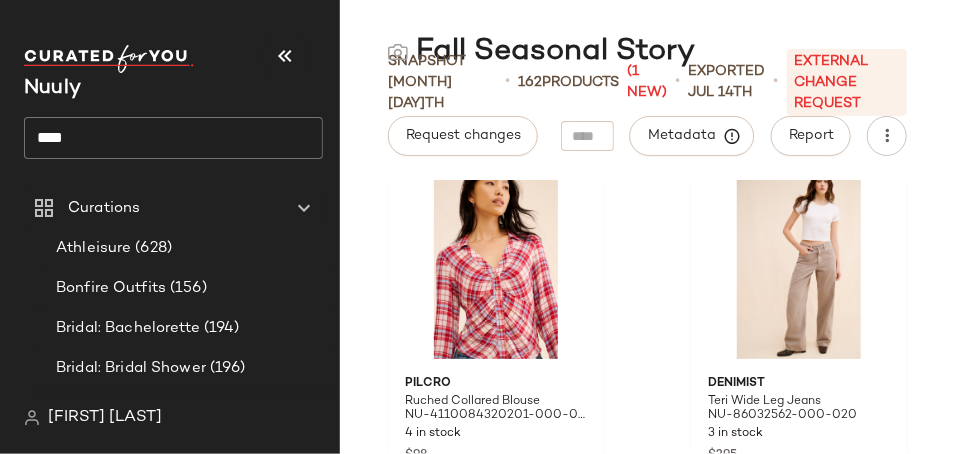 scroll, scrollTop: 24004, scrollLeft: 0, axis: vertical 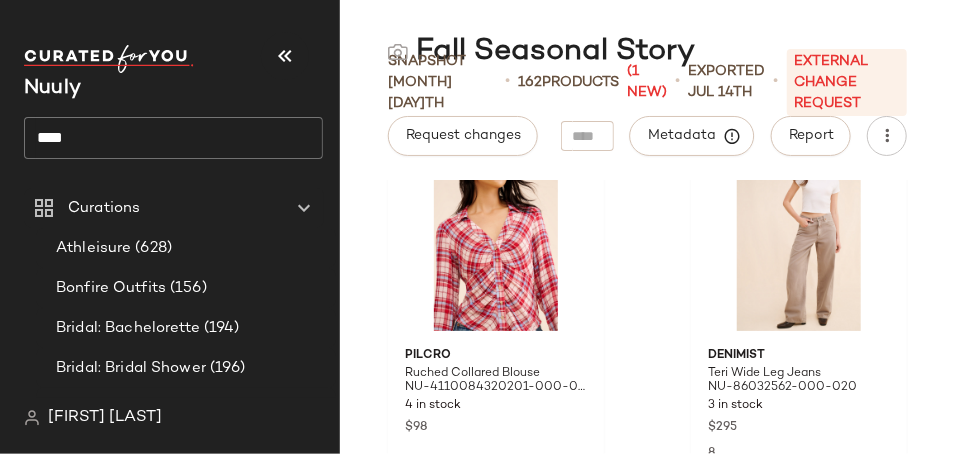 click on "****" 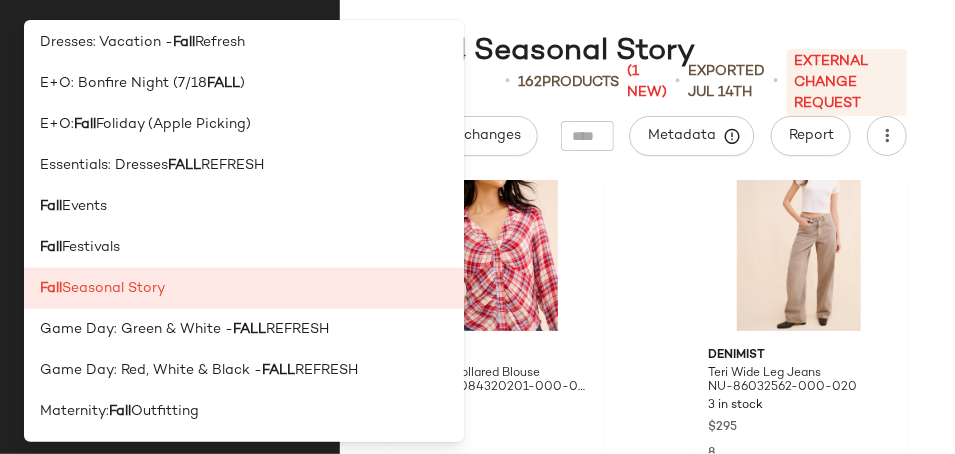 scroll, scrollTop: 711, scrollLeft: 0, axis: vertical 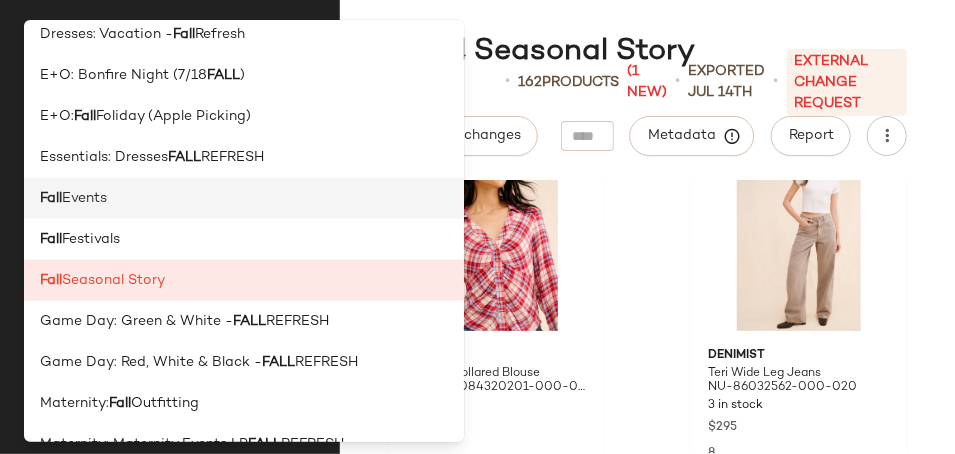 click on "Fall  Events" 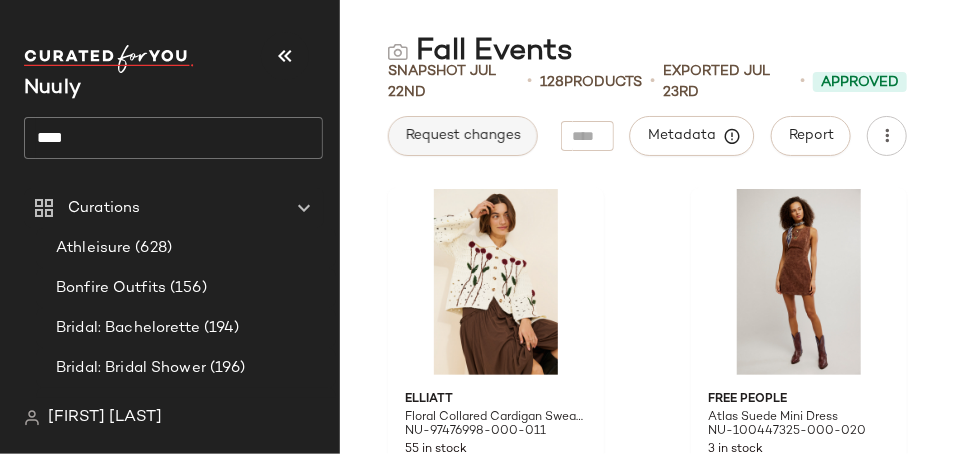 click on "Request changes" 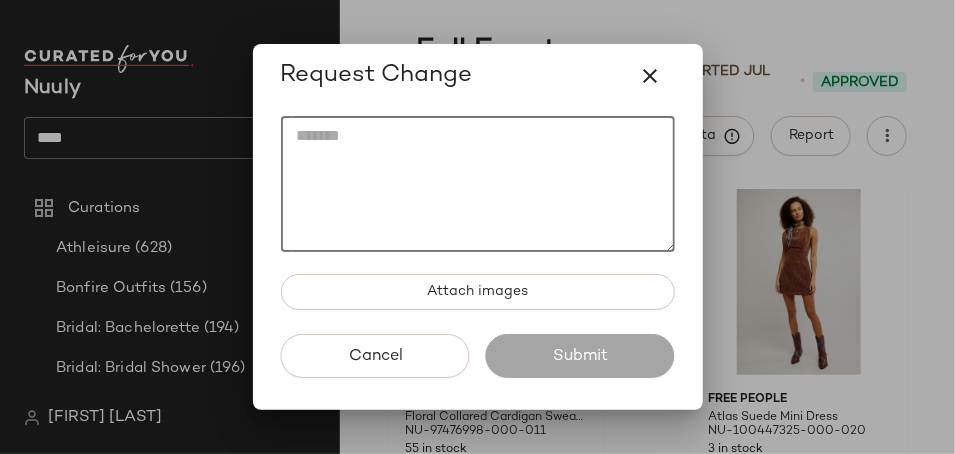 click 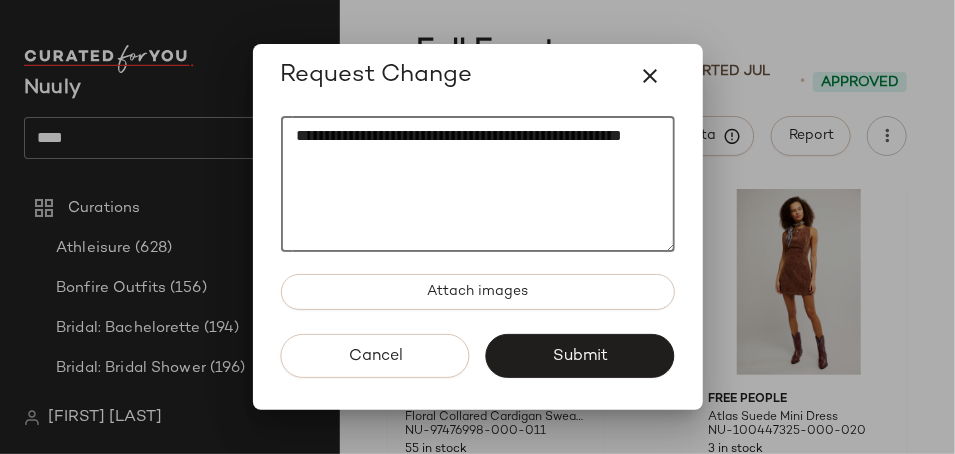 paste on "**********" 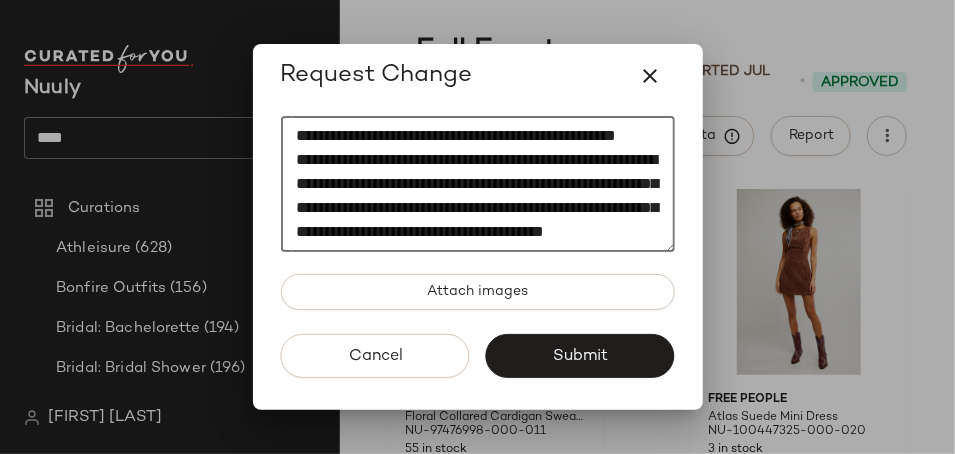 scroll, scrollTop: 0, scrollLeft: 0, axis: both 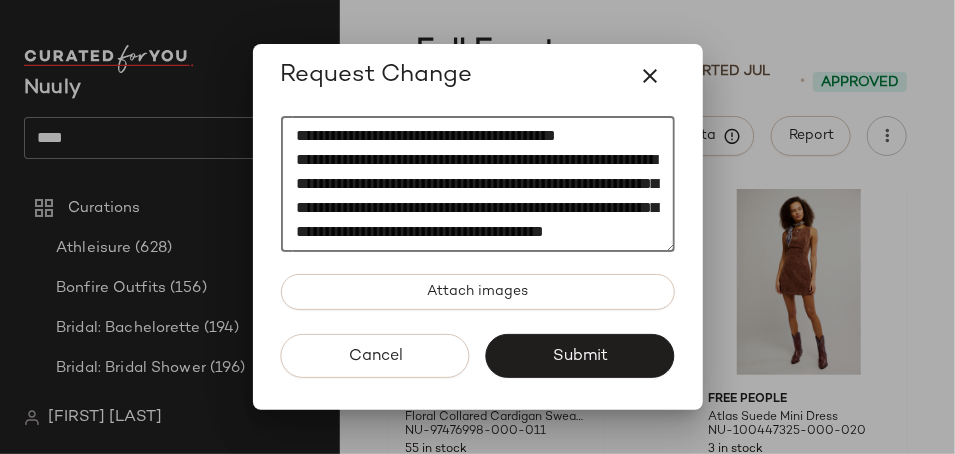 click on "**********" 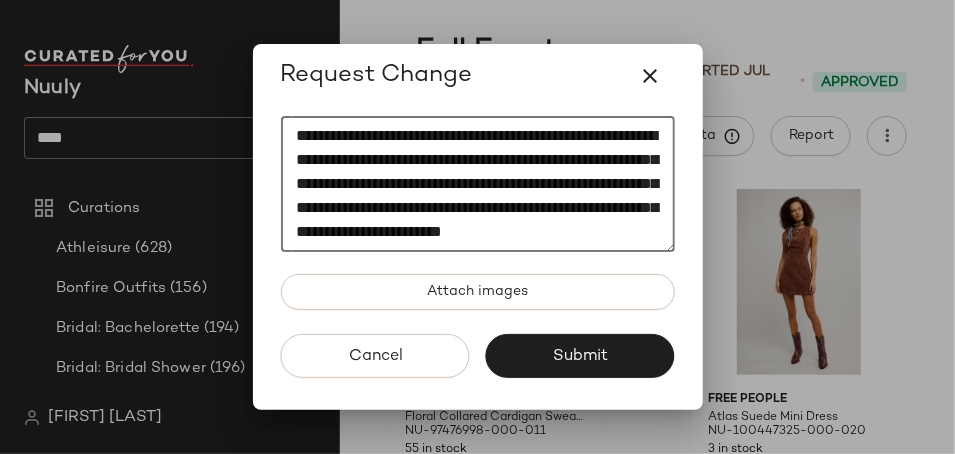 click on "**********" 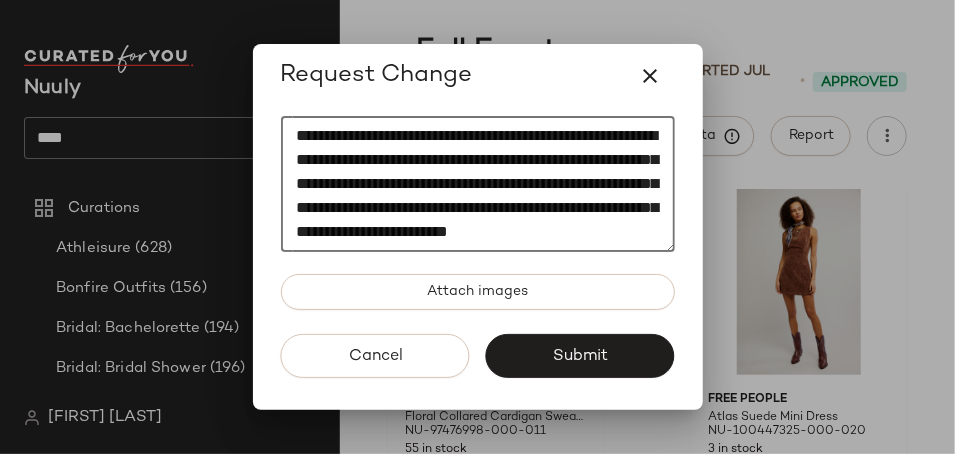 scroll, scrollTop: 60, scrollLeft: 0, axis: vertical 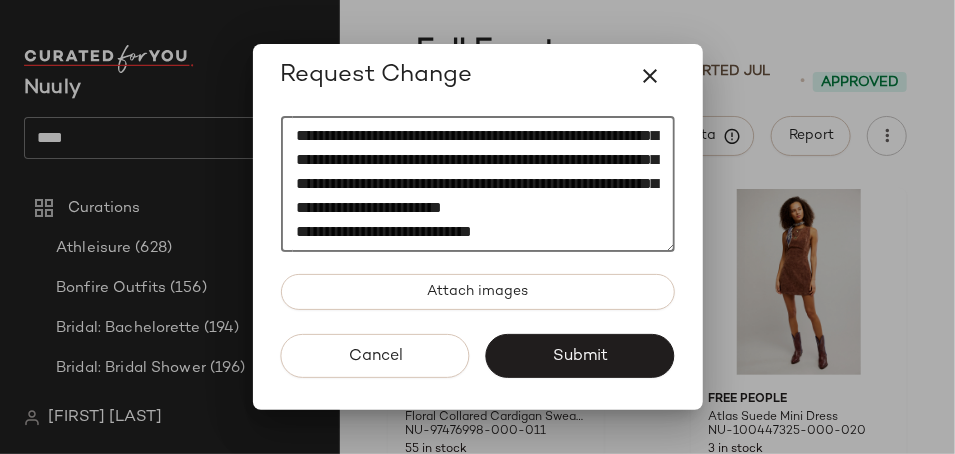 click on "**********" 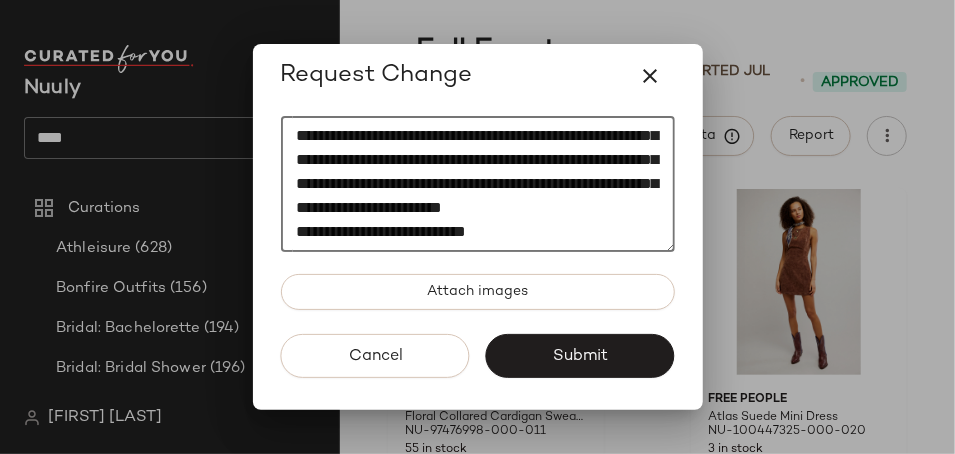 click on "**********" 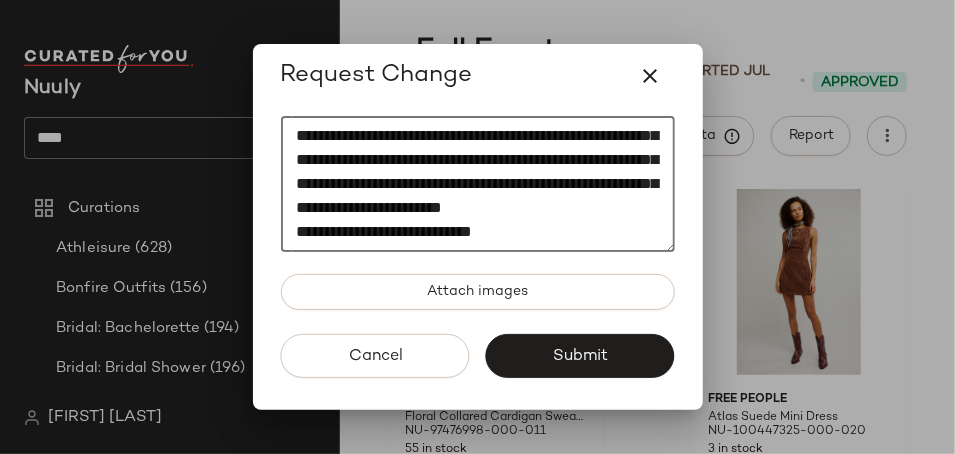 paste on "**********" 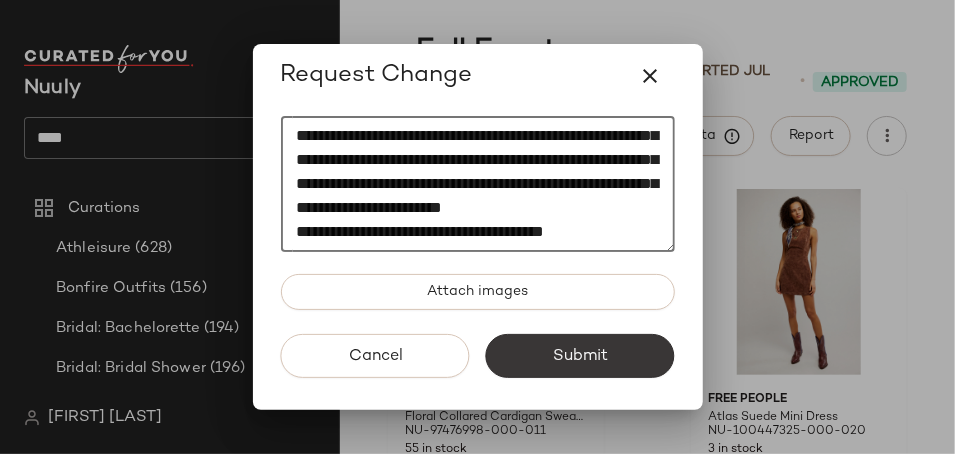type on "**********" 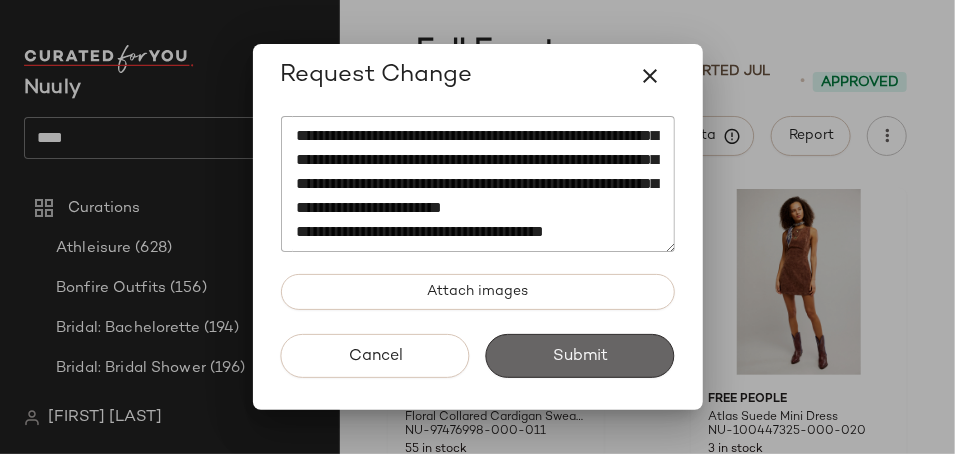 click on "Submit" 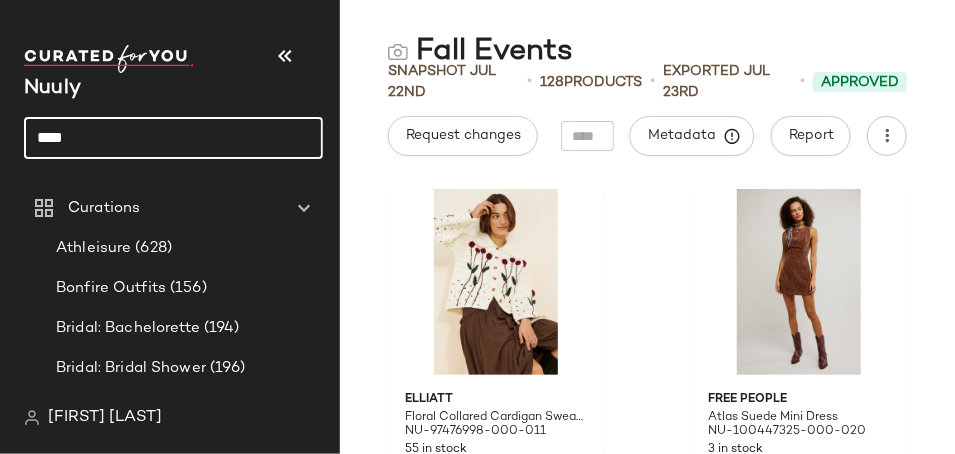 click on "****" 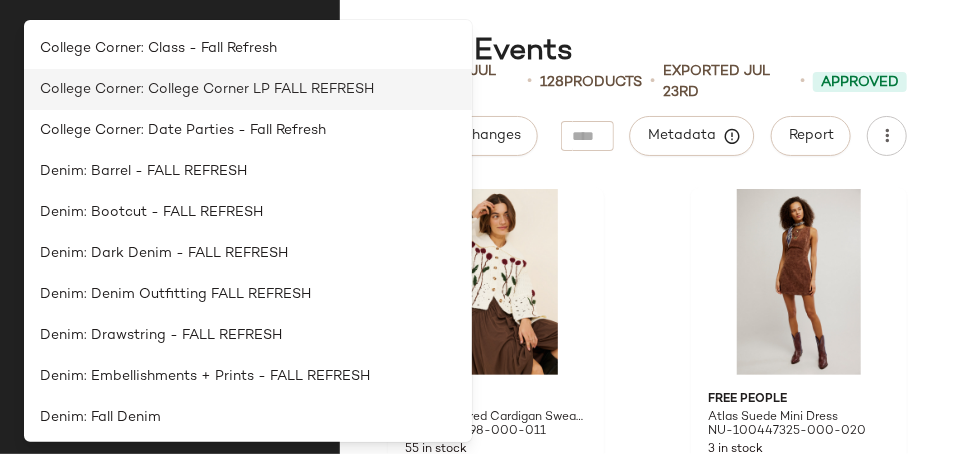 type on "*******" 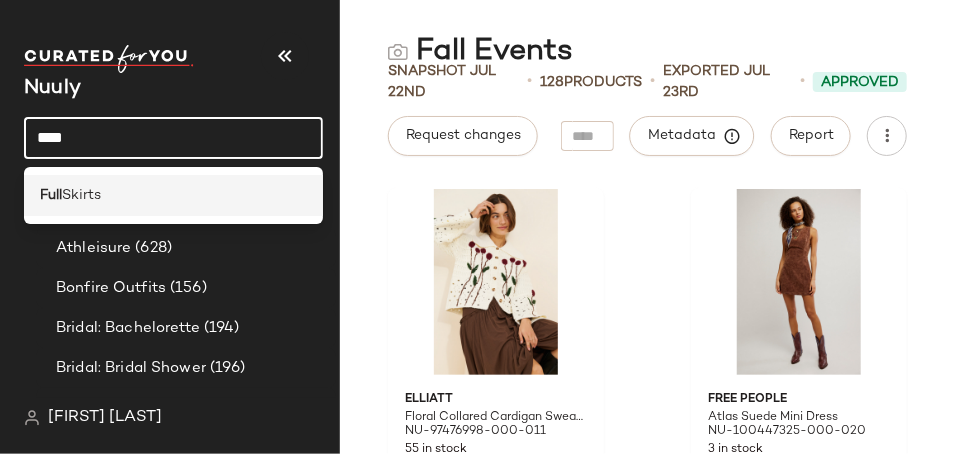 type on "****" 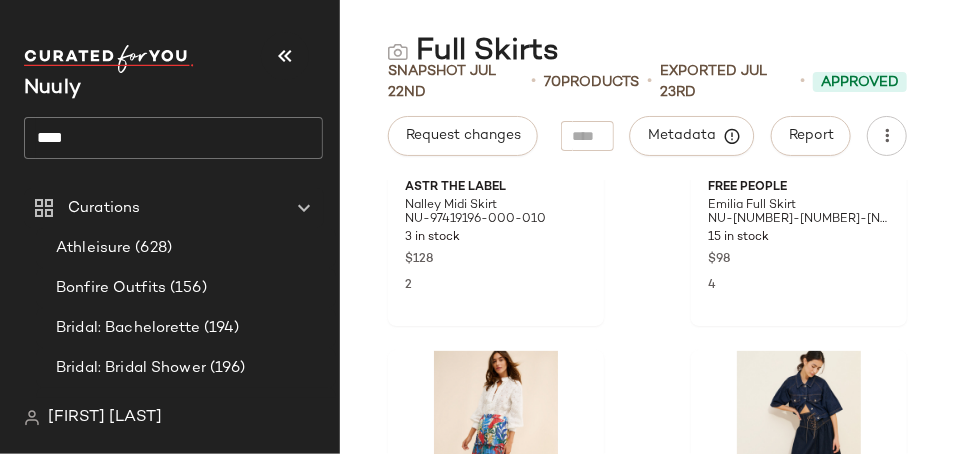 scroll, scrollTop: 4374, scrollLeft: 0, axis: vertical 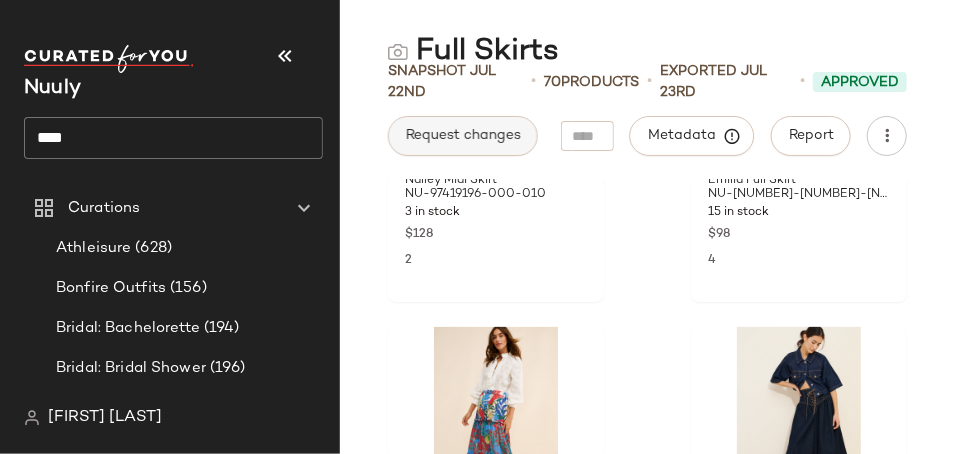 click on "Request changes" at bounding box center (463, 136) 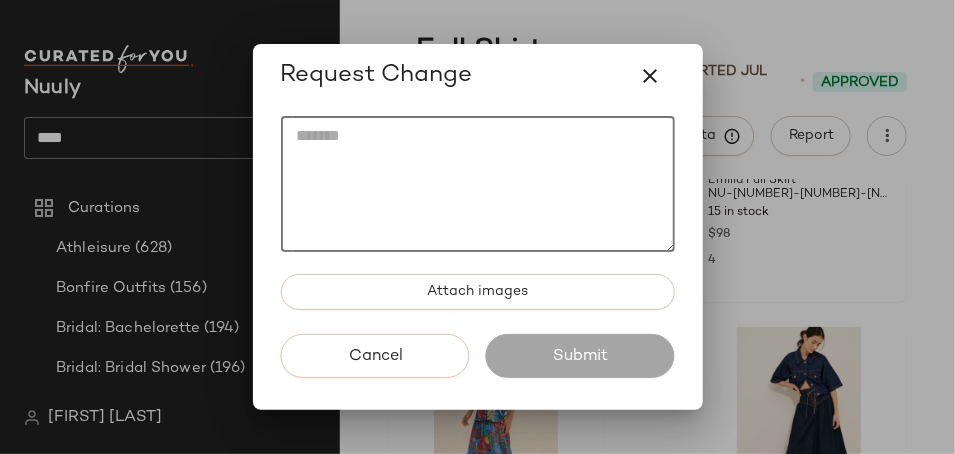 click 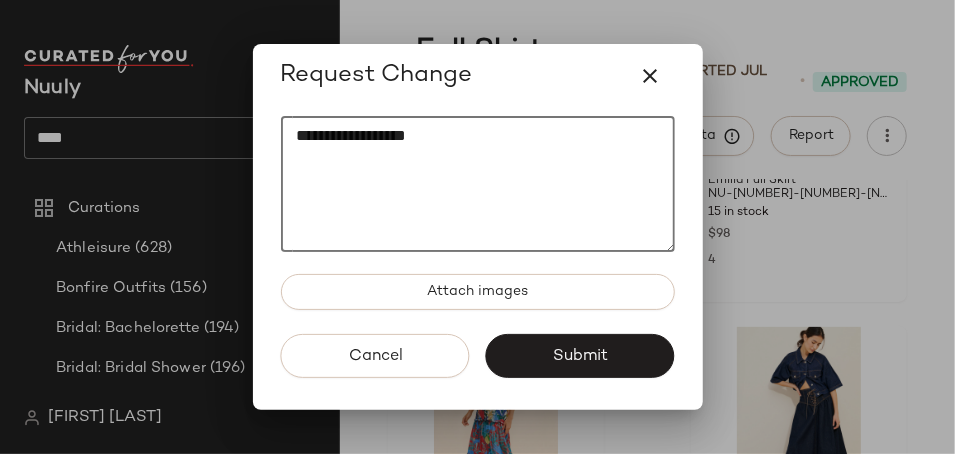 paste on "**********" 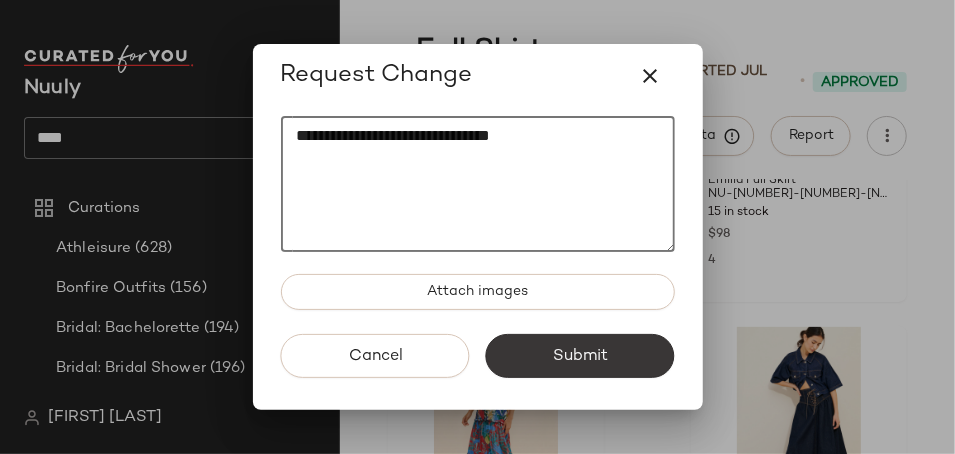 type on "**********" 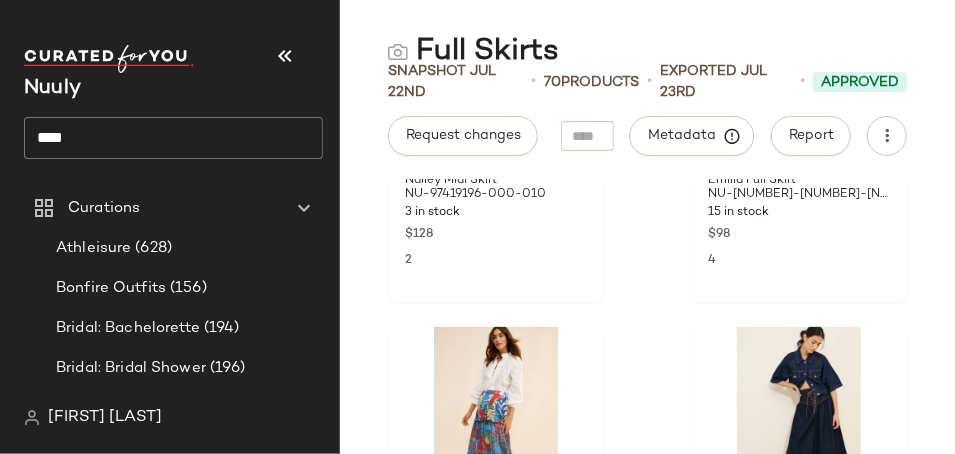 click on "****" 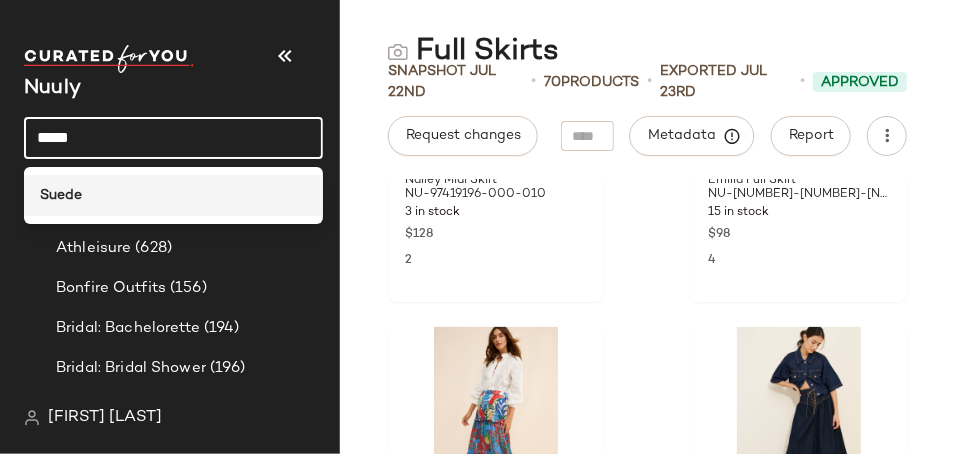 type on "*****" 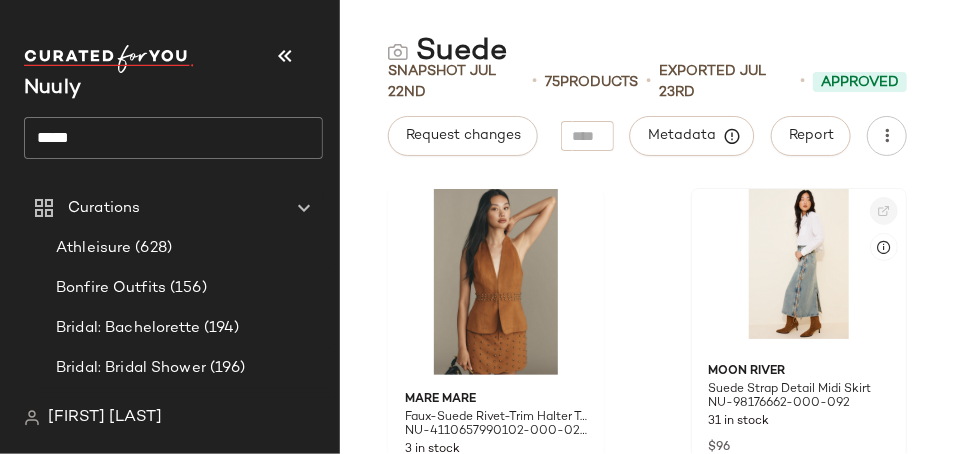 click 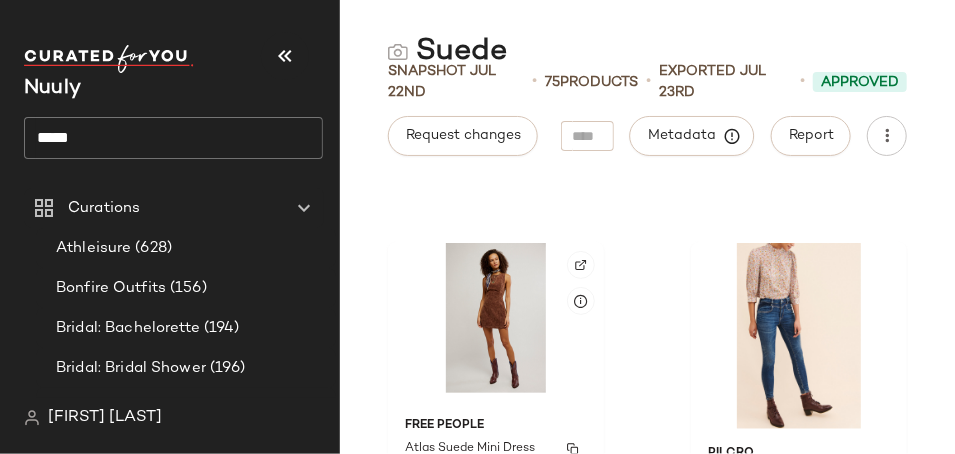 scroll, scrollTop: 755, scrollLeft: 0, axis: vertical 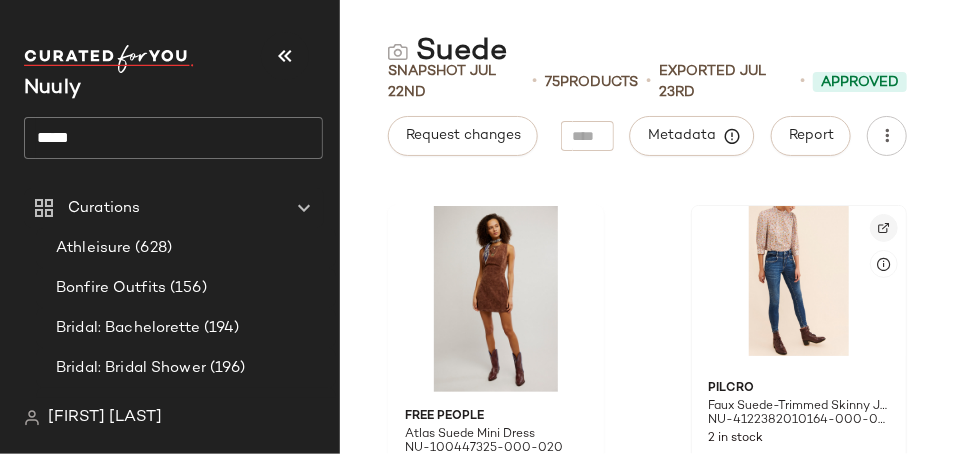 click 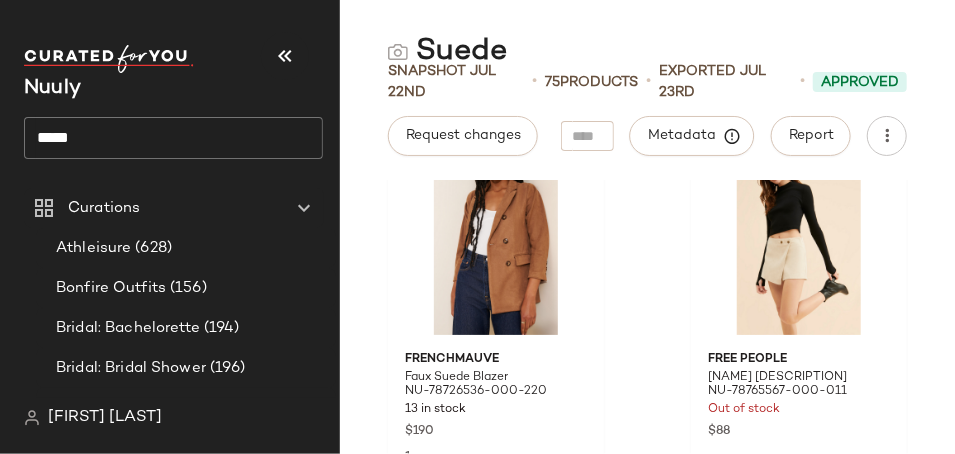 scroll, scrollTop: 4927, scrollLeft: 0, axis: vertical 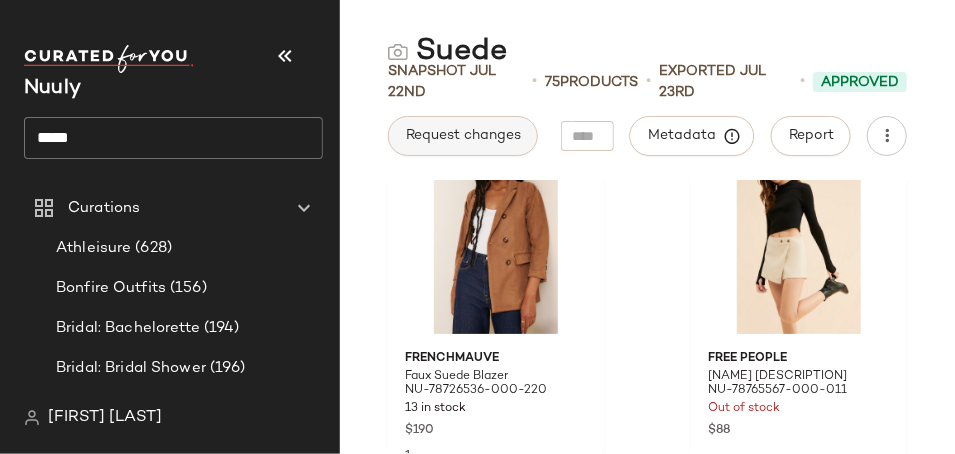 click on "Request changes" 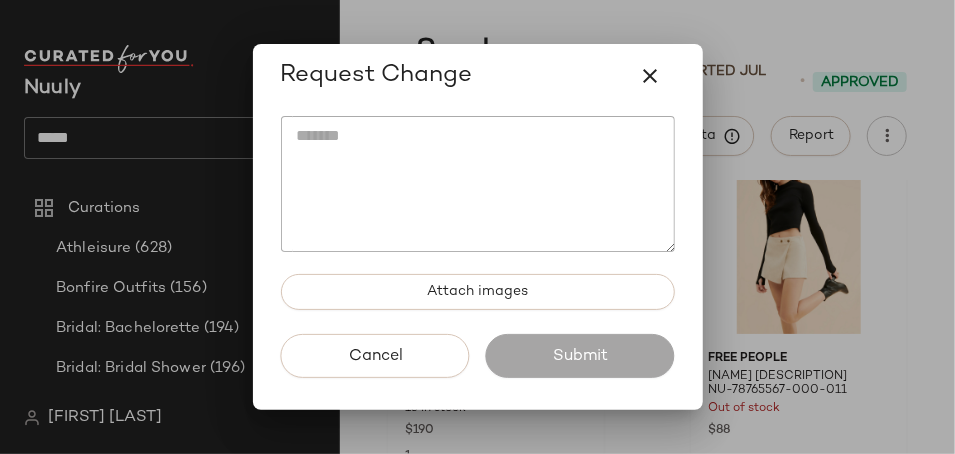 click 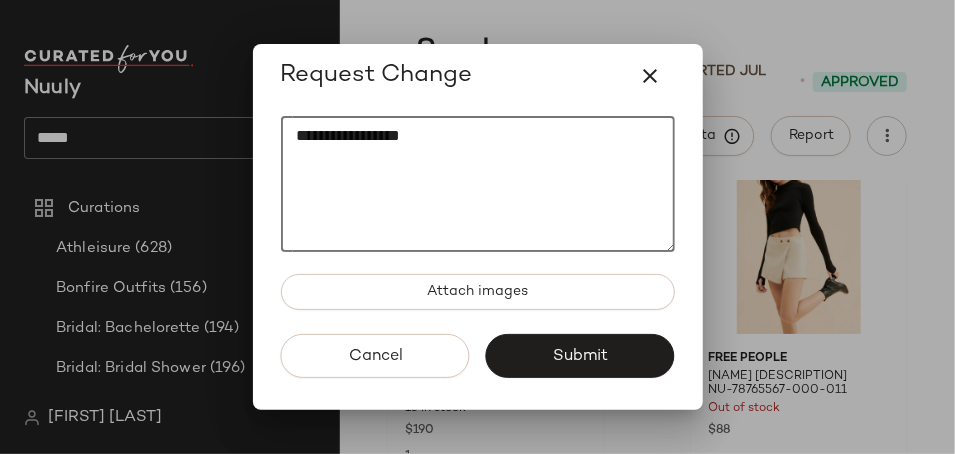 paste on "**********" 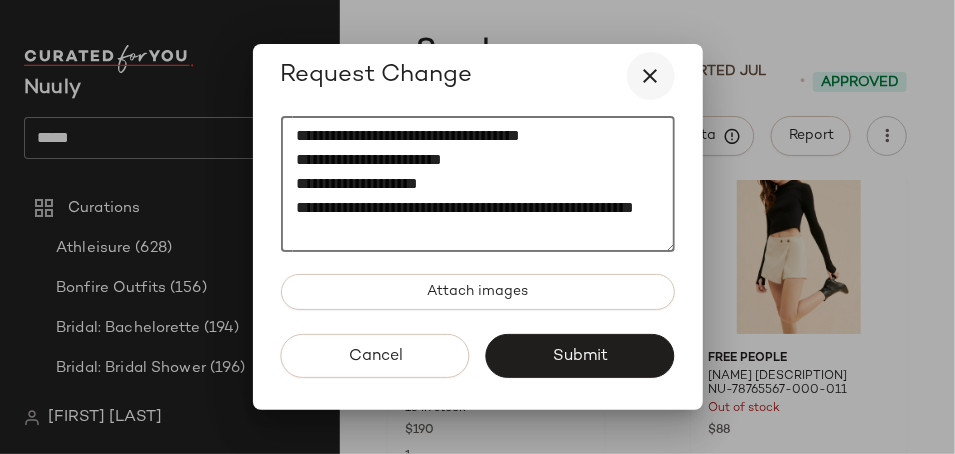 type on "**********" 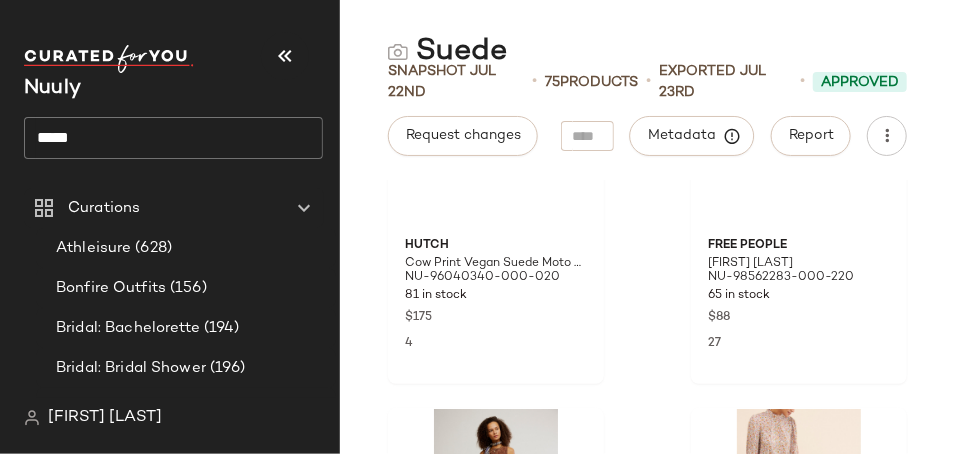 scroll, scrollTop: 0, scrollLeft: 0, axis: both 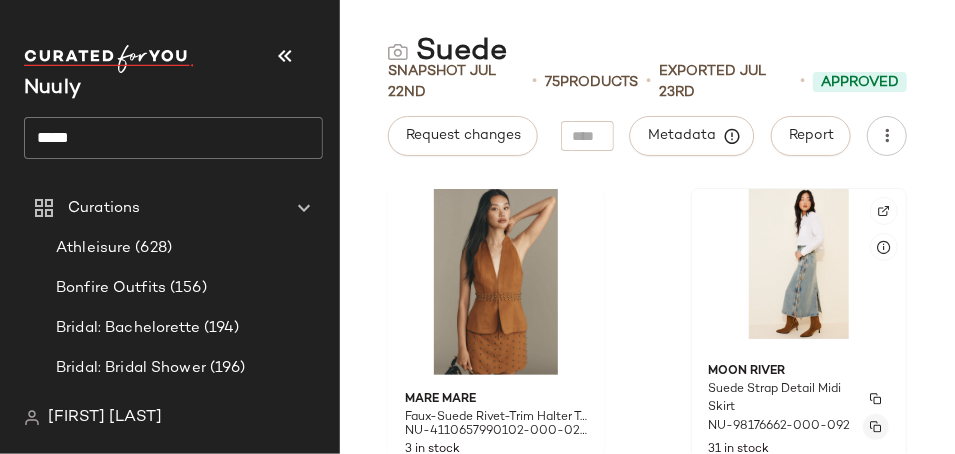 click at bounding box center (876, 427) 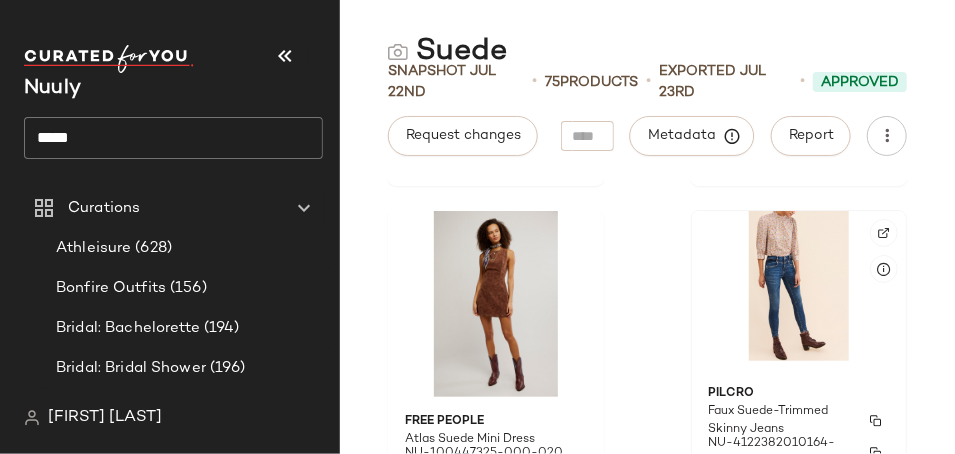 scroll, scrollTop: 790, scrollLeft: 0, axis: vertical 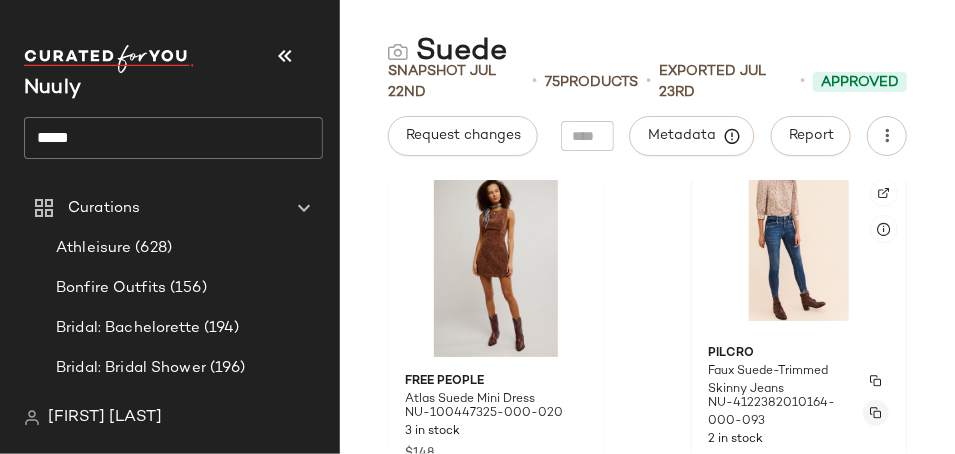 click at bounding box center (876, 413) 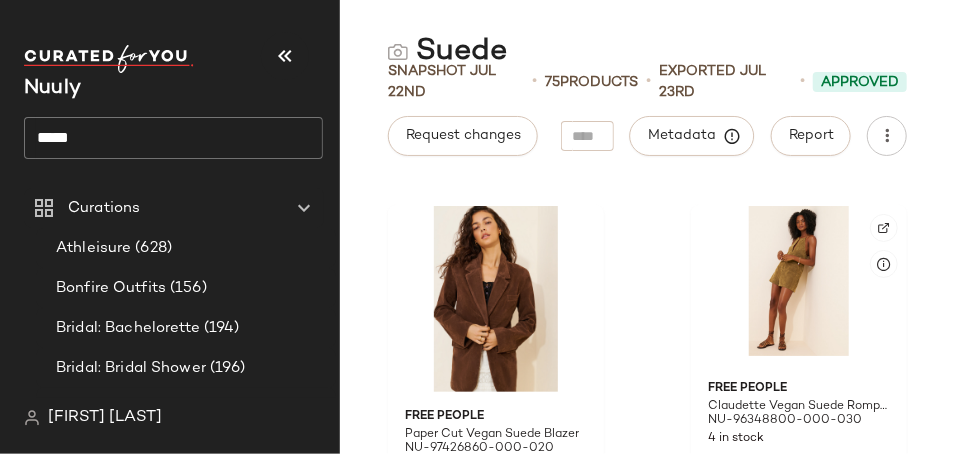 scroll, scrollTop: 3734, scrollLeft: 0, axis: vertical 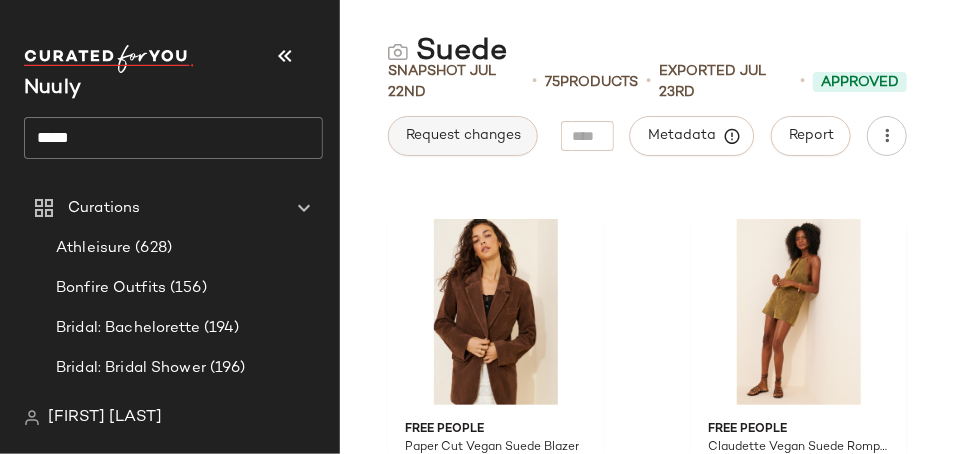 click on "Request changes" at bounding box center [463, 136] 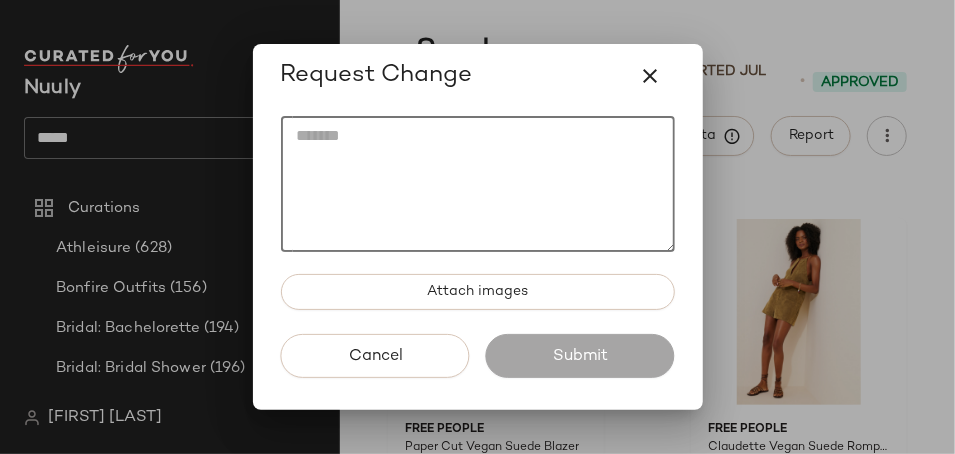 click 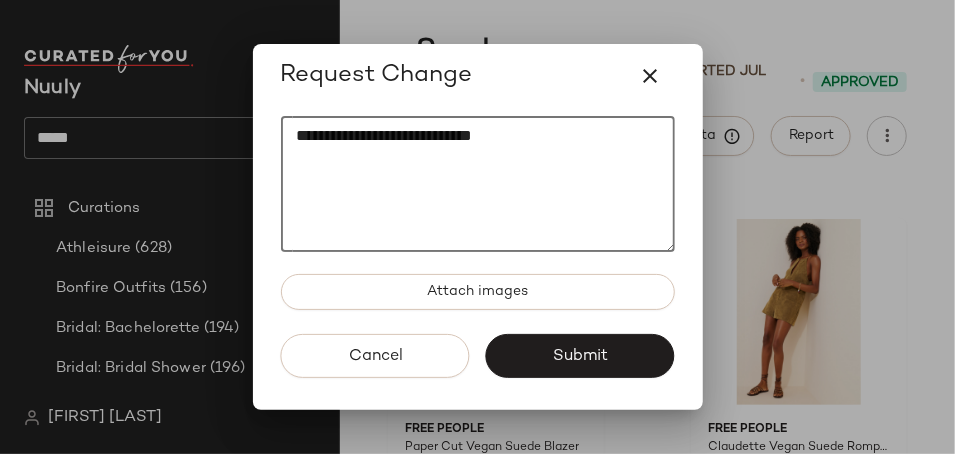 paste on "**********" 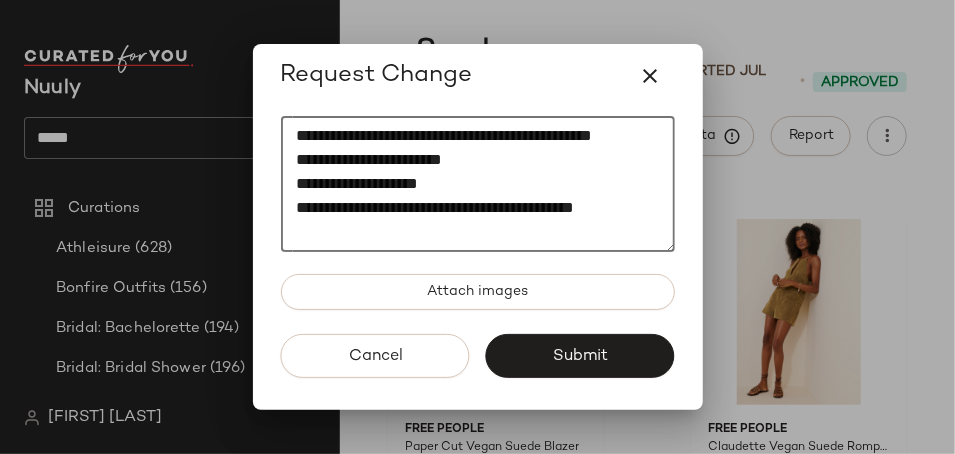 scroll, scrollTop: 12, scrollLeft: 0, axis: vertical 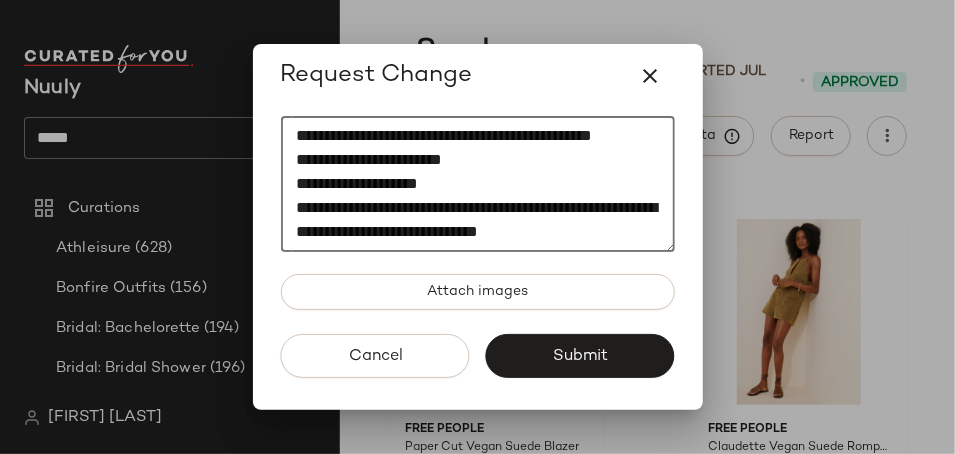 click on "**********" 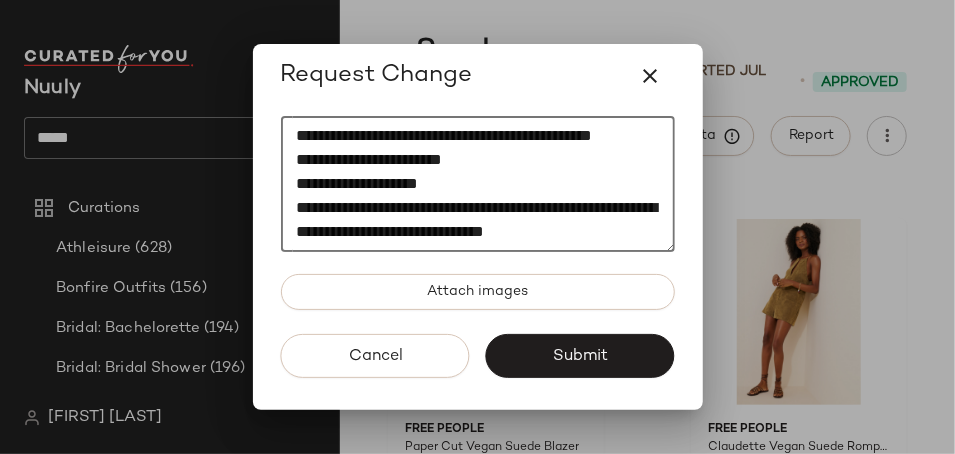 paste on "**********" 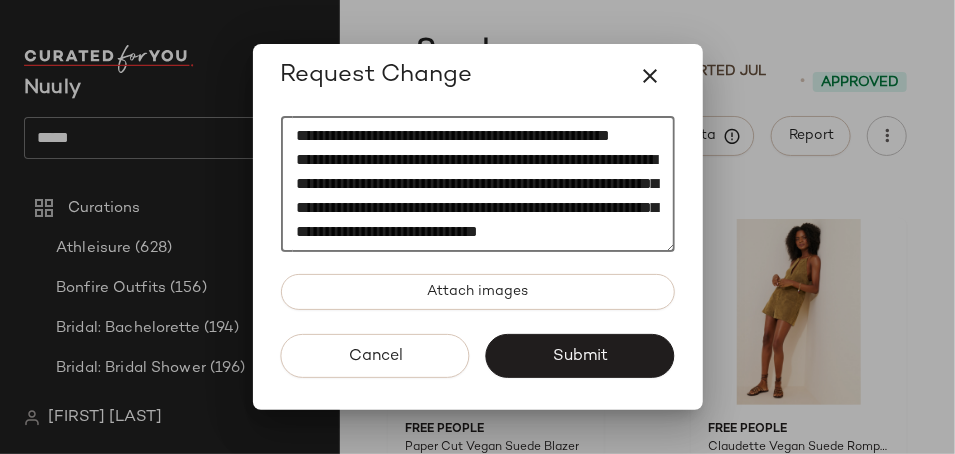 scroll, scrollTop: 180, scrollLeft: 0, axis: vertical 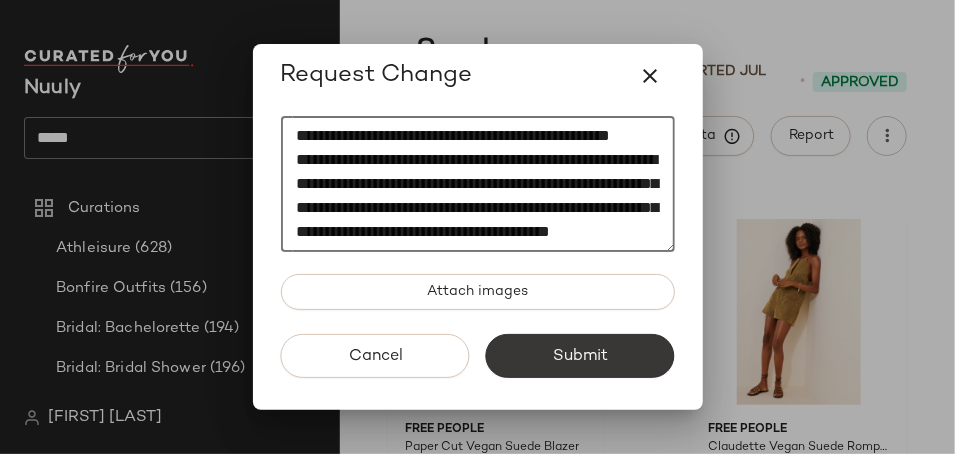 type on "**********" 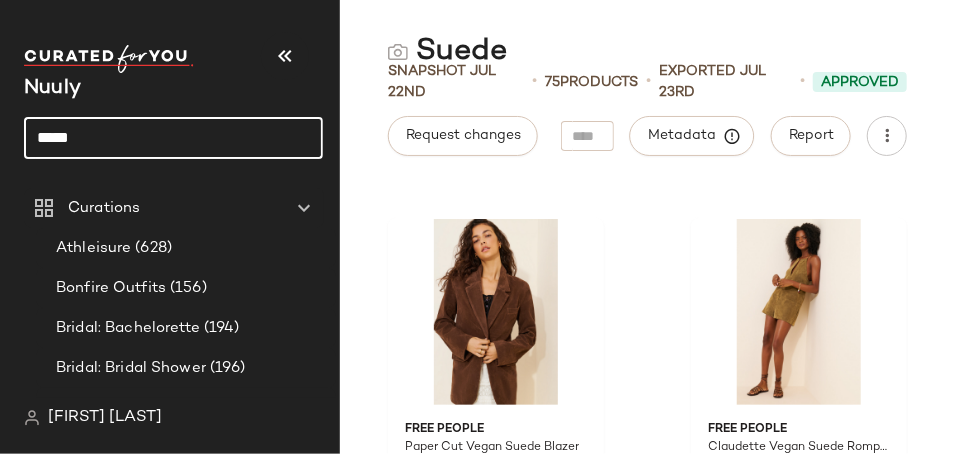 click on "*****" 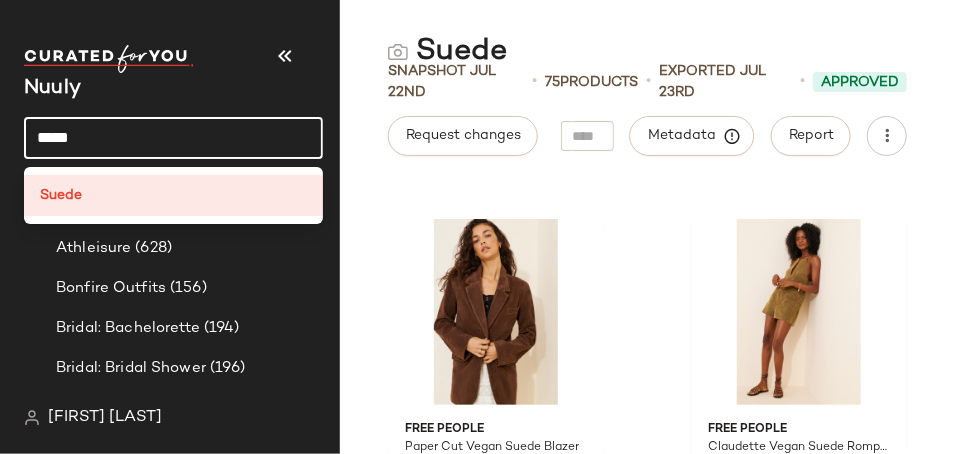 click on "*****" 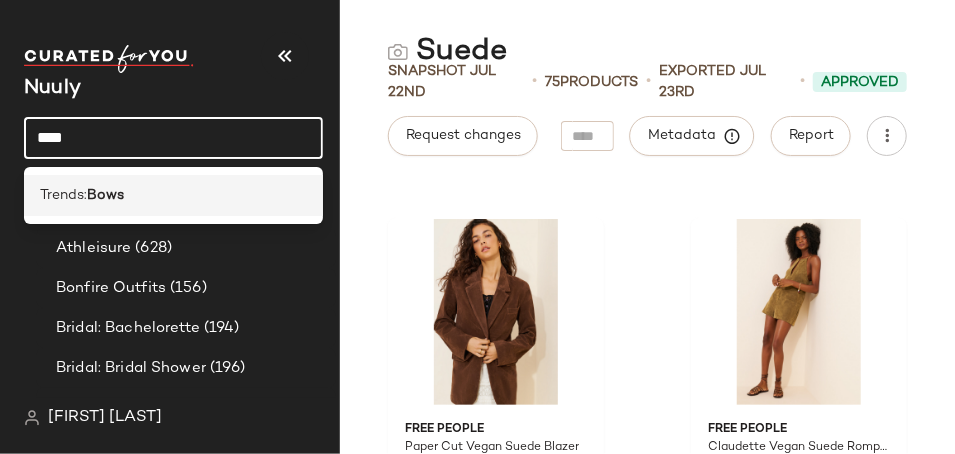 type on "****" 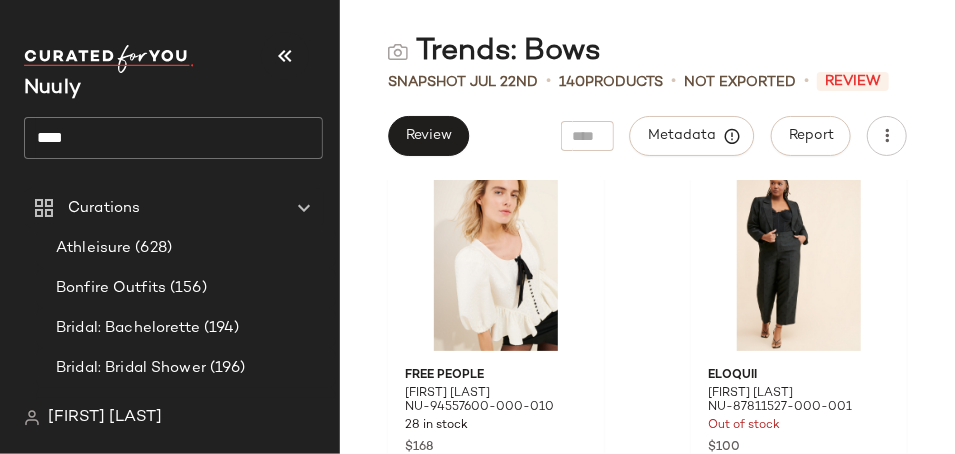 scroll, scrollTop: 4908, scrollLeft: 0, axis: vertical 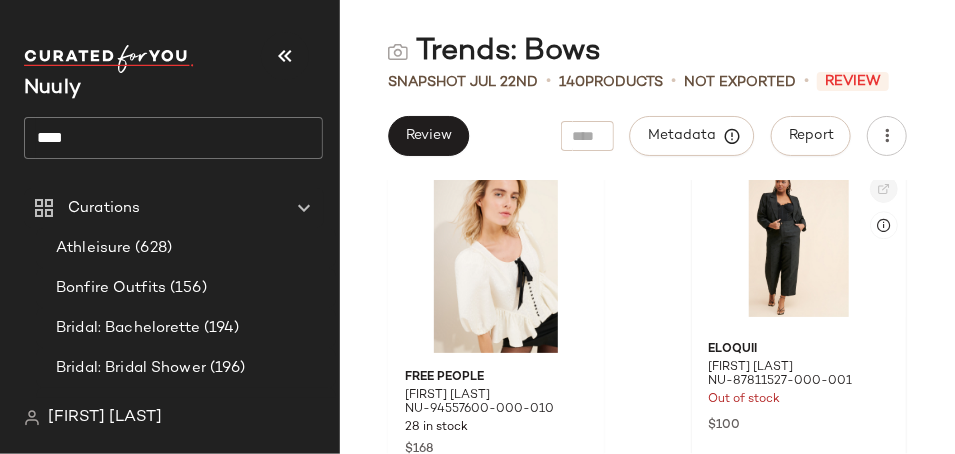 click at bounding box center [884, 189] 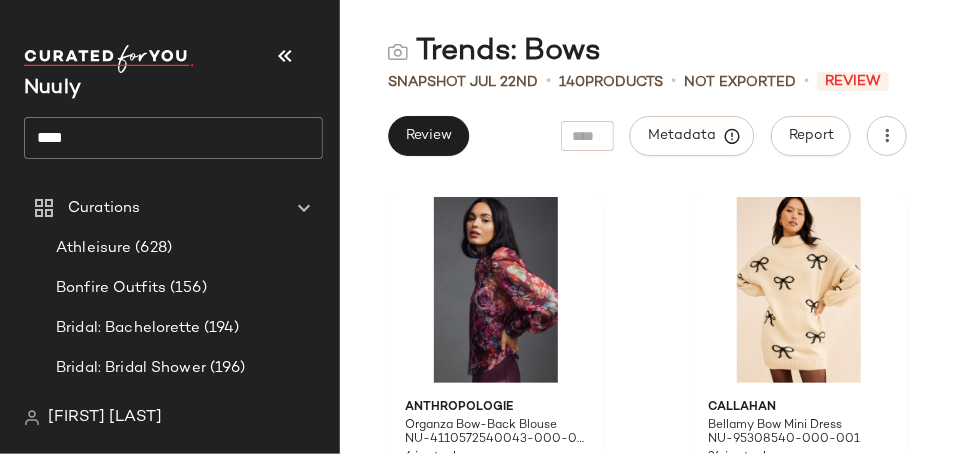 scroll, scrollTop: 8250, scrollLeft: 0, axis: vertical 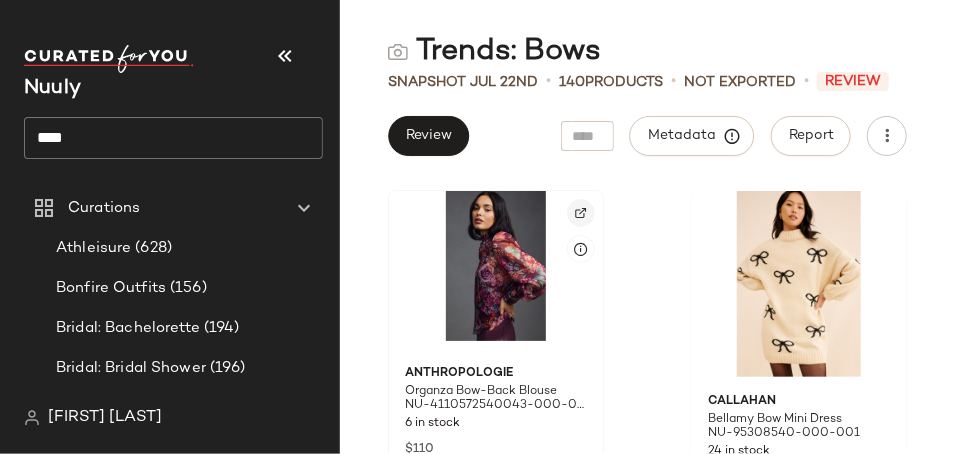 click 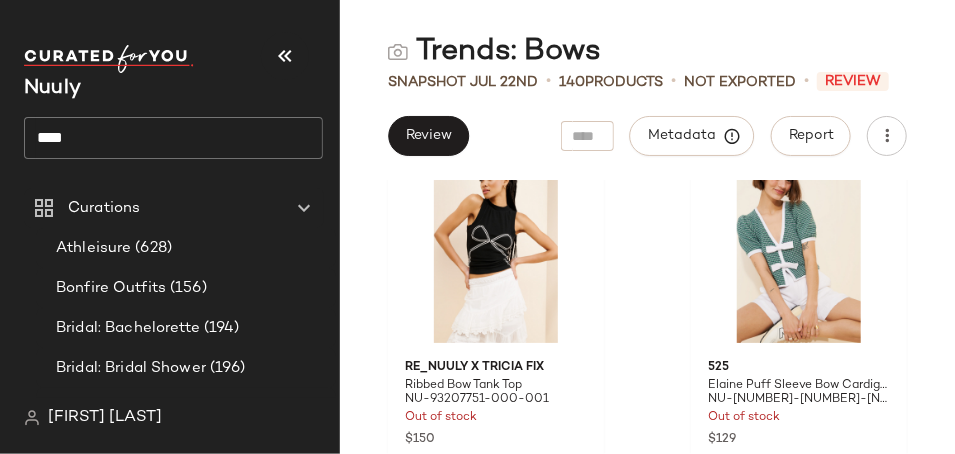 scroll, scrollTop: 9422, scrollLeft: 0, axis: vertical 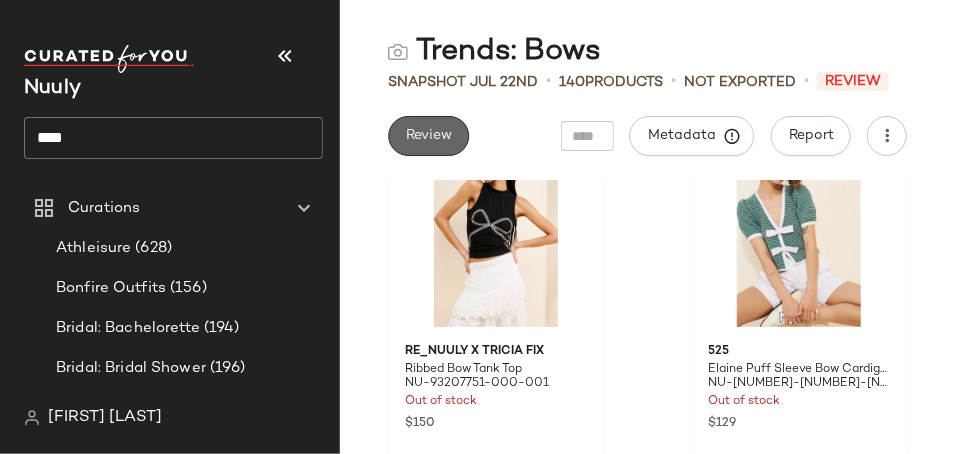 click on "Review" at bounding box center [428, 136] 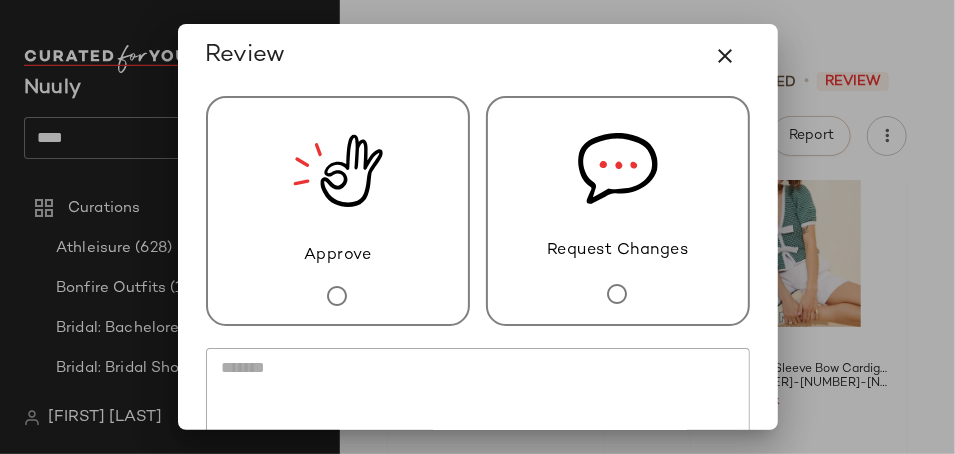 click 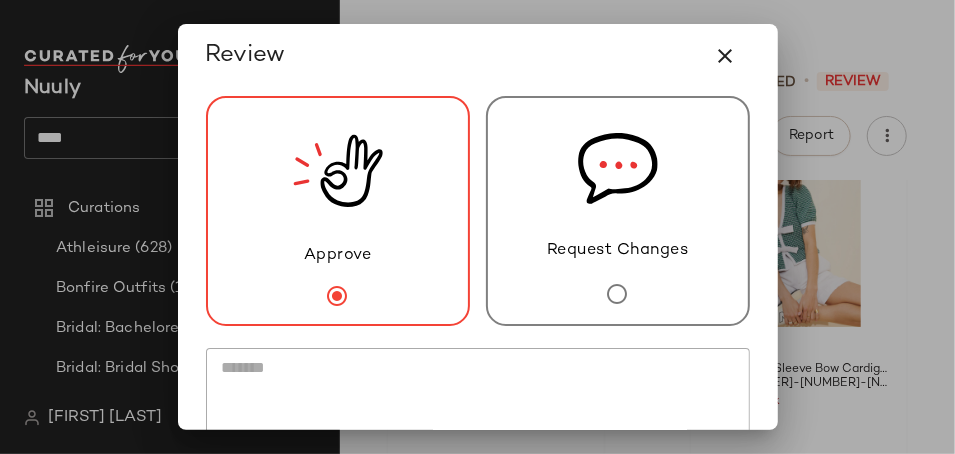 scroll, scrollTop: 176, scrollLeft: 0, axis: vertical 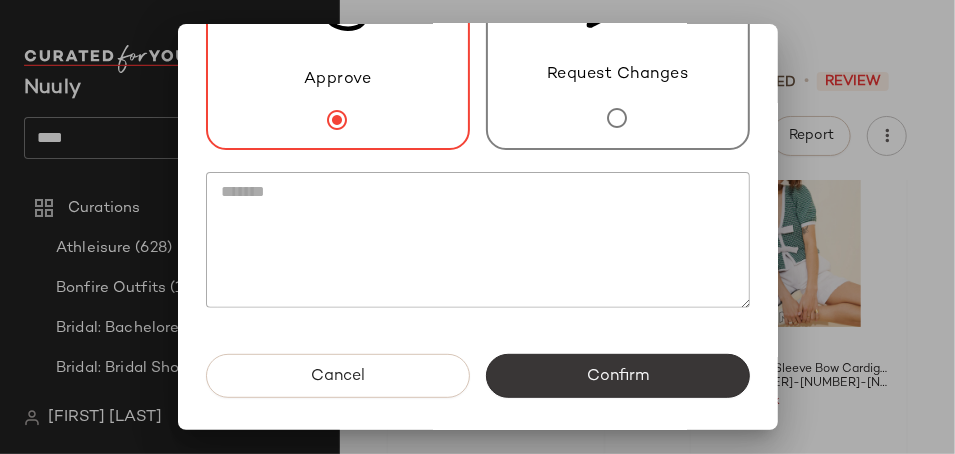 click on "Confirm" at bounding box center (618, 376) 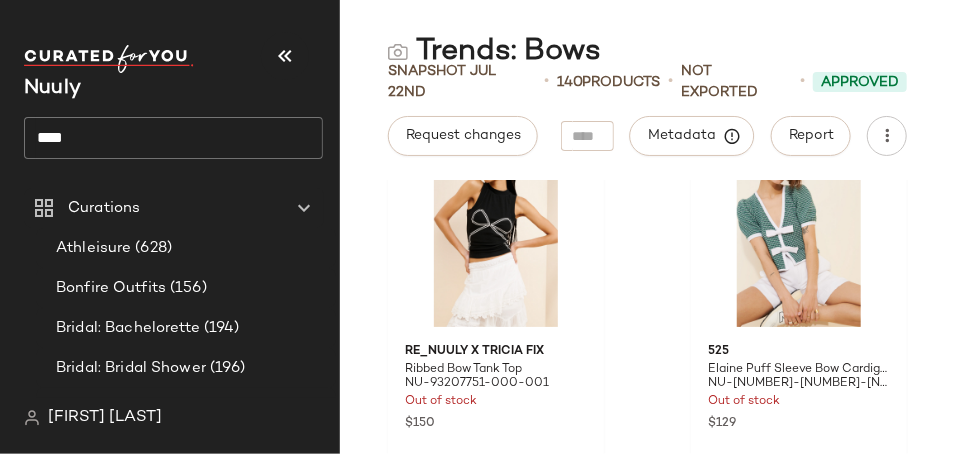 click on "****" 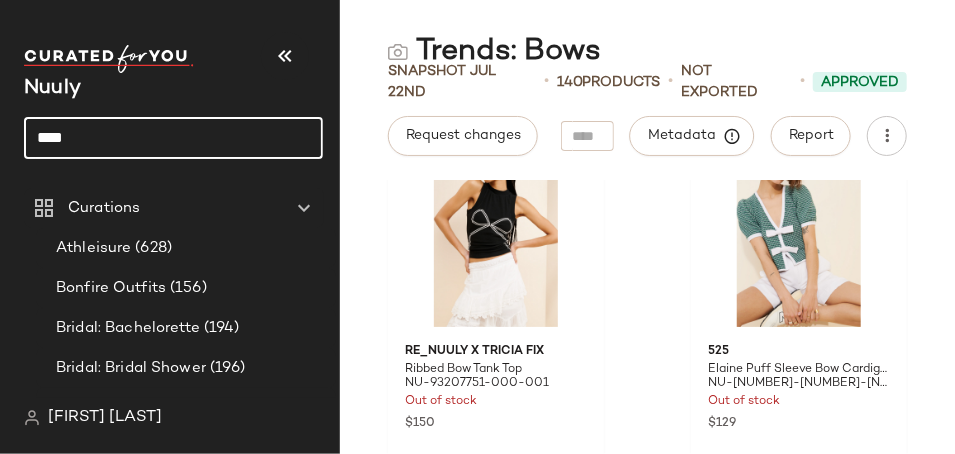 click on "****" 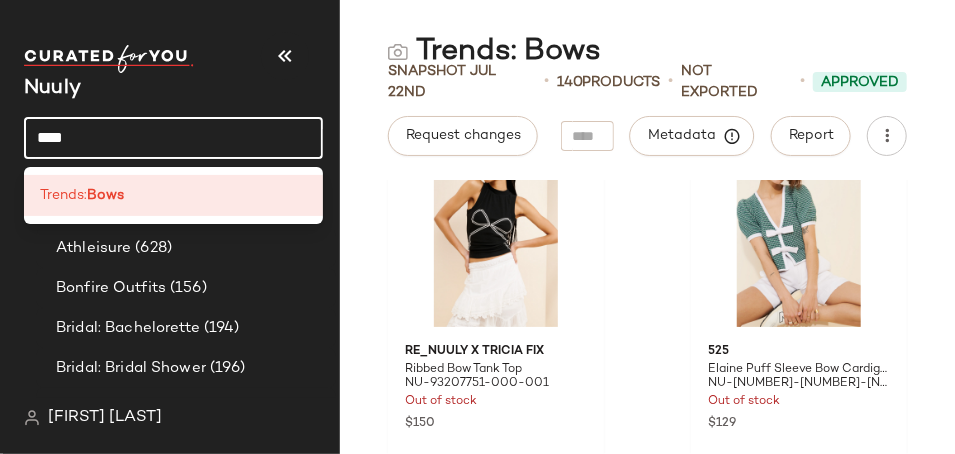 click on "****" 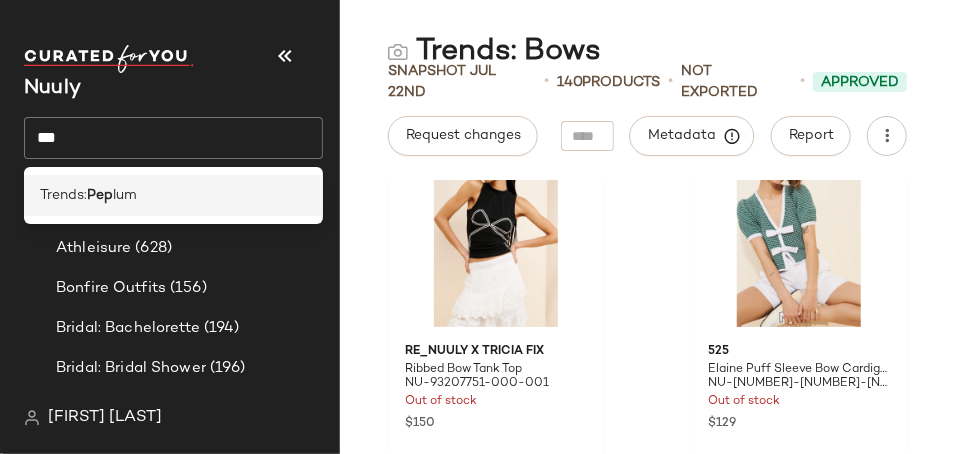 click on "Trends: Pep lum" 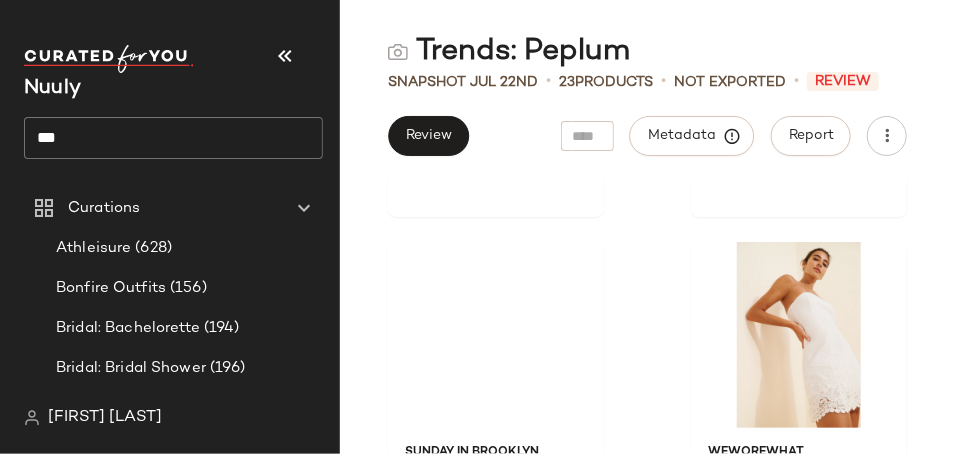 scroll, scrollTop: 349, scrollLeft: 0, axis: vertical 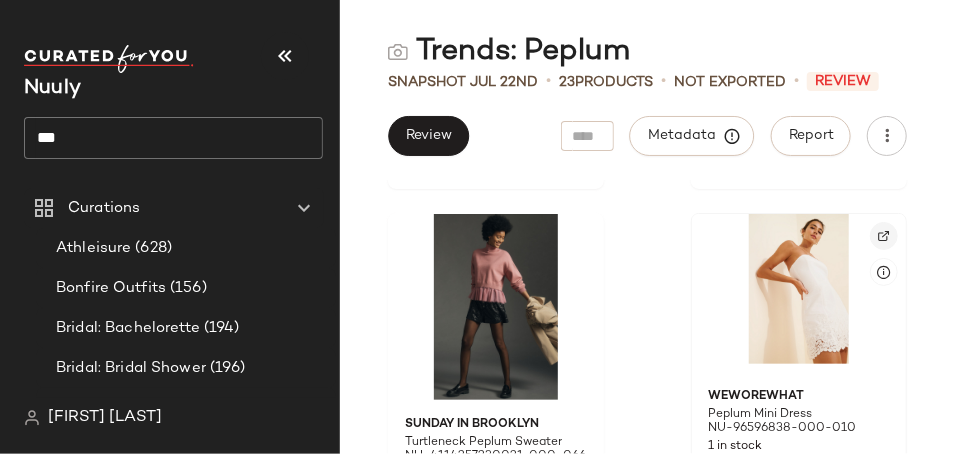 click 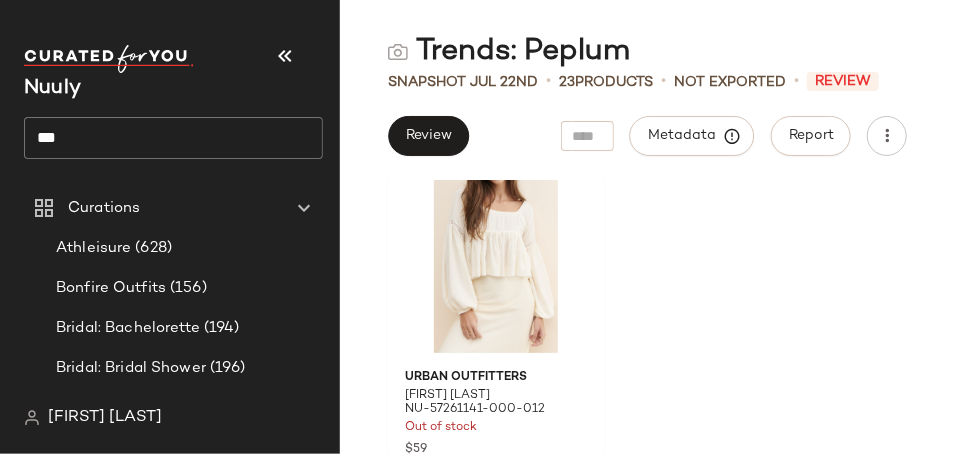 scroll, scrollTop: 4230, scrollLeft: 0, axis: vertical 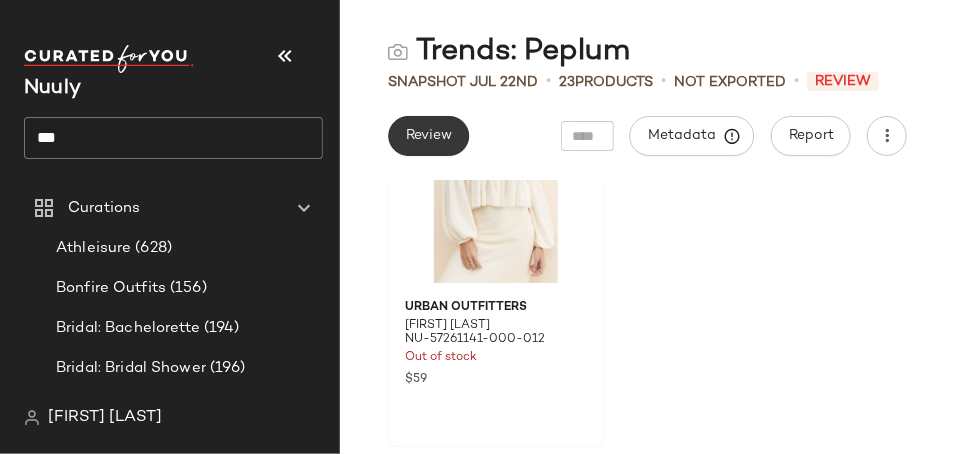 click on "Review" at bounding box center [428, 136] 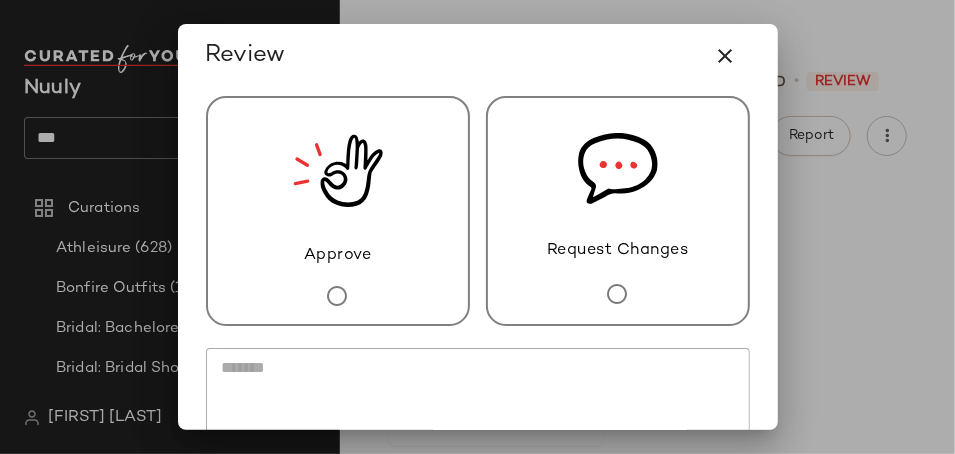 click on "Approve" at bounding box center [338, 211] 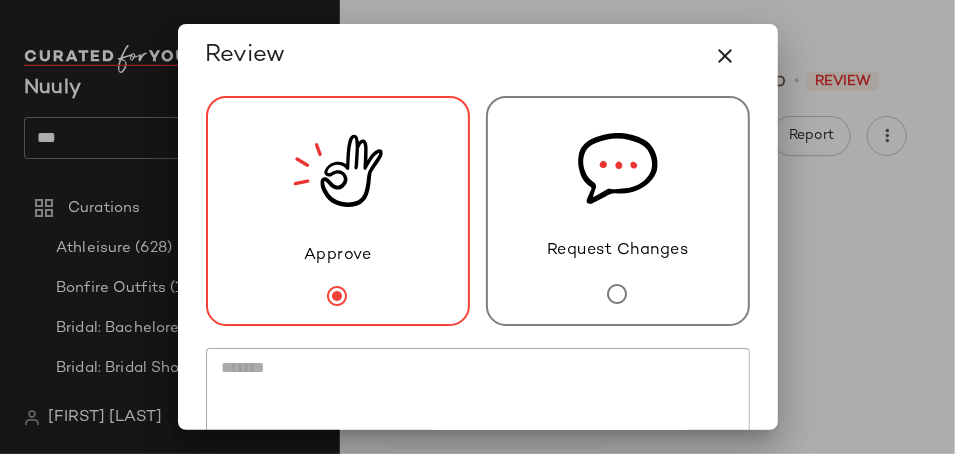 scroll, scrollTop: 176, scrollLeft: 0, axis: vertical 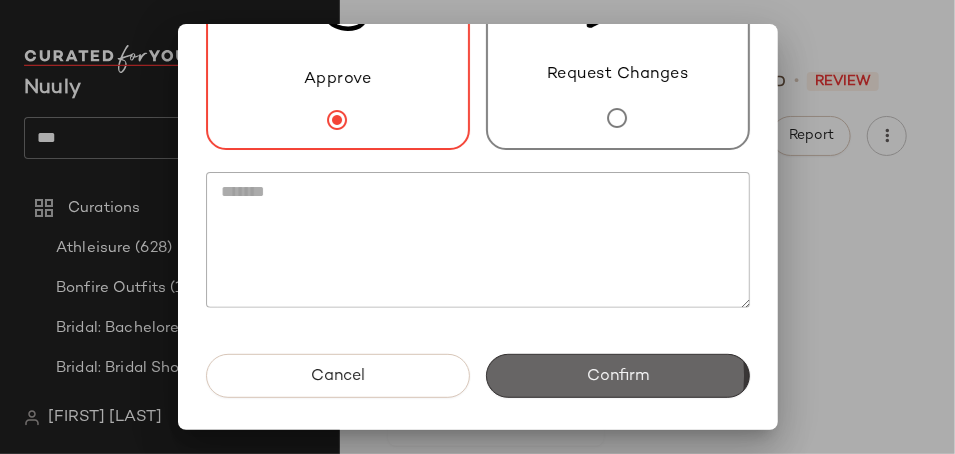 click on "Confirm" at bounding box center (618, 376) 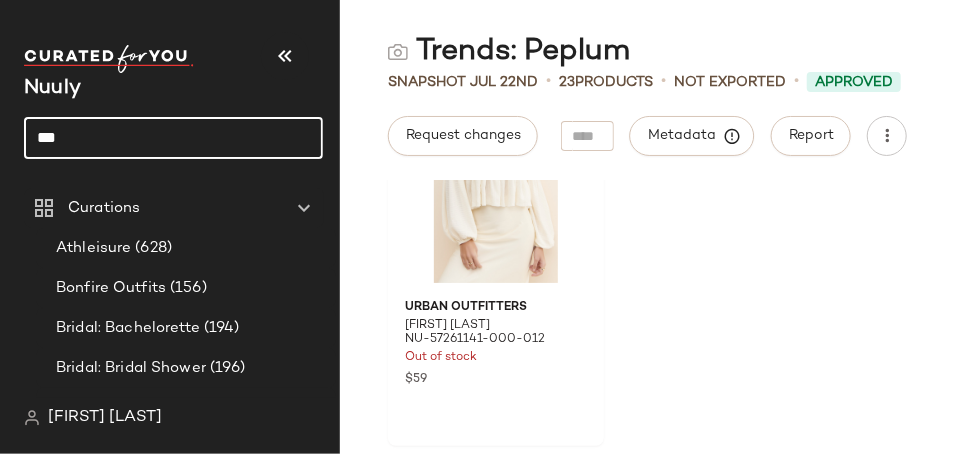 click on "***" 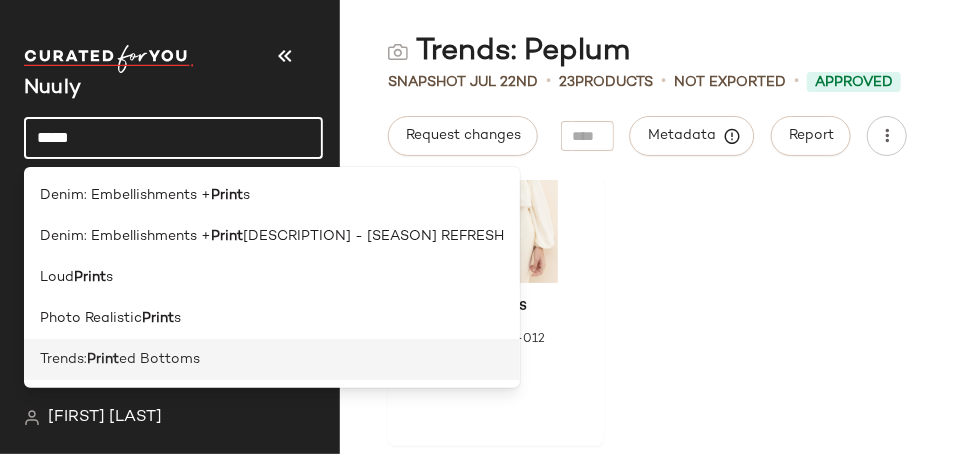 type on "*****" 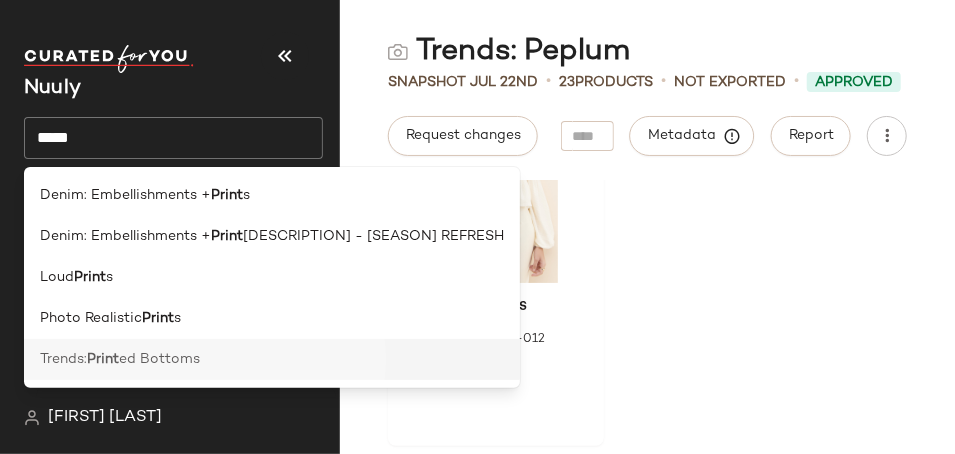 click on "Trends: [DESCRIPTION]" 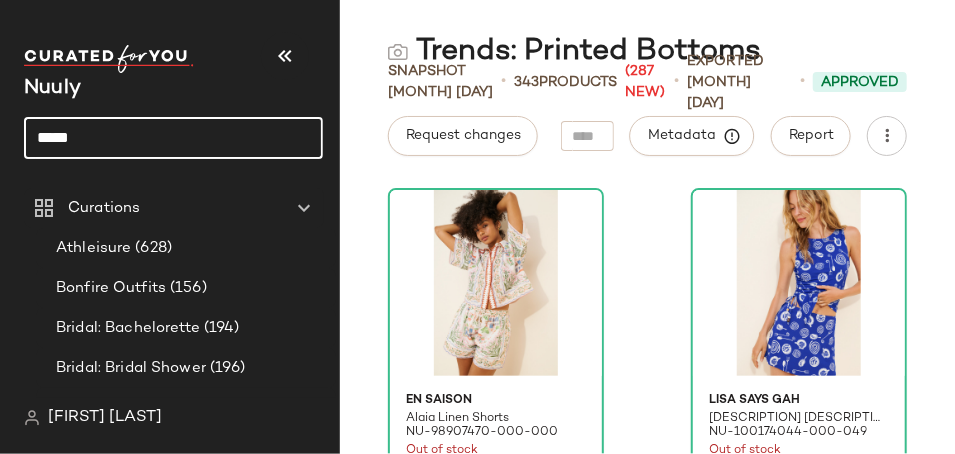 click on "*****" 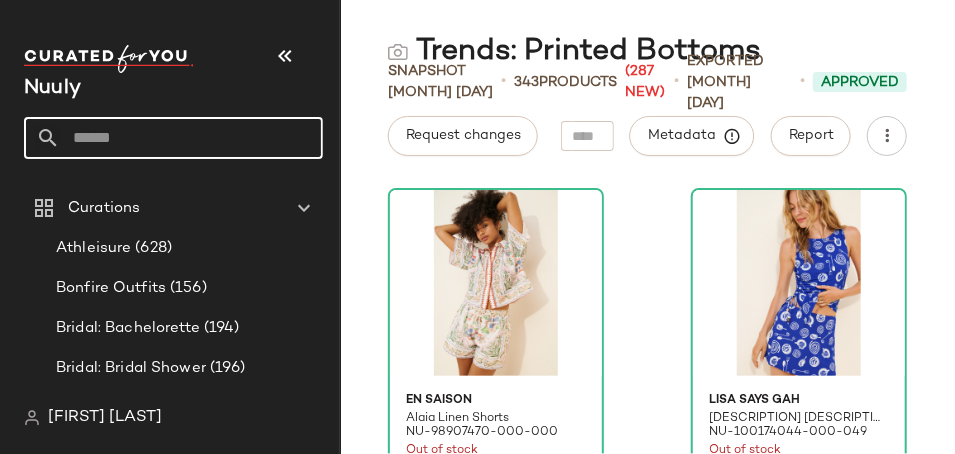 type on "*" 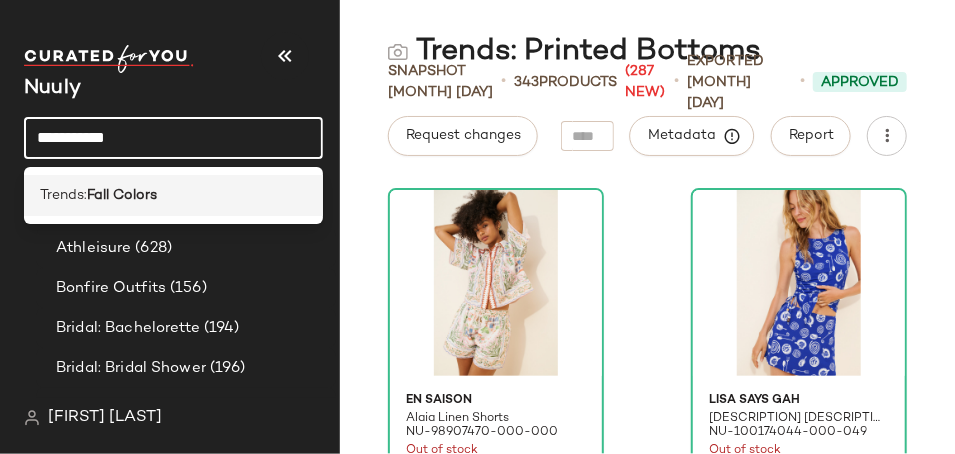 type on "**********" 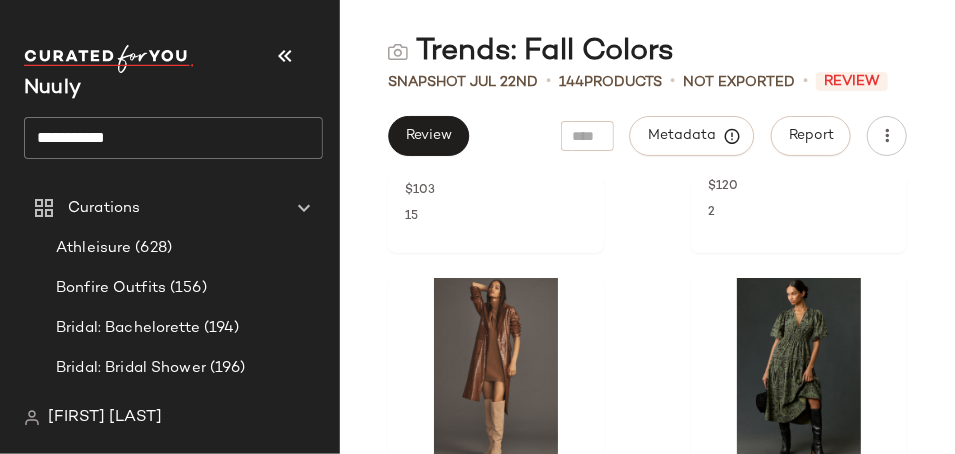 scroll, scrollTop: 8557, scrollLeft: 0, axis: vertical 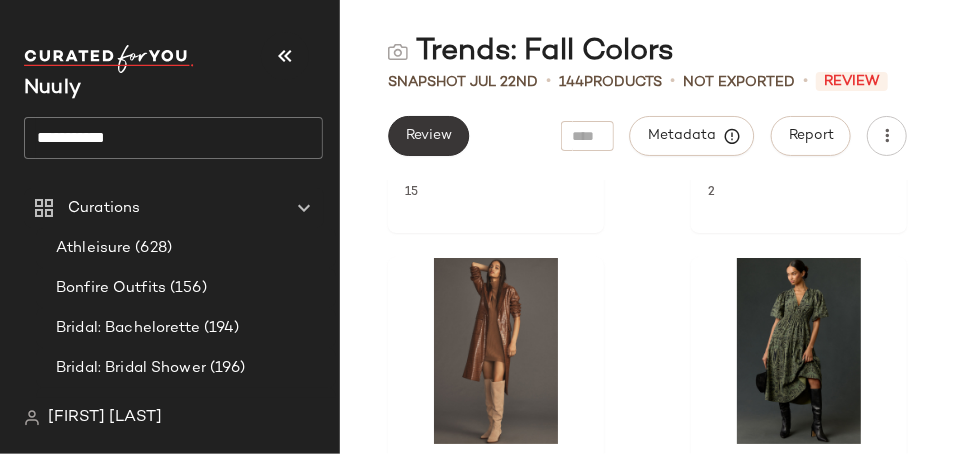 click on "Review" 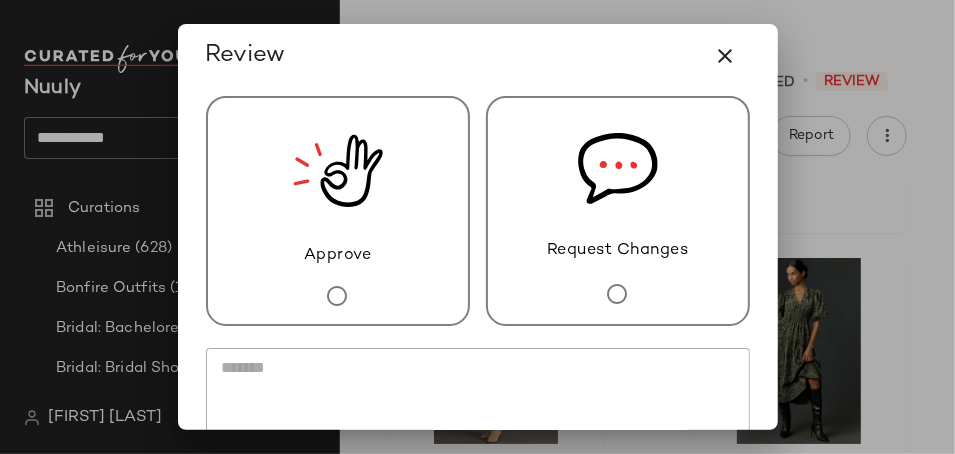 click 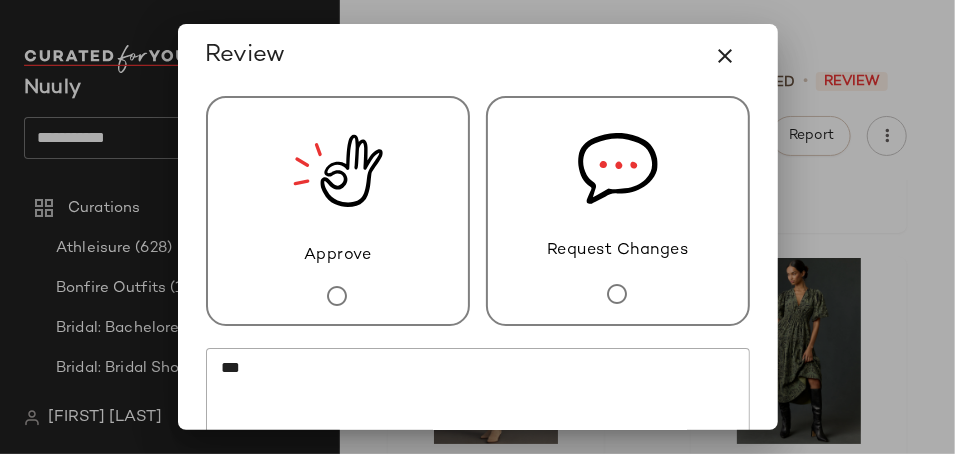 click on "Request Changes" at bounding box center (618, 211) 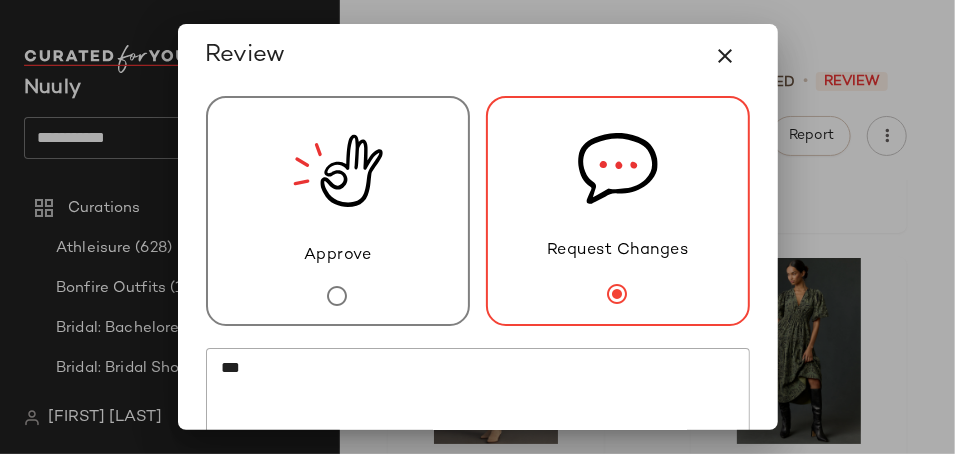 click on "***" 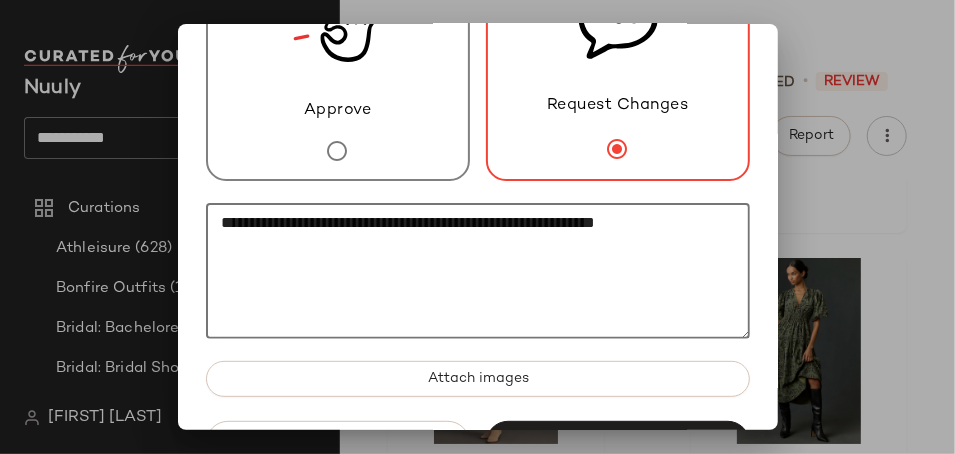 scroll, scrollTop: 212, scrollLeft: 0, axis: vertical 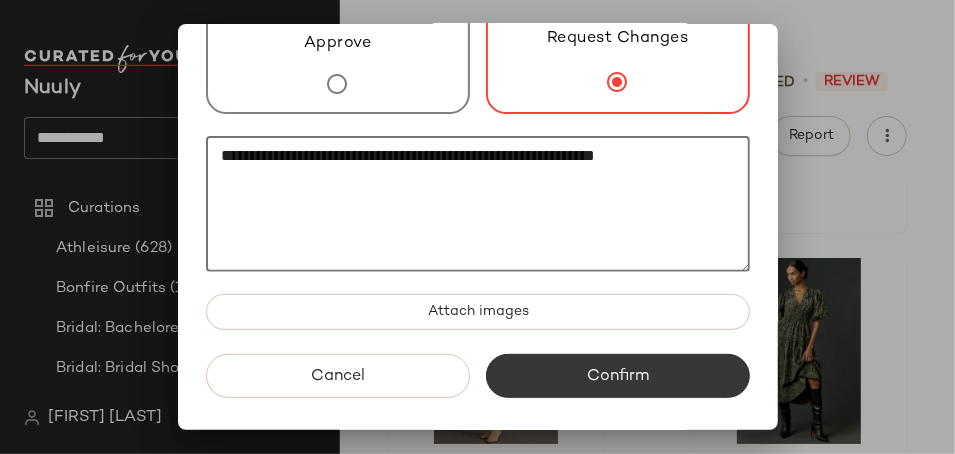 type on "**********" 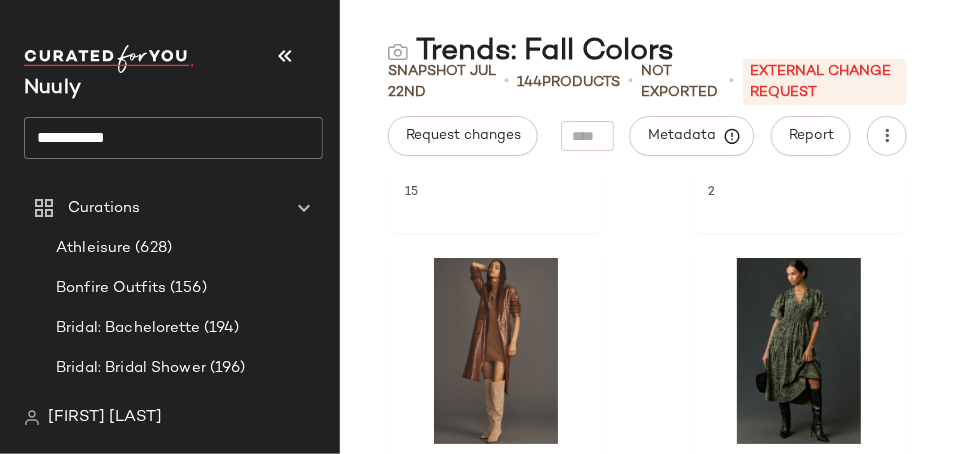 click on "**********" at bounding box center [181, 110] 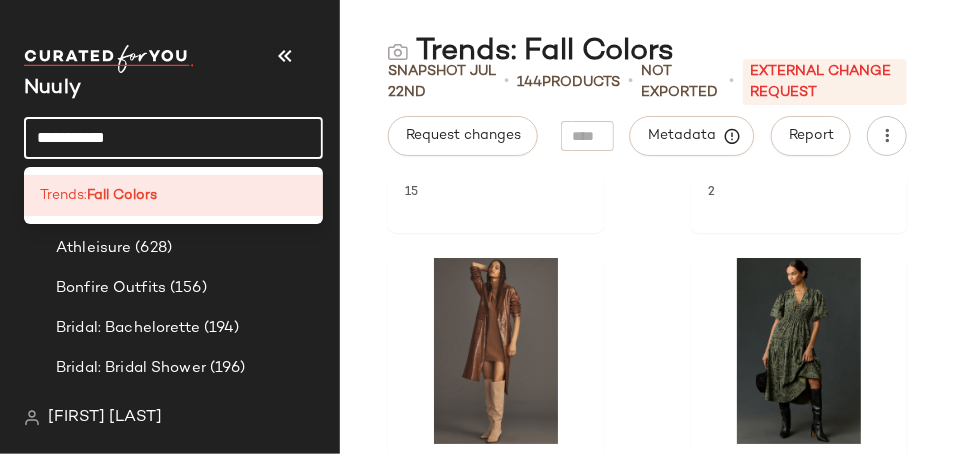 click on "**********" 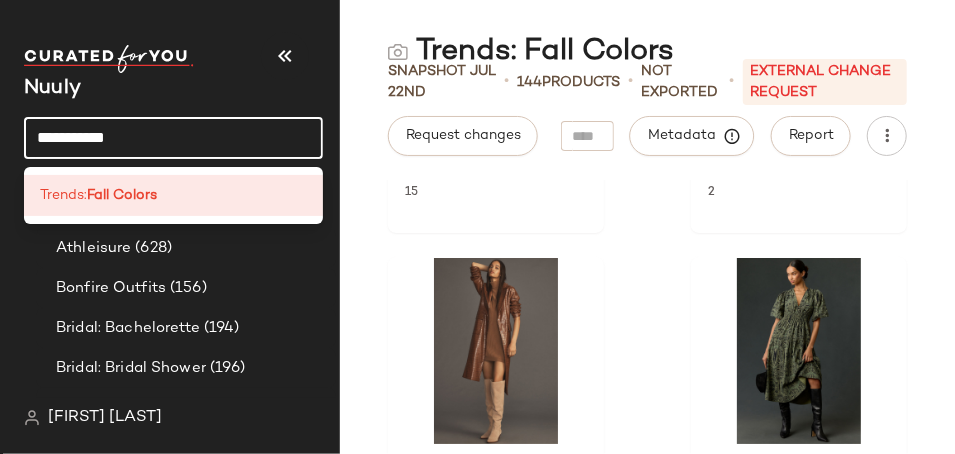click on "**********" 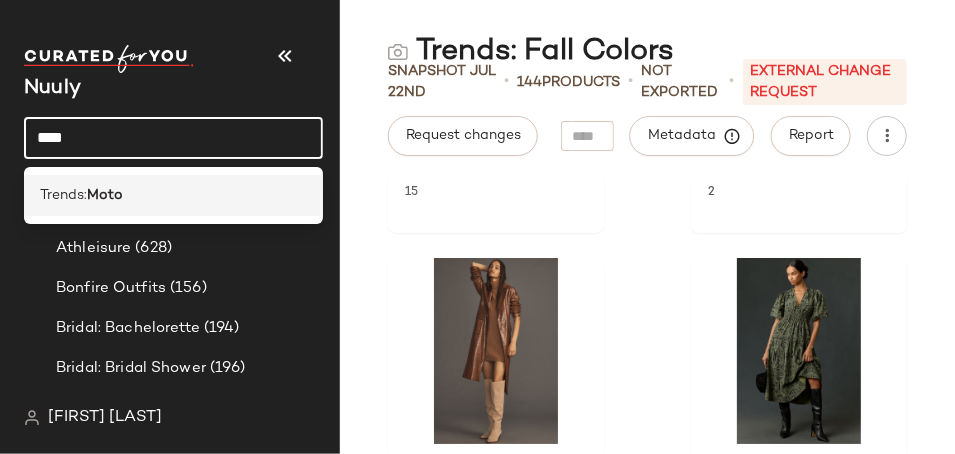 type on "****" 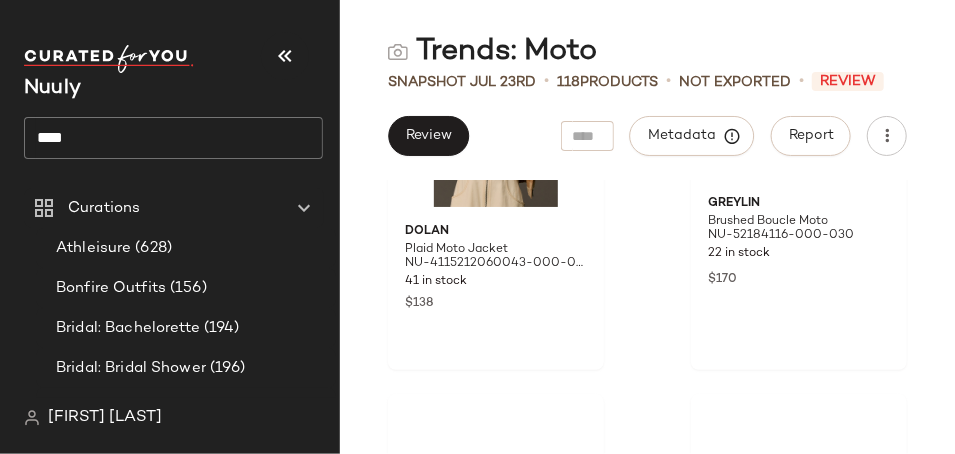 scroll, scrollTop: 11940, scrollLeft: 0, axis: vertical 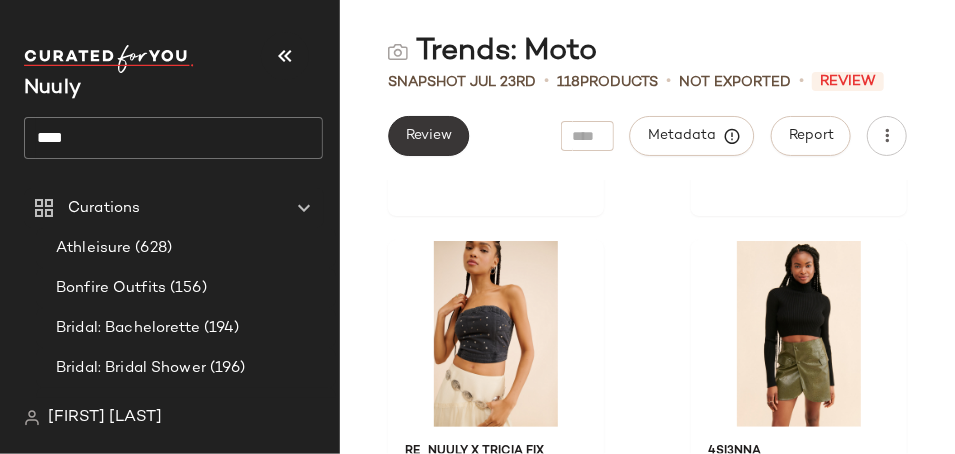 click on "Review" at bounding box center [428, 136] 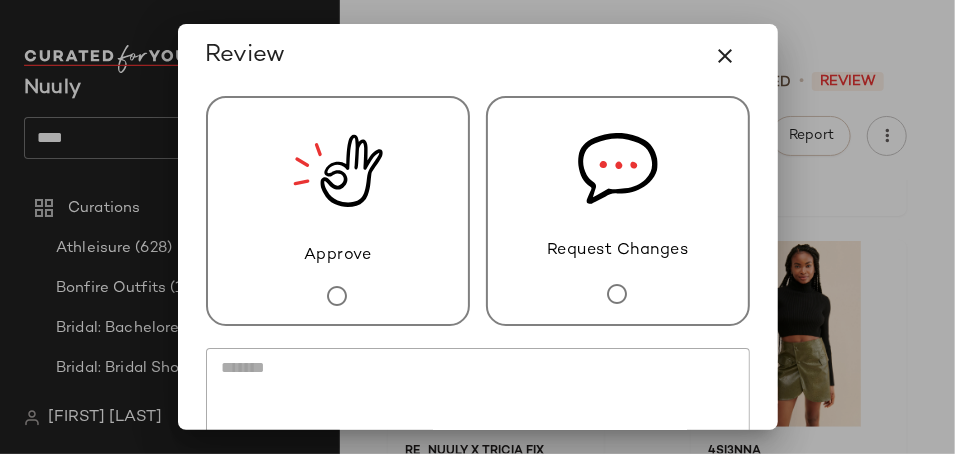 click on "Approve" at bounding box center [338, 211] 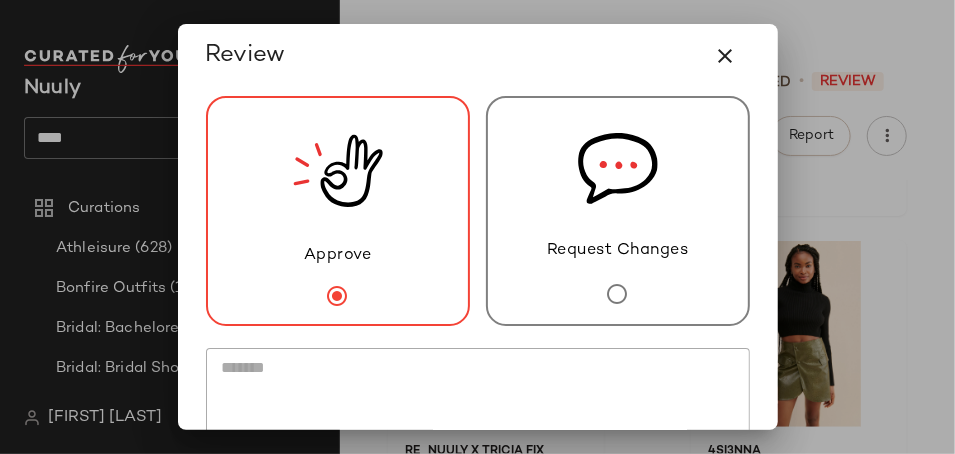 scroll, scrollTop: 176, scrollLeft: 0, axis: vertical 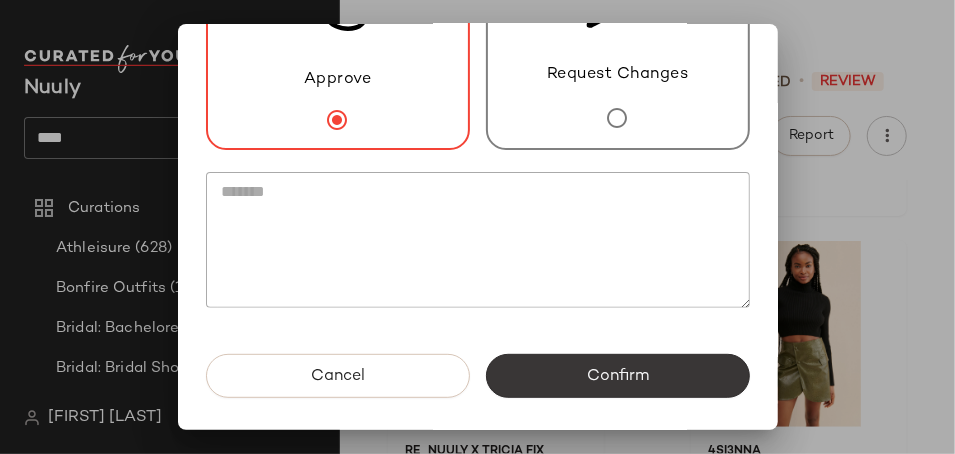 click on "Confirm" at bounding box center (618, 376) 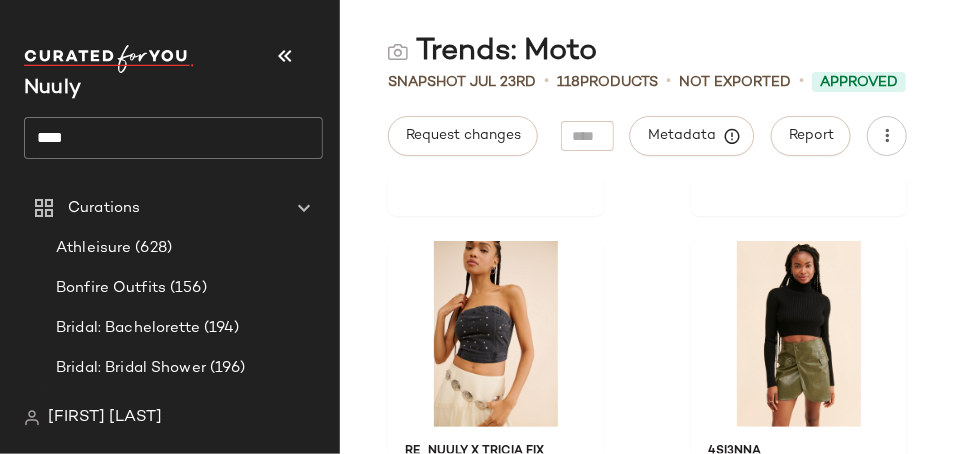 click on "****" 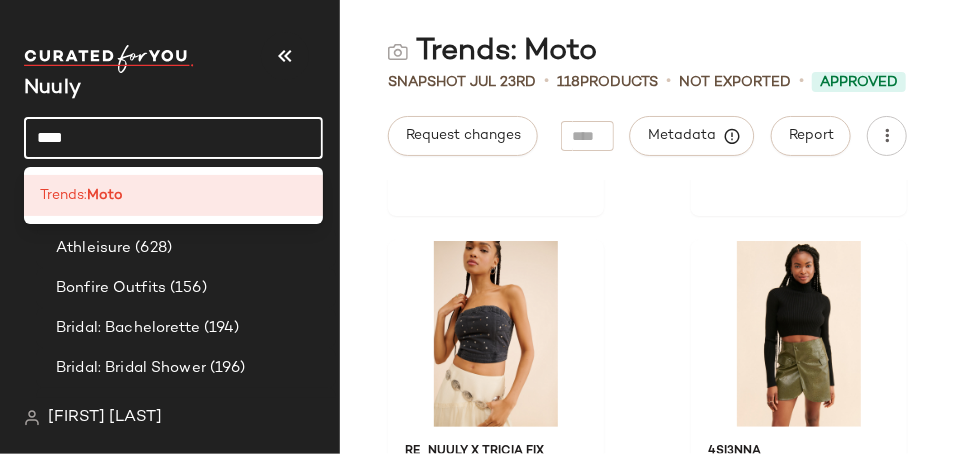 click on "****" 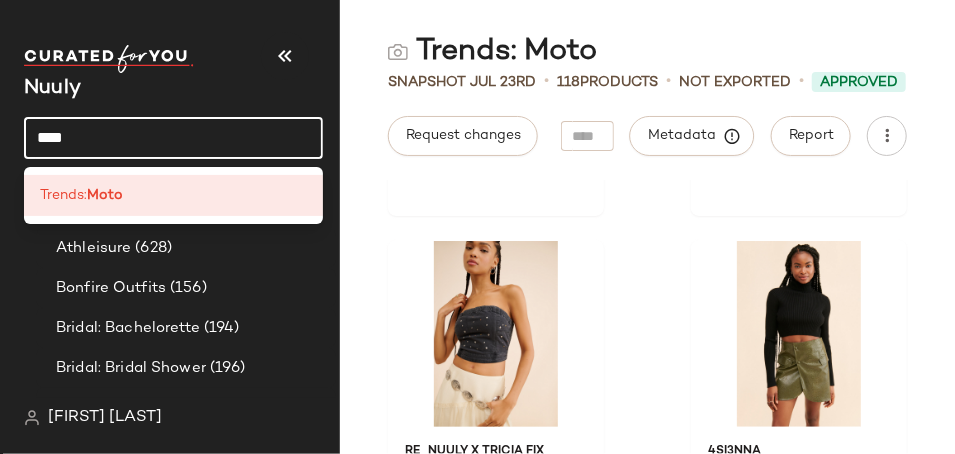 click on "****" 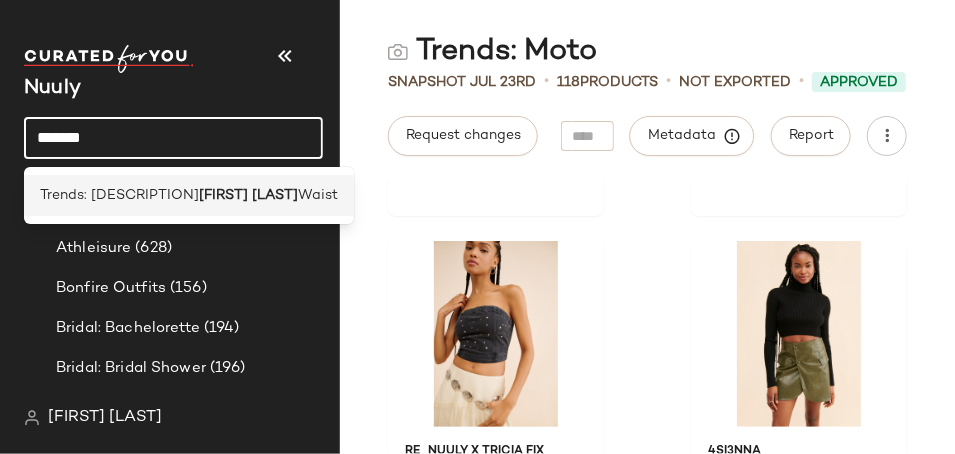 type on "*******" 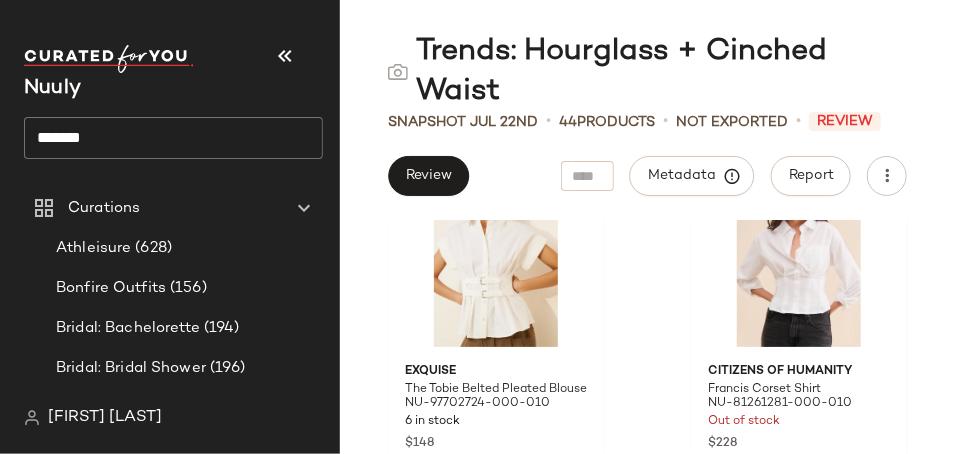 scroll, scrollTop: 8010, scrollLeft: 0, axis: vertical 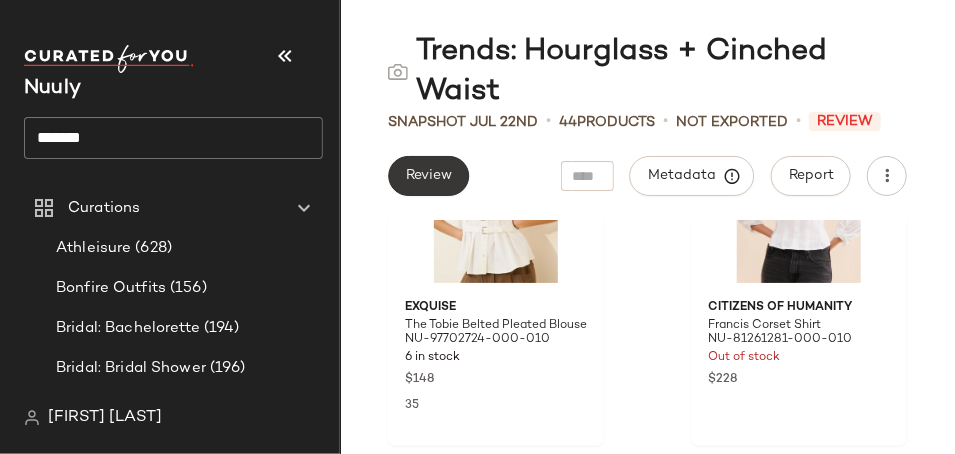click on "Review" at bounding box center (428, 176) 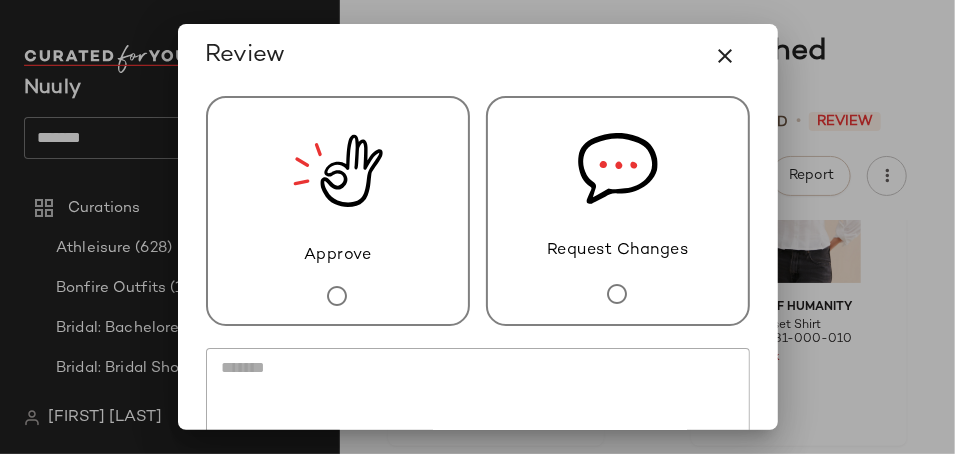 click 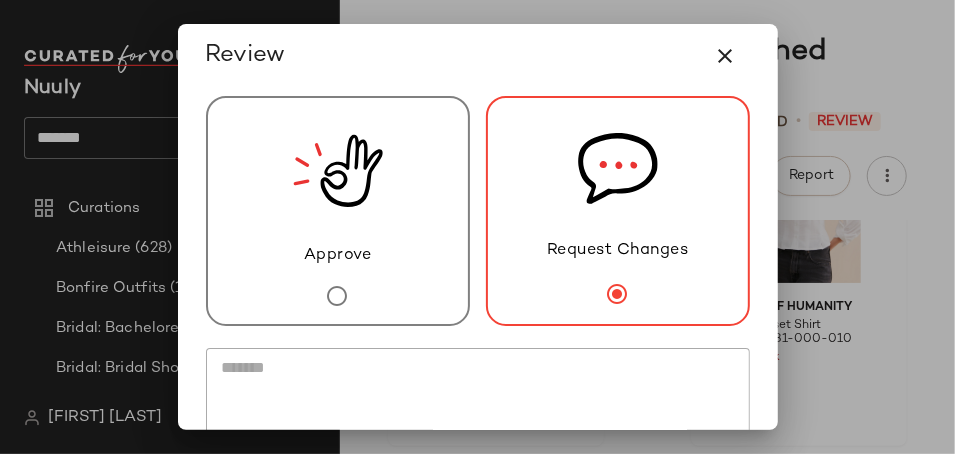 click 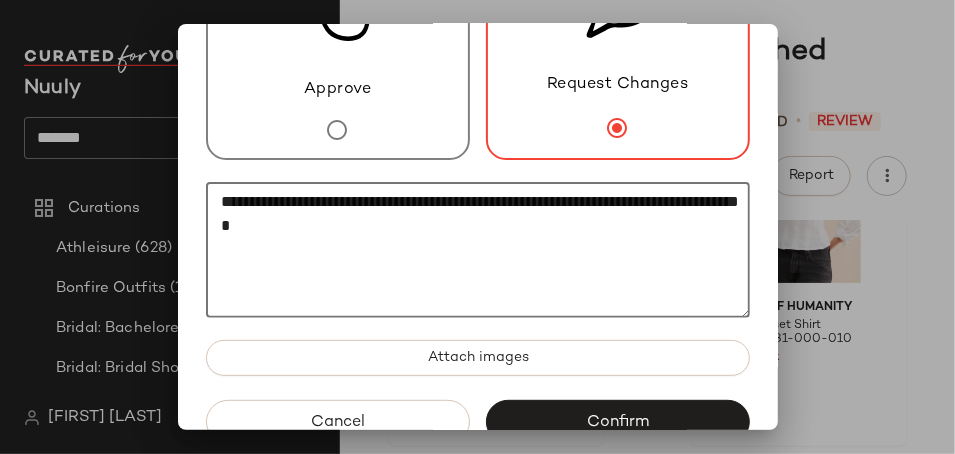 scroll, scrollTop: 212, scrollLeft: 0, axis: vertical 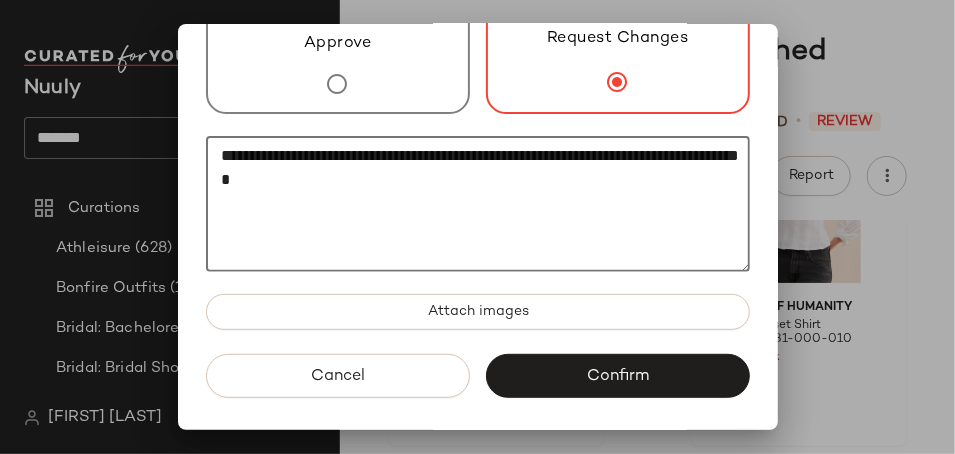 click on "**********" 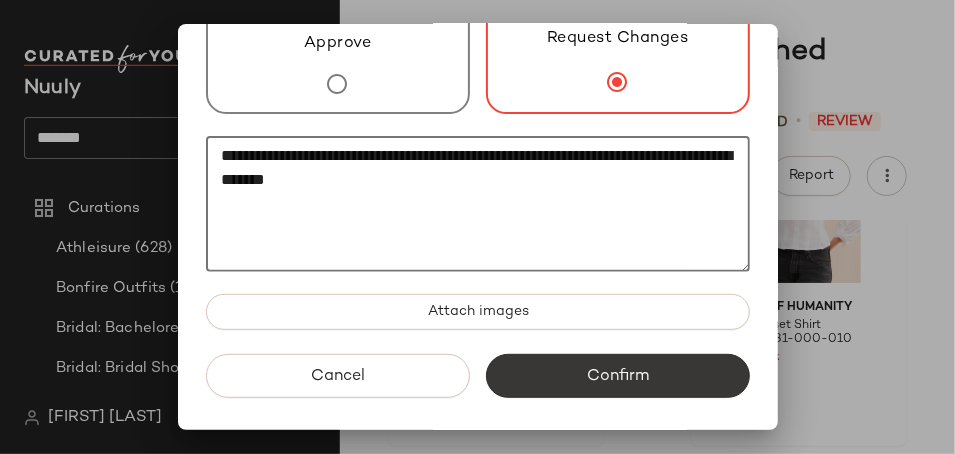 type on "**********" 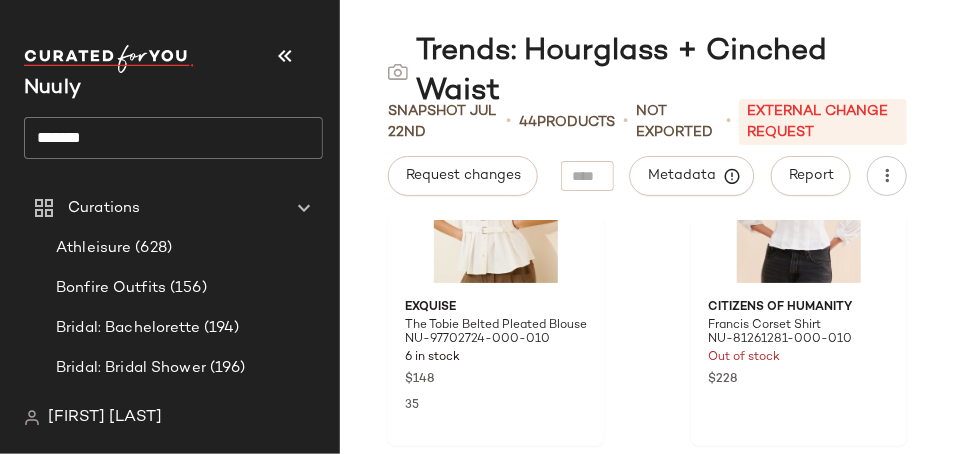 click on "*******" 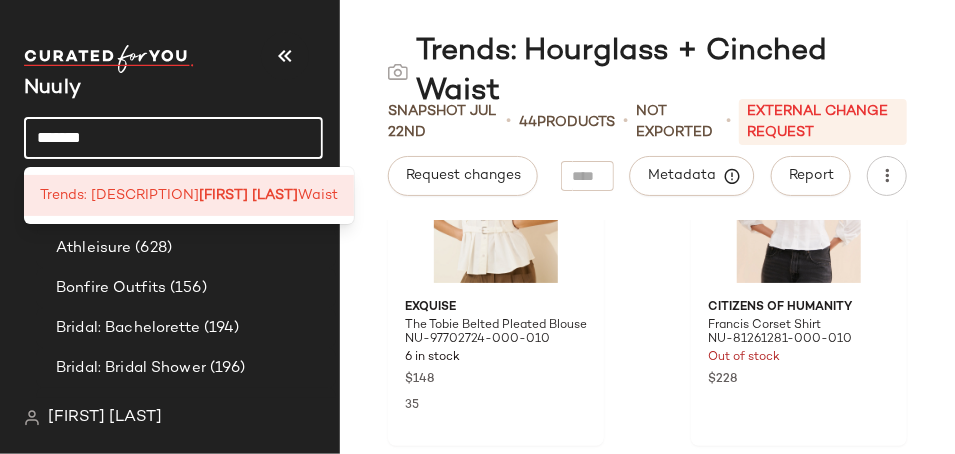 click on "*******" 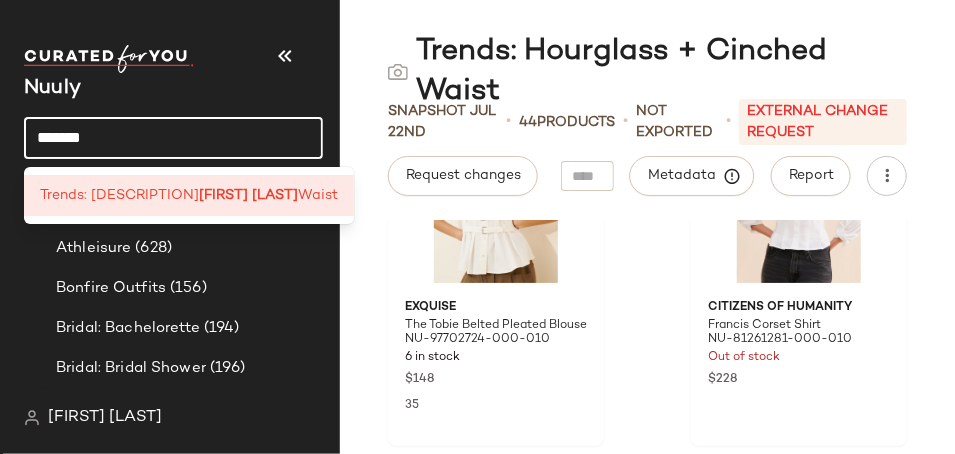 click on "*******" 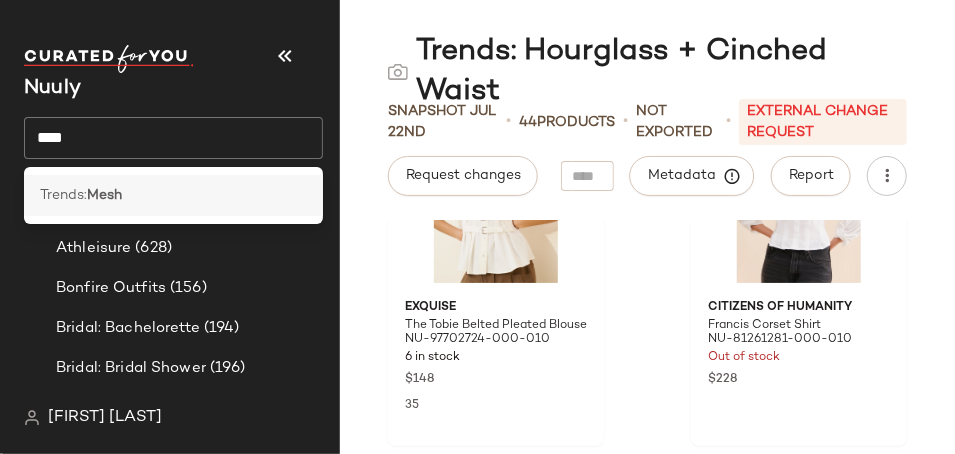 click on "Trends: [MATERIAL]" 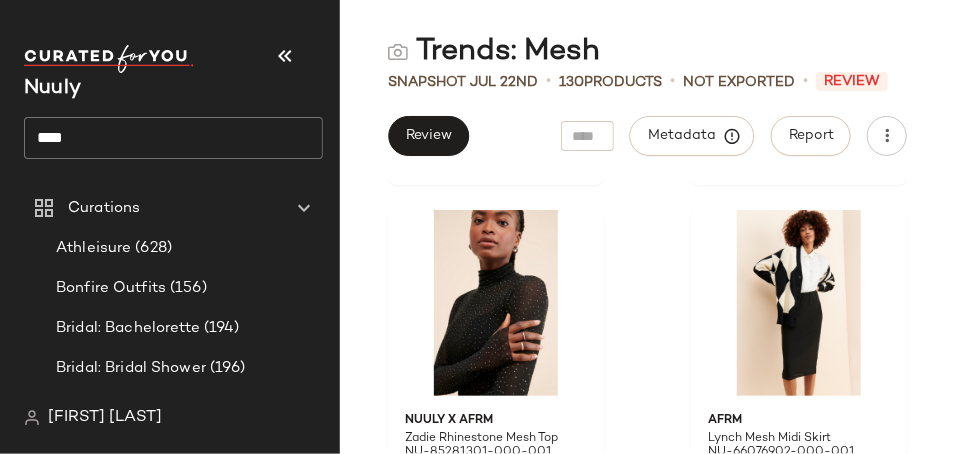 scroll, scrollTop: 2996, scrollLeft: 0, axis: vertical 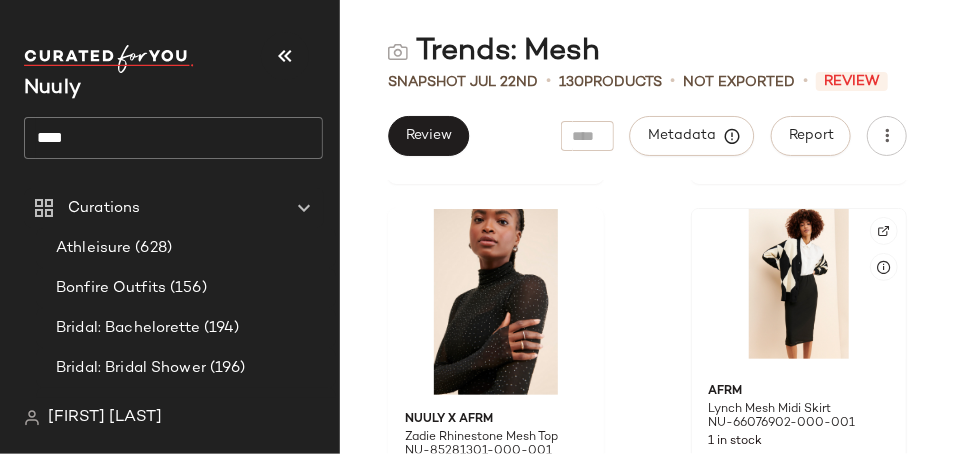 click 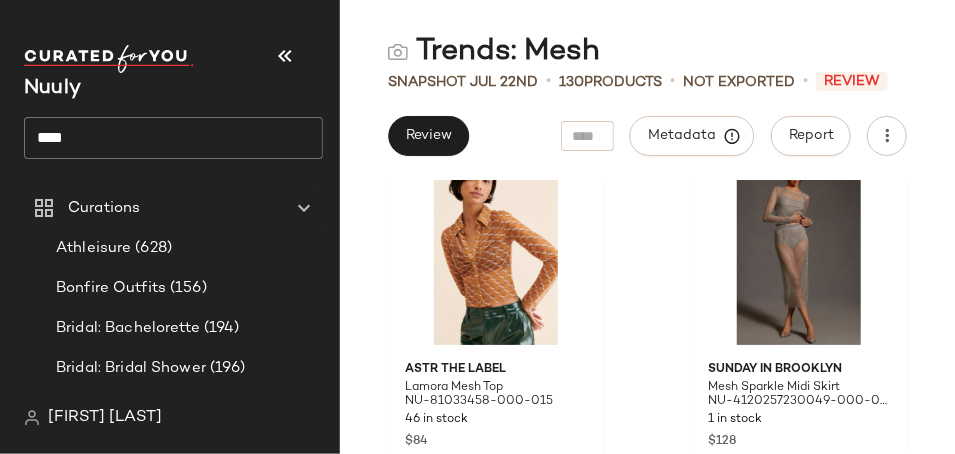 scroll, scrollTop: 9034, scrollLeft: 0, axis: vertical 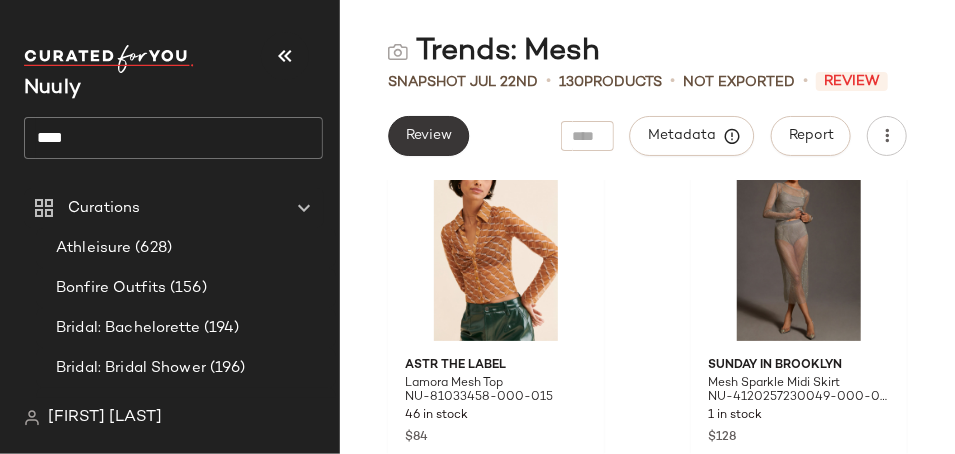 click on "Review" 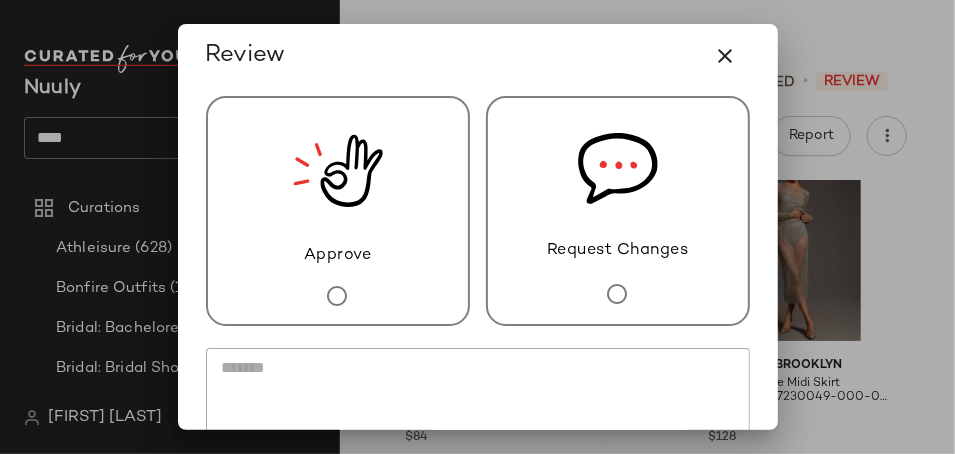 click 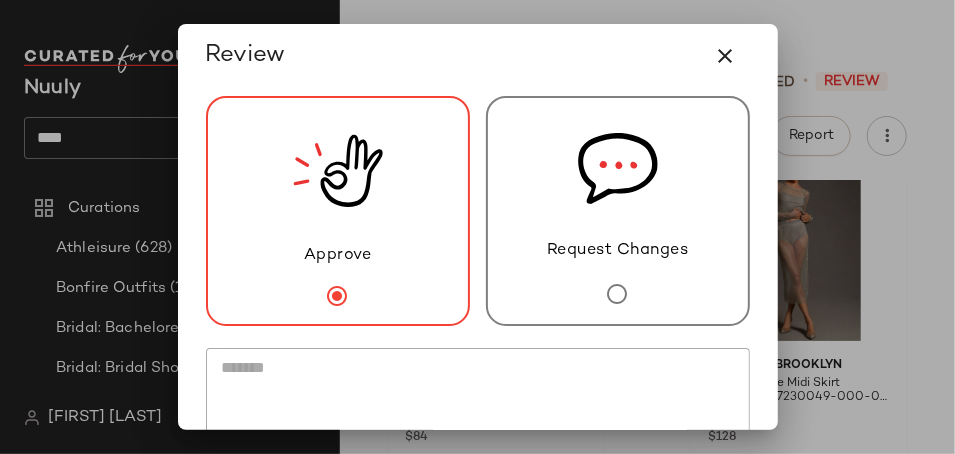 scroll, scrollTop: 176, scrollLeft: 0, axis: vertical 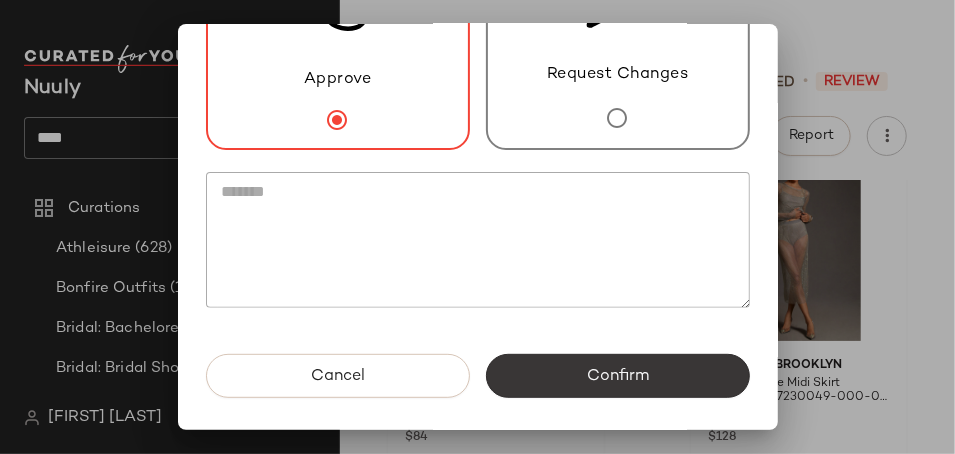 click on "Confirm" at bounding box center (618, 376) 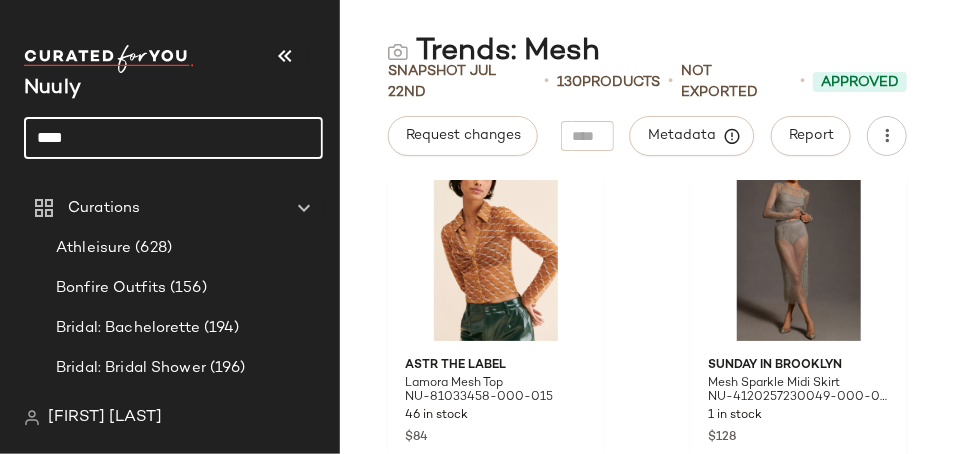 click on "****" 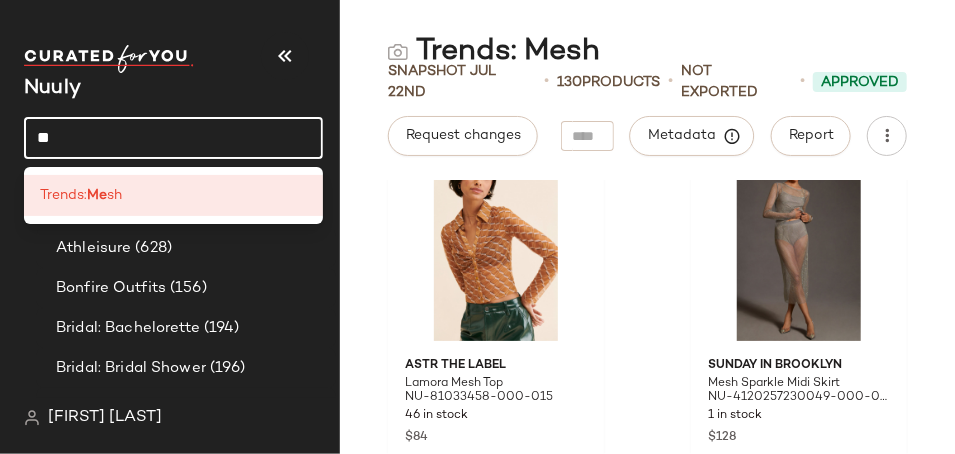type on "*" 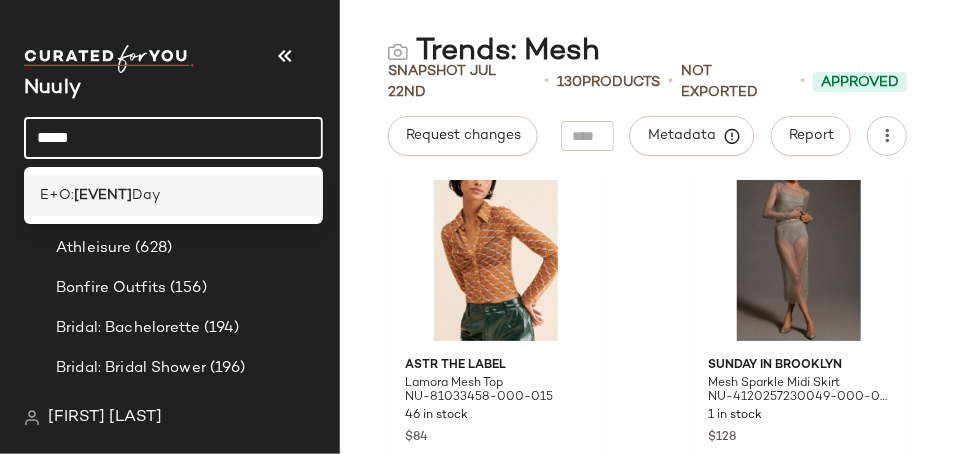 type on "*****" 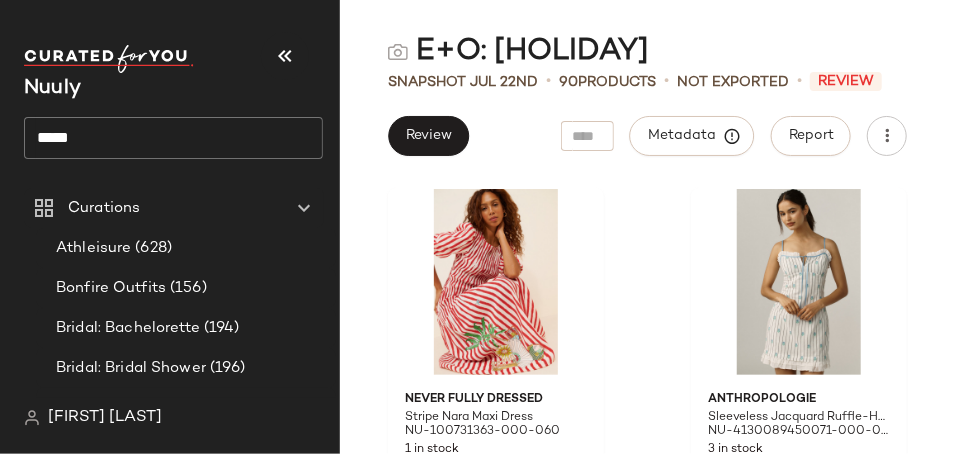scroll, scrollTop: 10487, scrollLeft: 0, axis: vertical 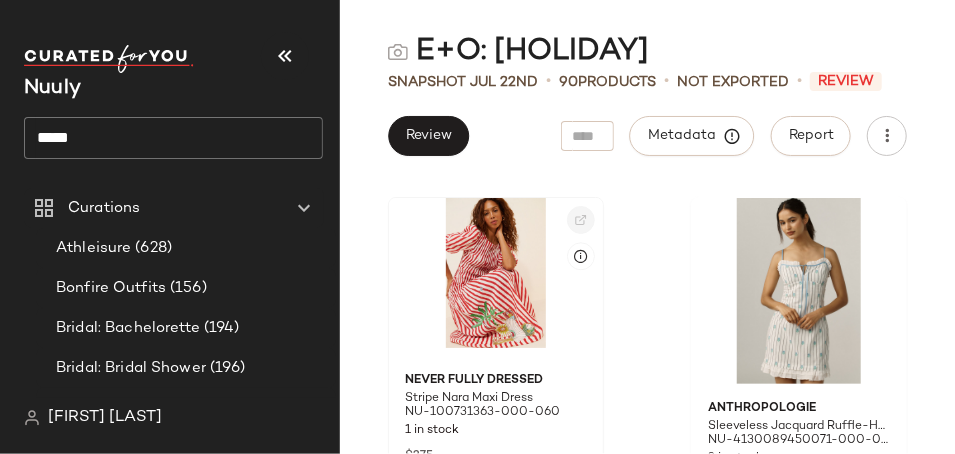 click 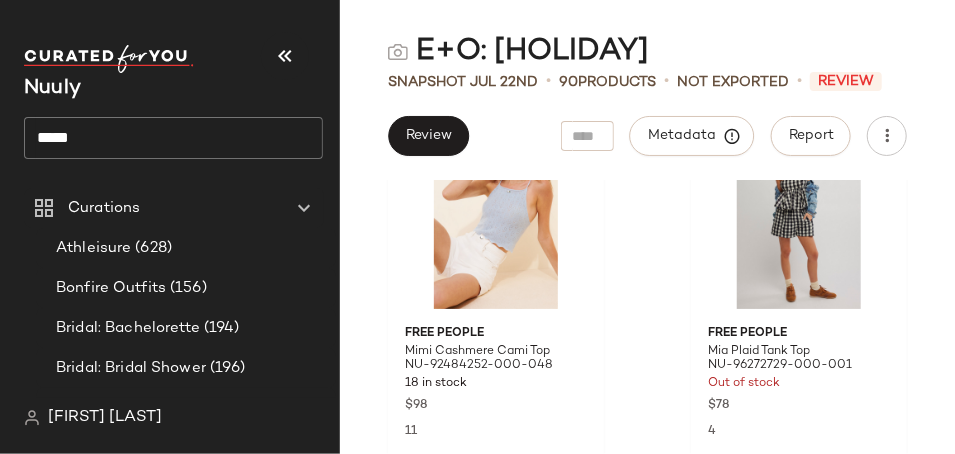 scroll, scrollTop: 15844, scrollLeft: 0, axis: vertical 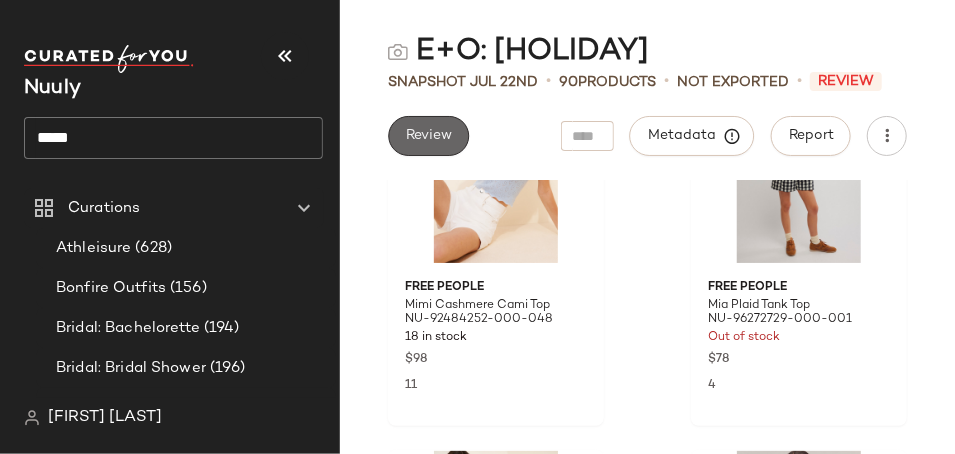click on "Review" at bounding box center [428, 136] 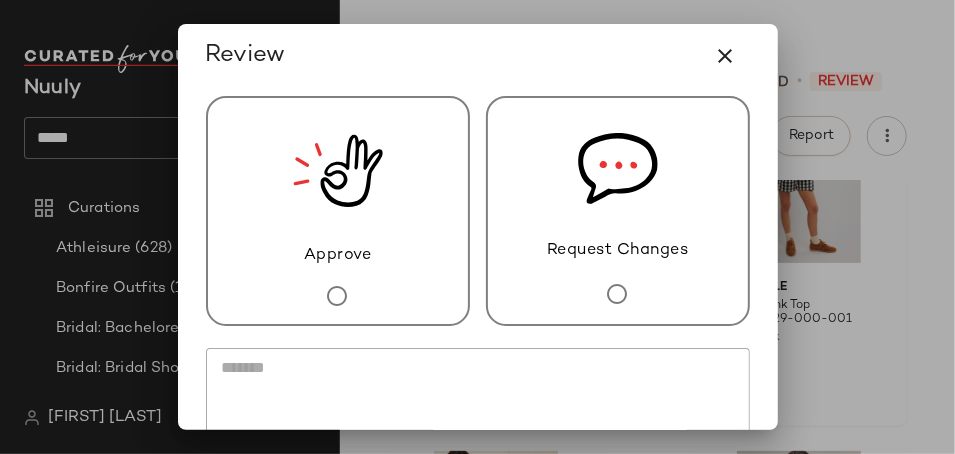 click on "Approve" at bounding box center [338, 211] 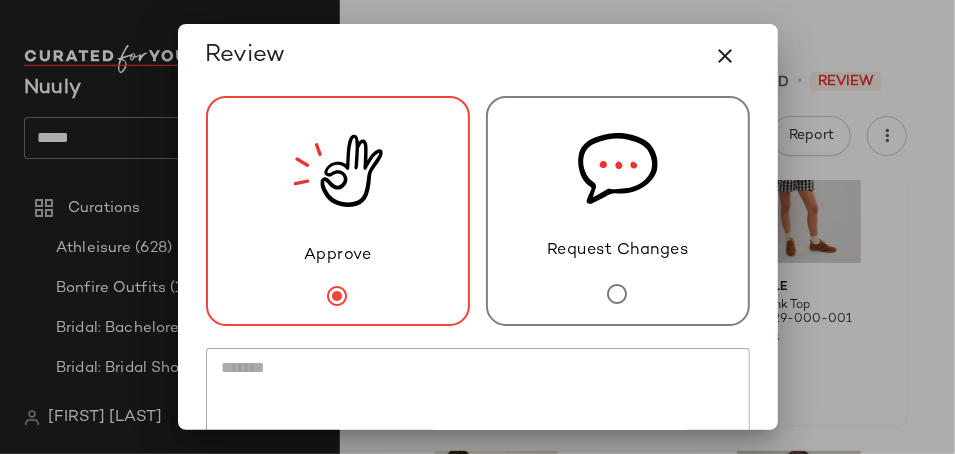 scroll, scrollTop: 176, scrollLeft: 0, axis: vertical 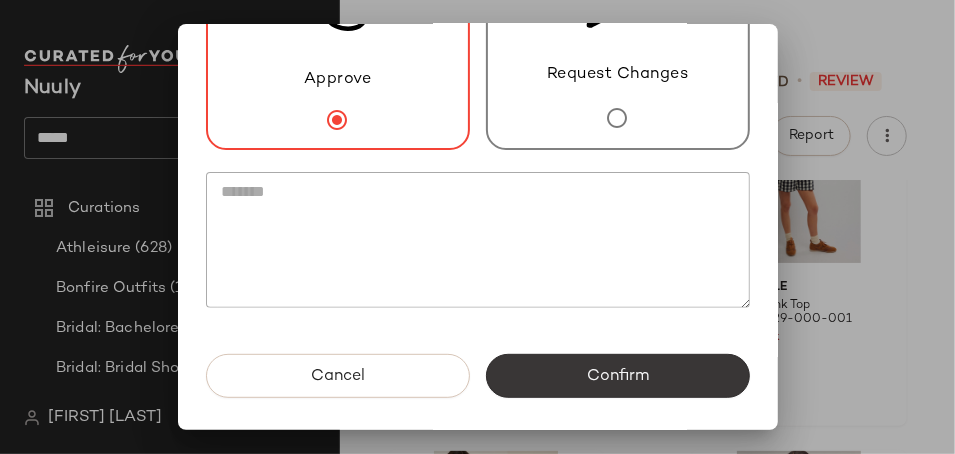 click on "Confirm" at bounding box center (618, 376) 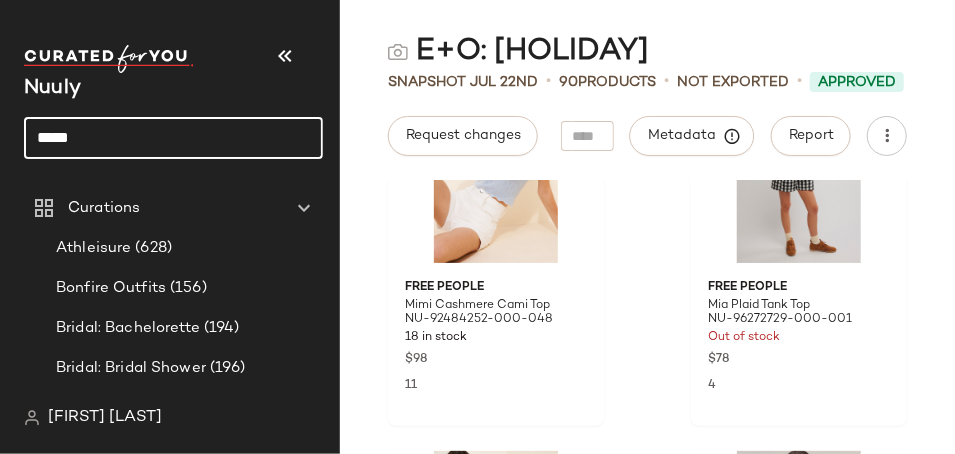 click on "*****" 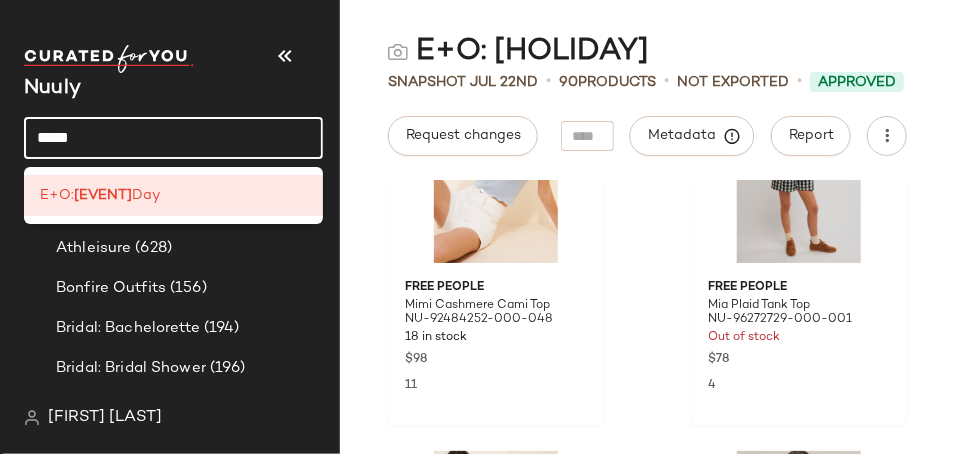 click on "*****" 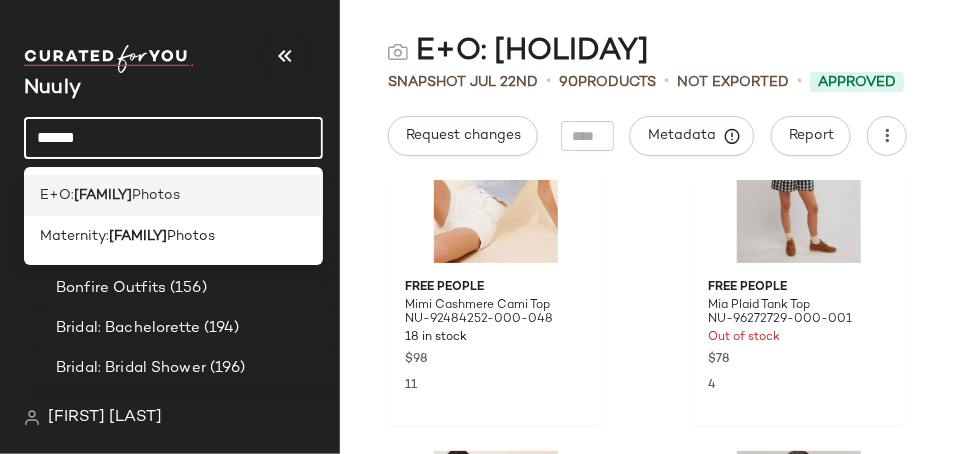 type on "******" 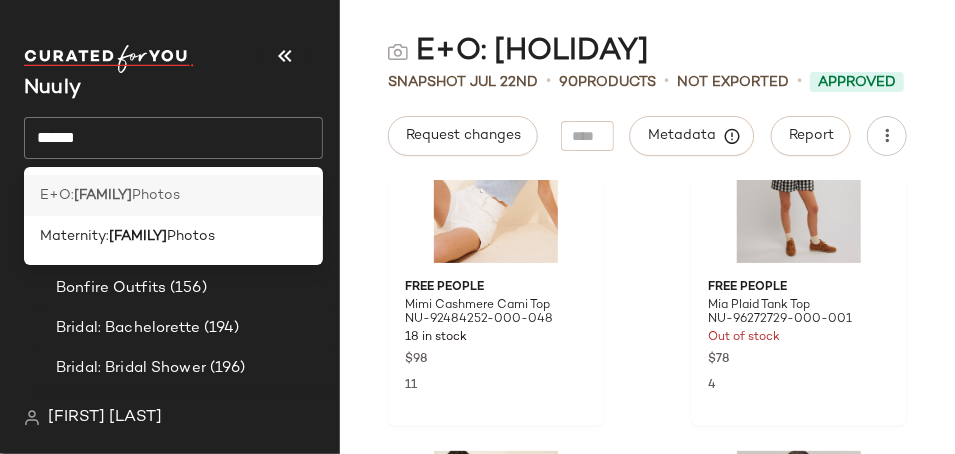 click on "E+O: [EVENT]" 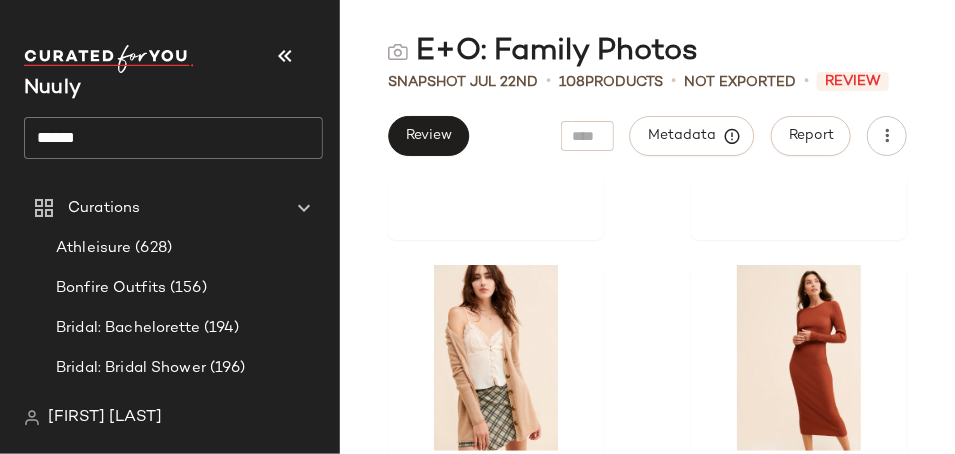 scroll, scrollTop: 3340, scrollLeft: 0, axis: vertical 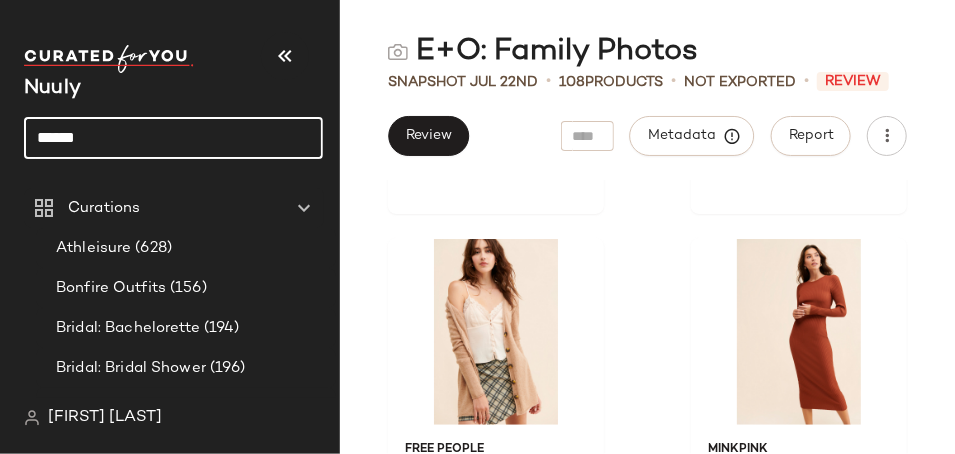 click on "******" 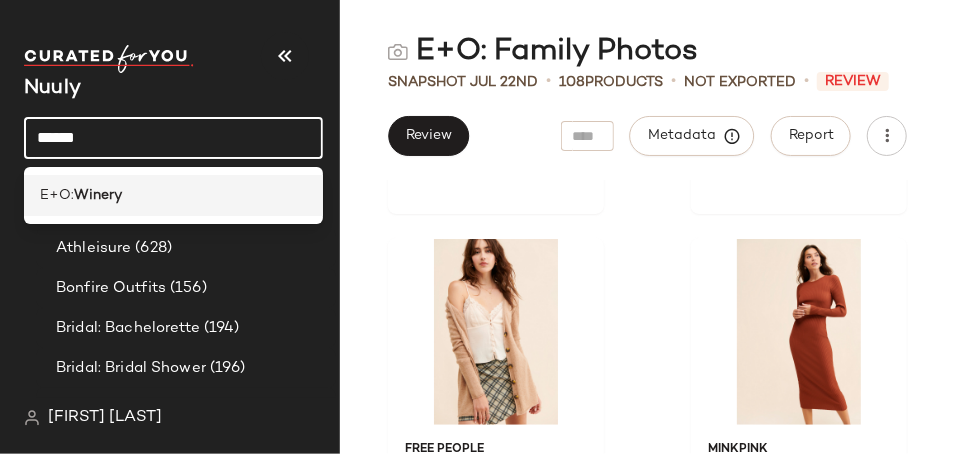 type on "******" 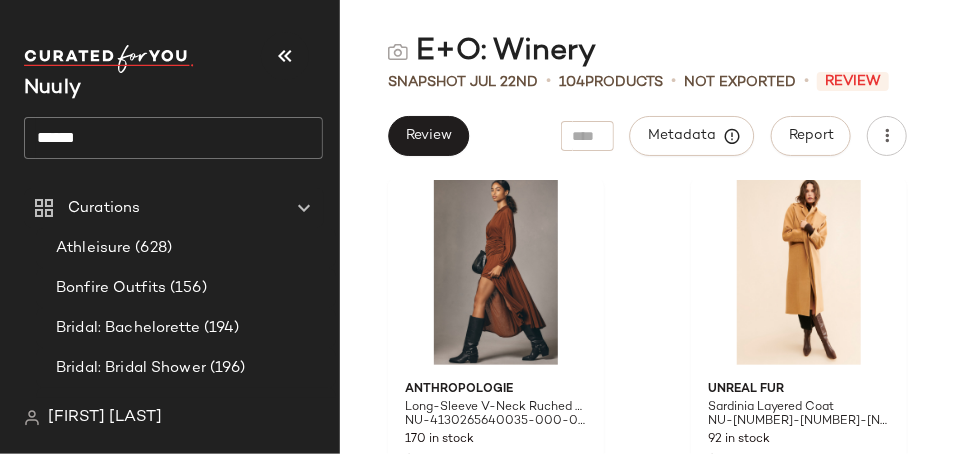 scroll, scrollTop: 7890, scrollLeft: 0, axis: vertical 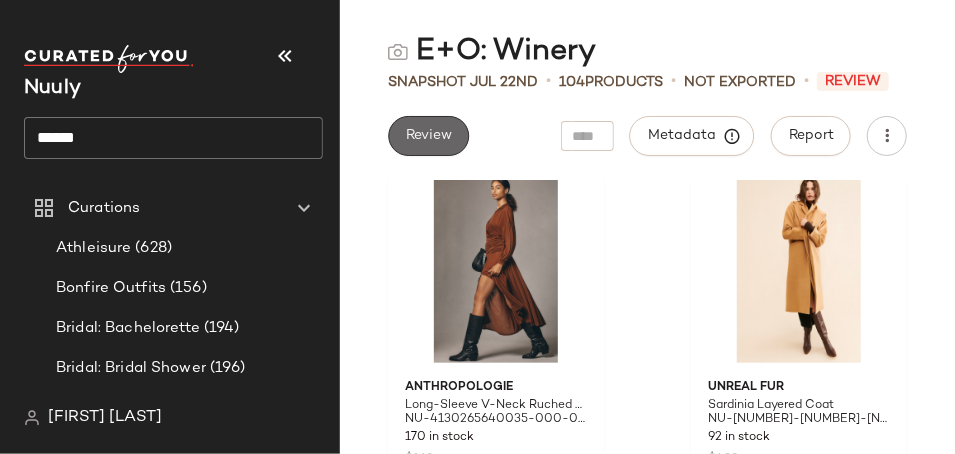 click on "Review" 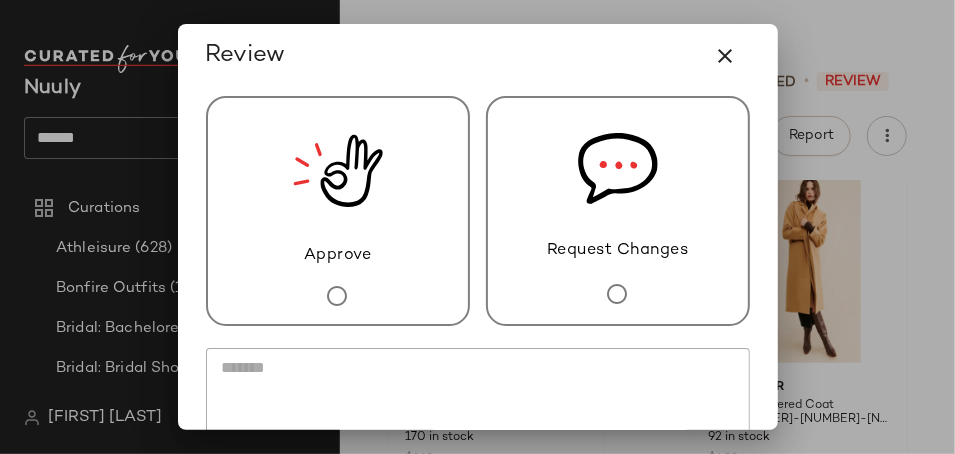 click 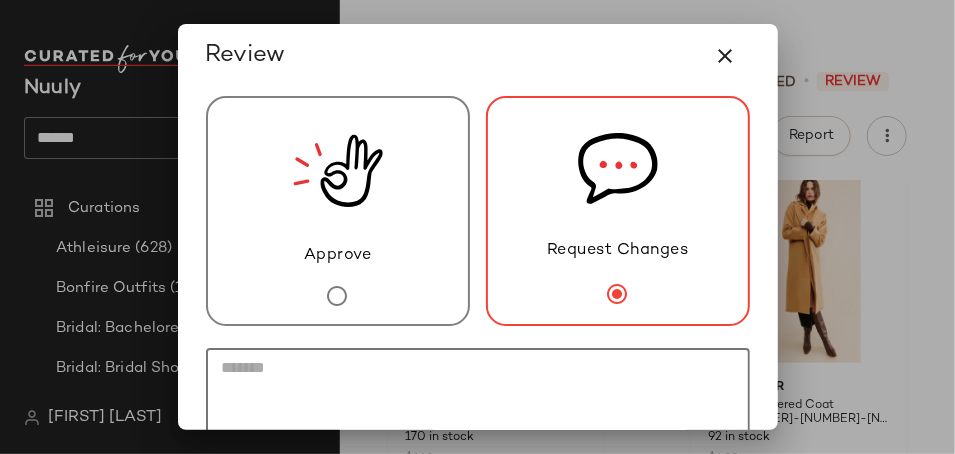 click 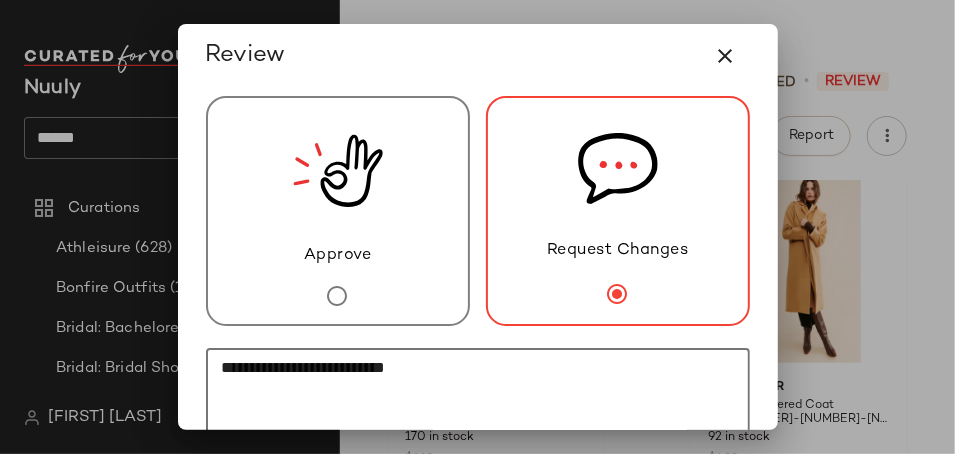 type on "**********" 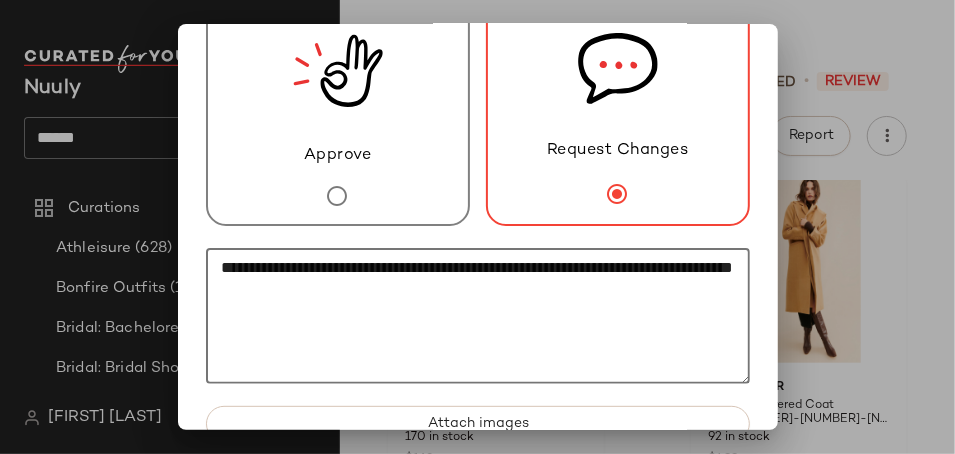 scroll, scrollTop: 146, scrollLeft: 0, axis: vertical 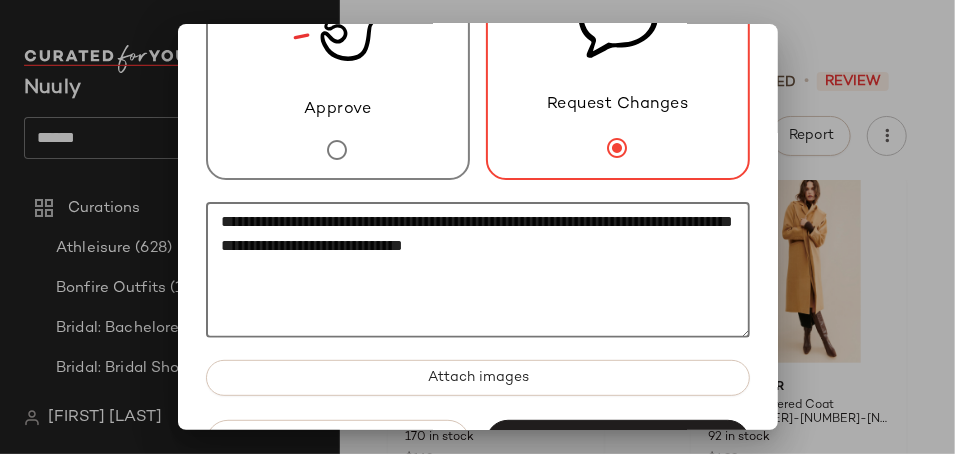 click on "**********" 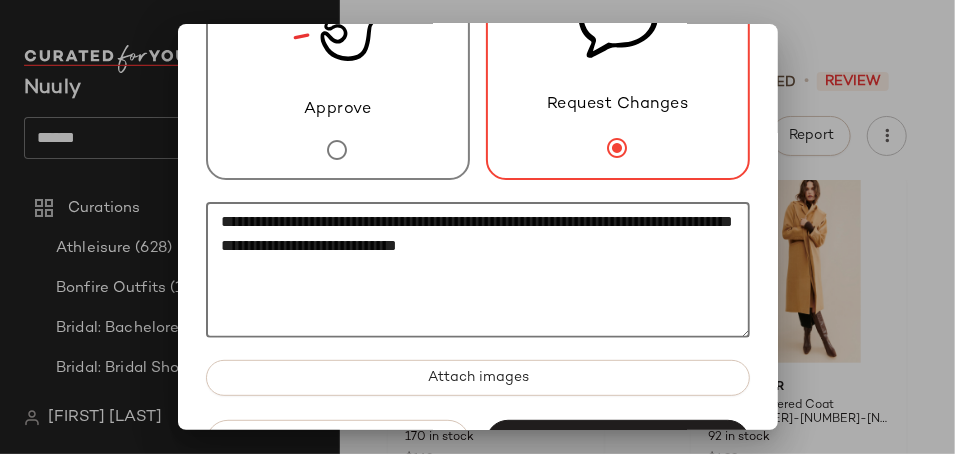 click on "**********" 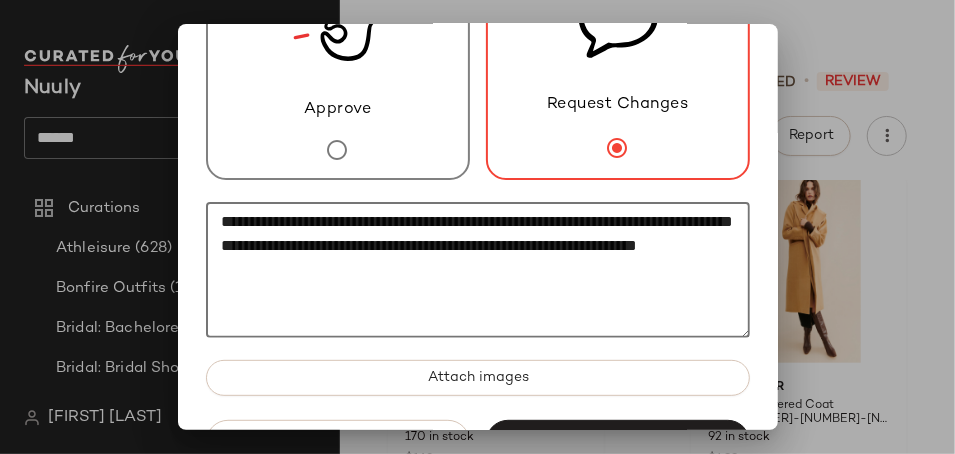 scroll, scrollTop: 212, scrollLeft: 0, axis: vertical 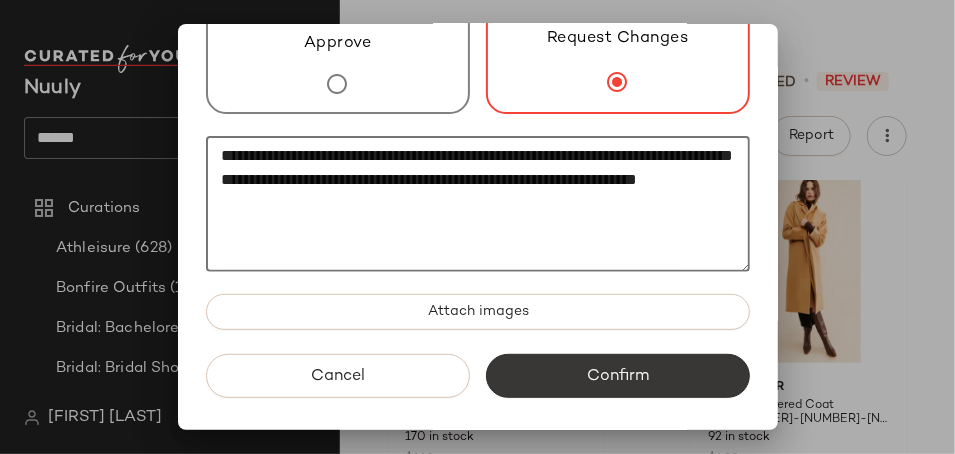 type on "**********" 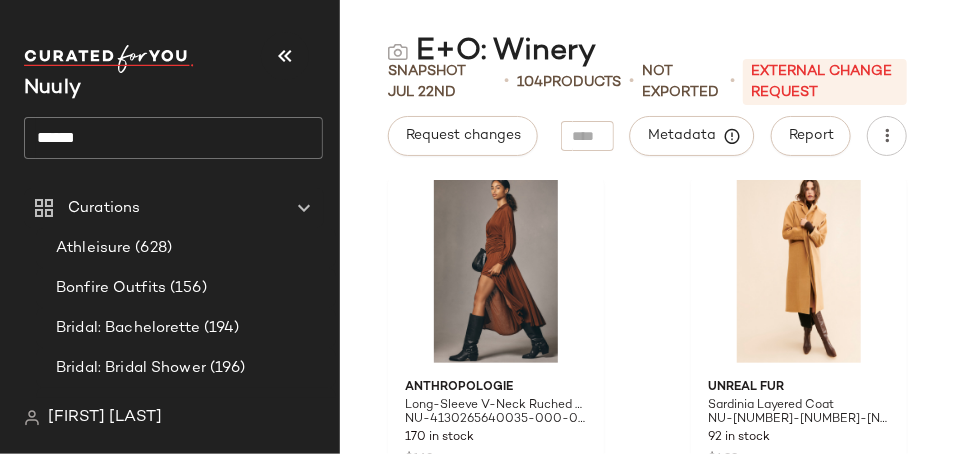 click on "******" 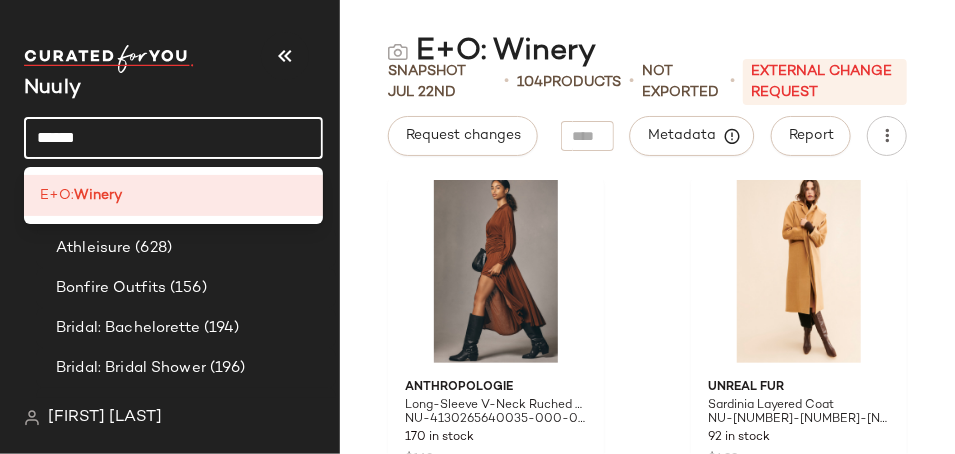 click on "******" 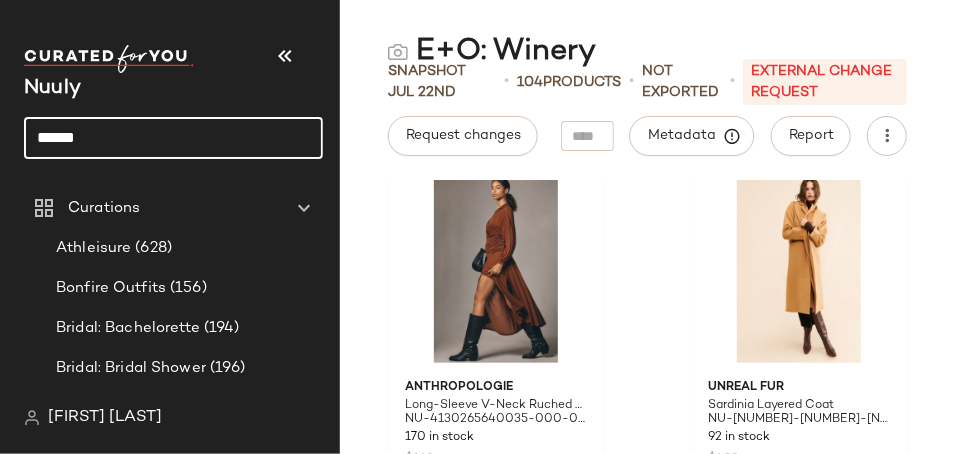 click on "******" 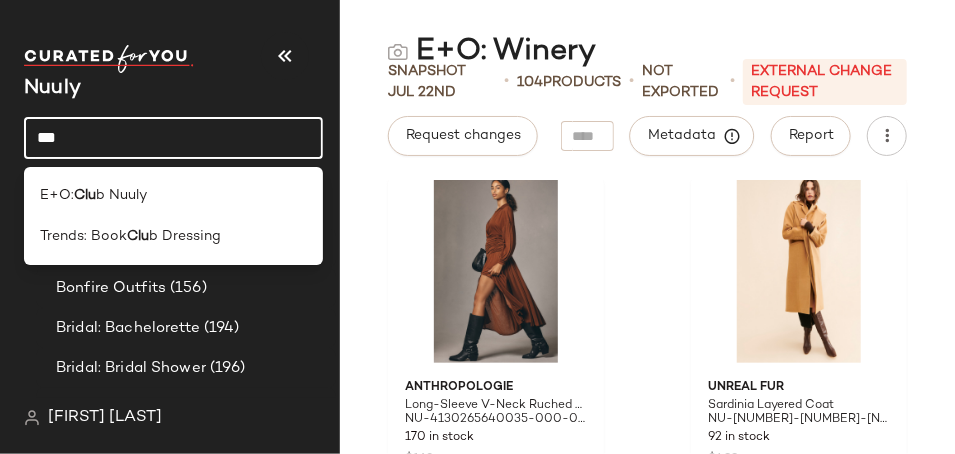 type on "***" 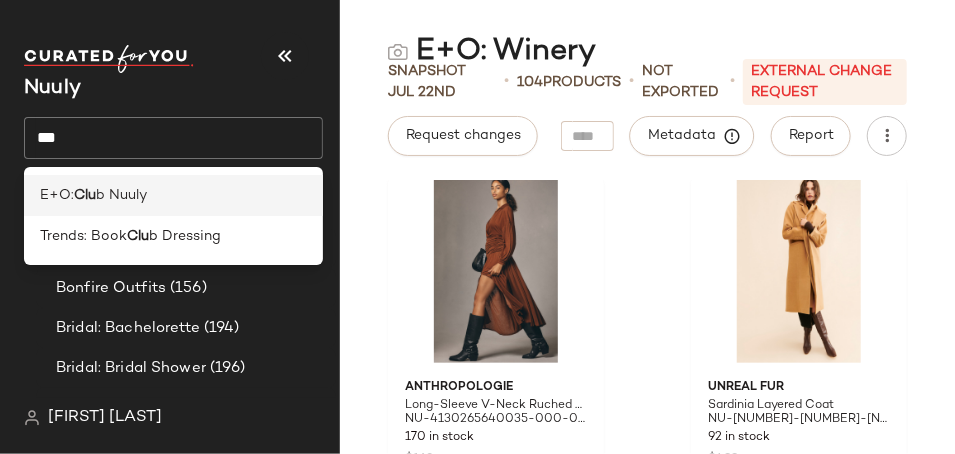 click on "E+O: Clu b Nuuly" 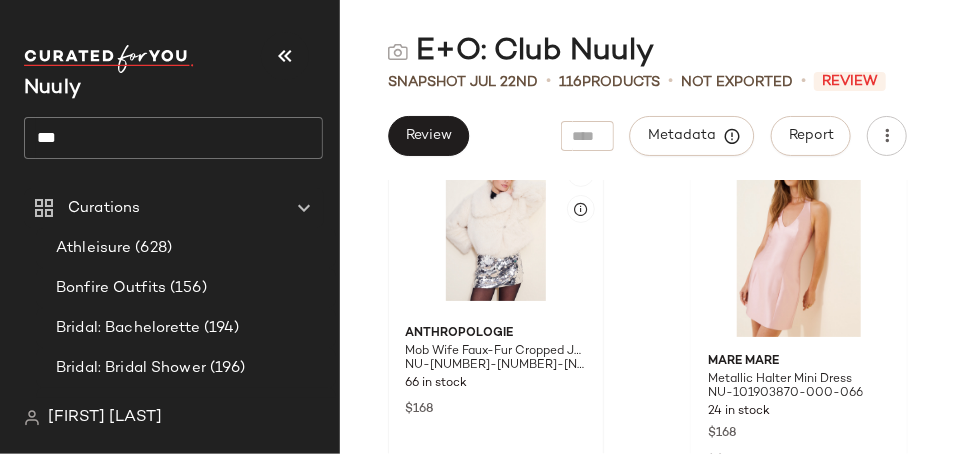 scroll, scrollTop: 4555, scrollLeft: 0, axis: vertical 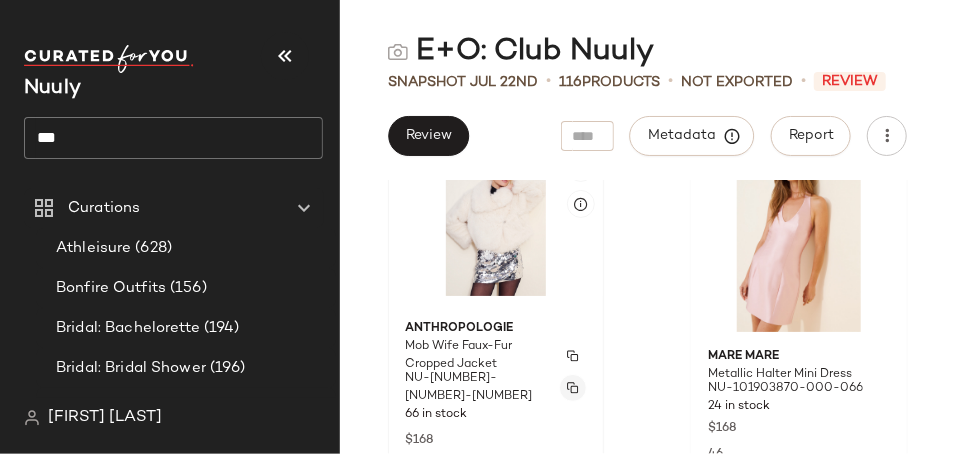 click 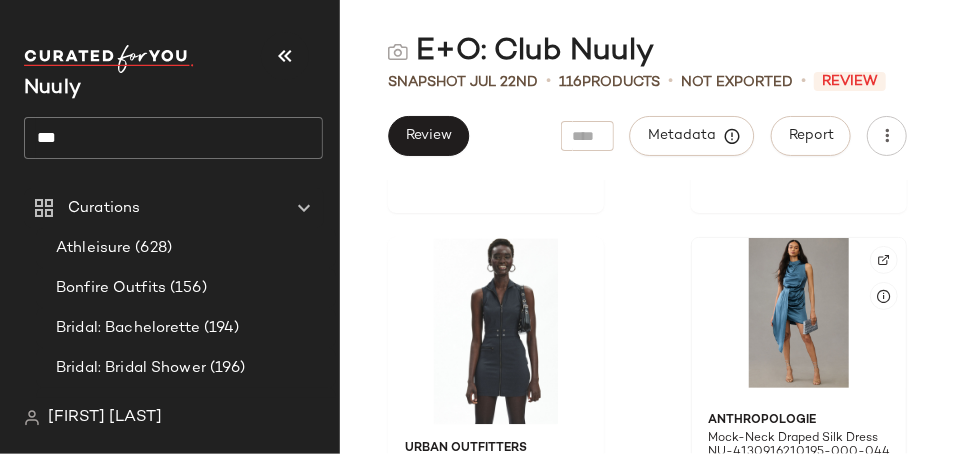 scroll, scrollTop: 10518, scrollLeft: 0, axis: vertical 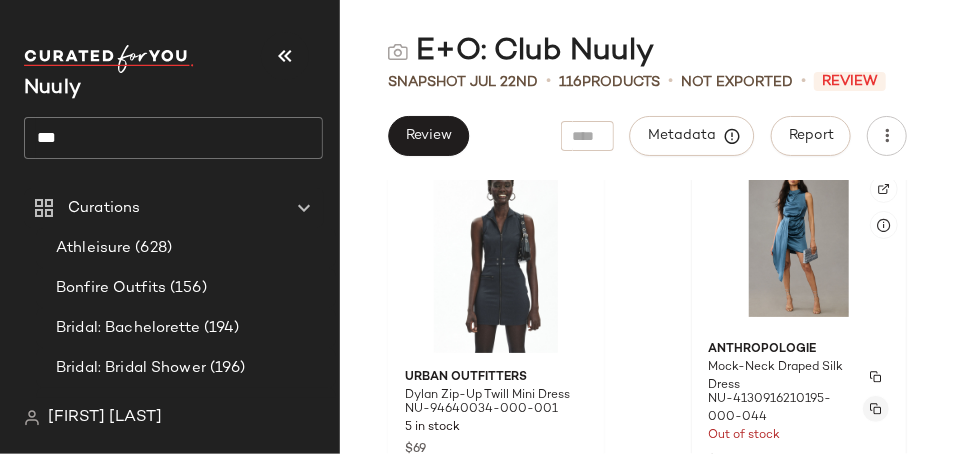 click 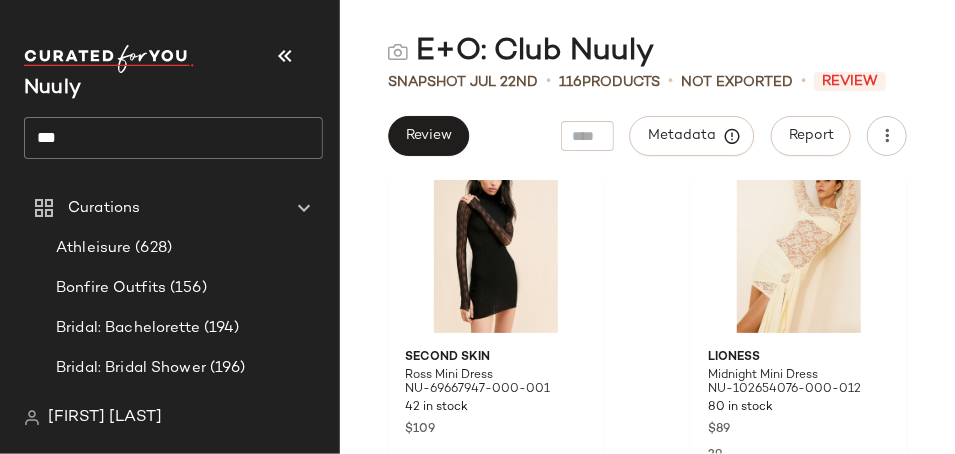 scroll, scrollTop: 21434, scrollLeft: 0, axis: vertical 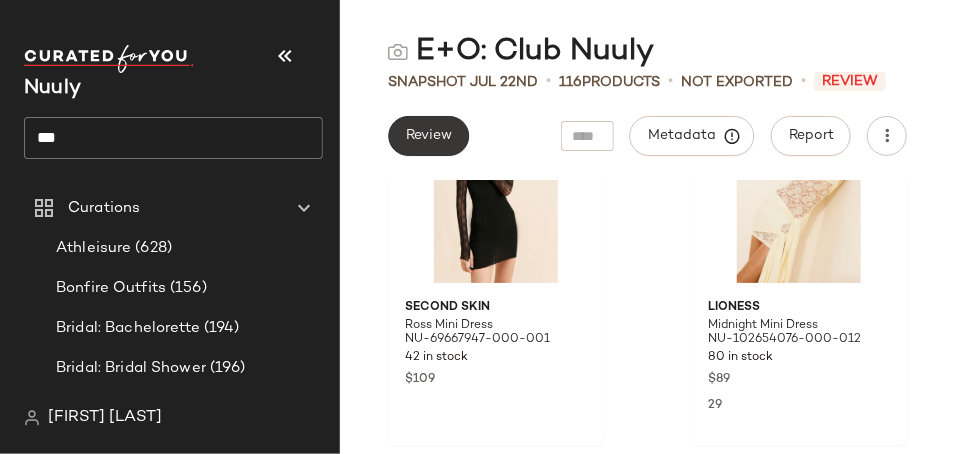 click on "Review" 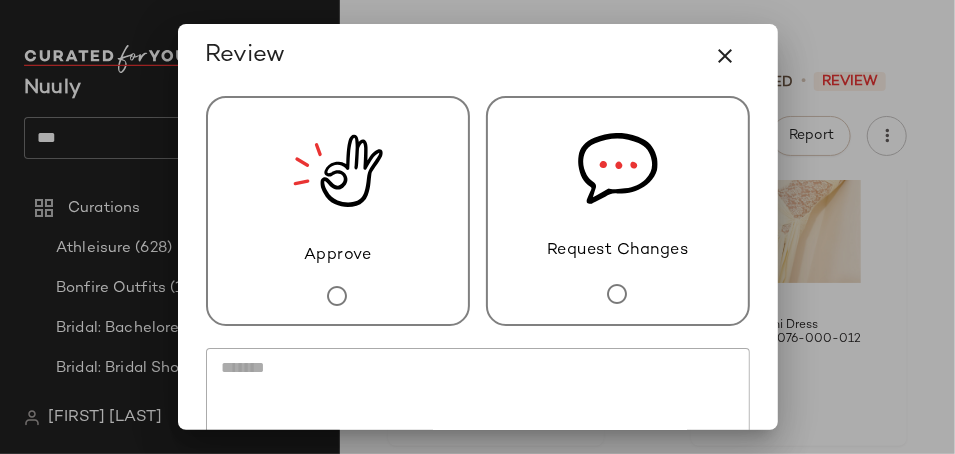 click on "Request Changes" at bounding box center [618, 211] 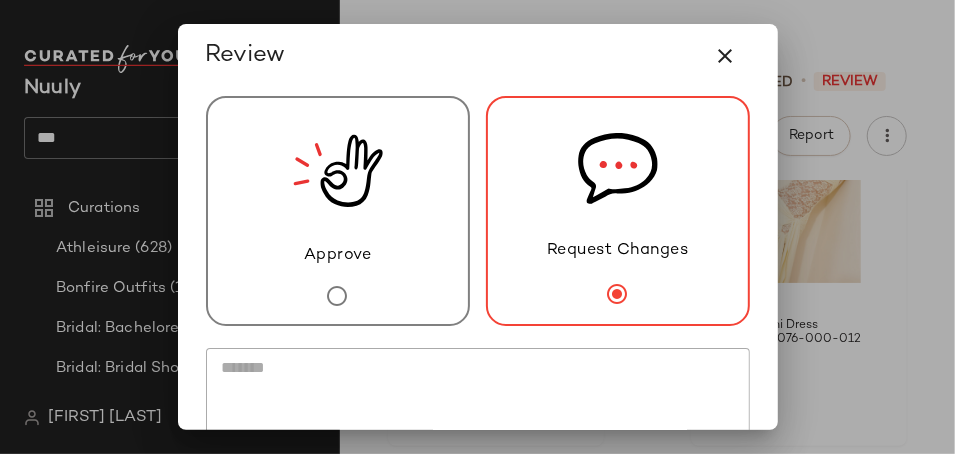 click 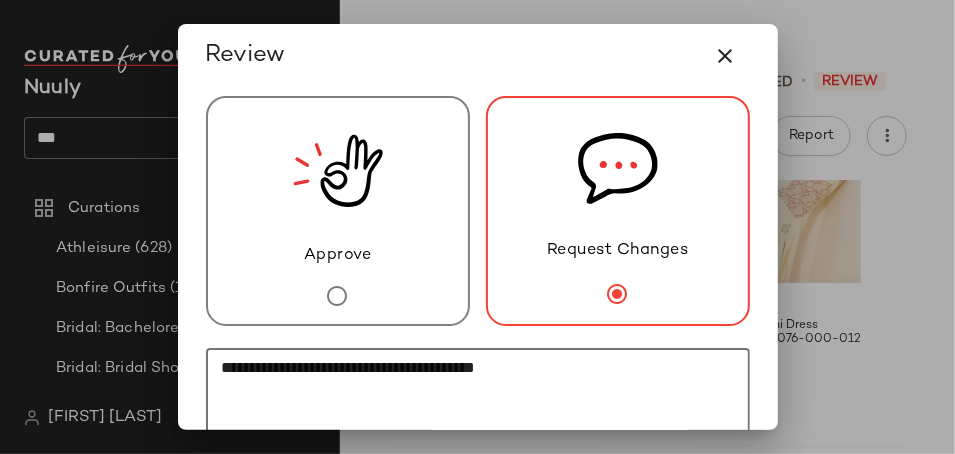click on "**********" 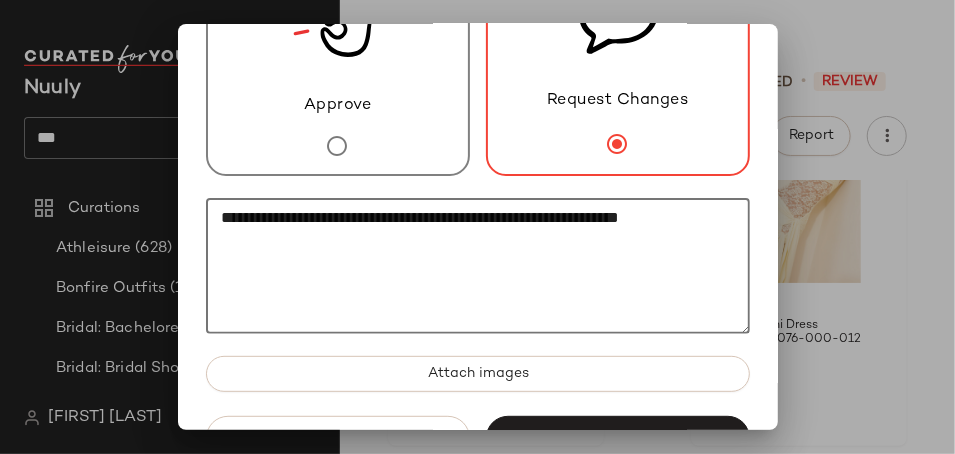 scroll, scrollTop: 212, scrollLeft: 0, axis: vertical 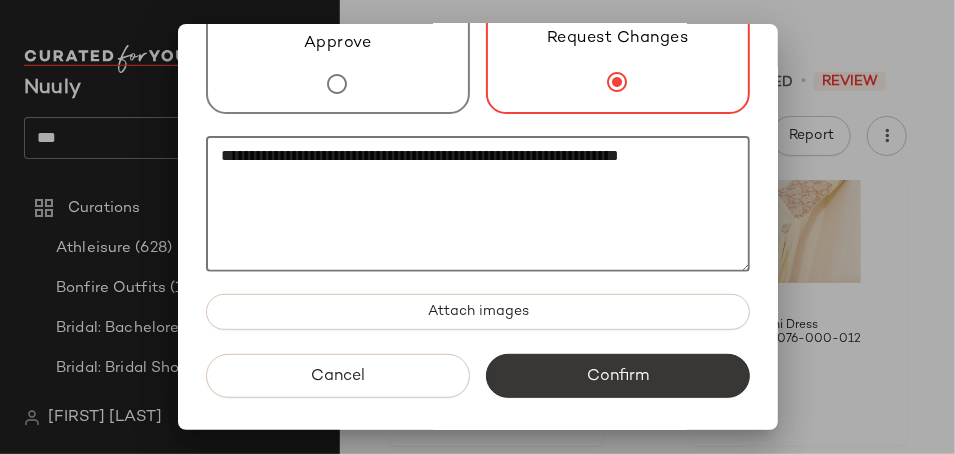 type on "**********" 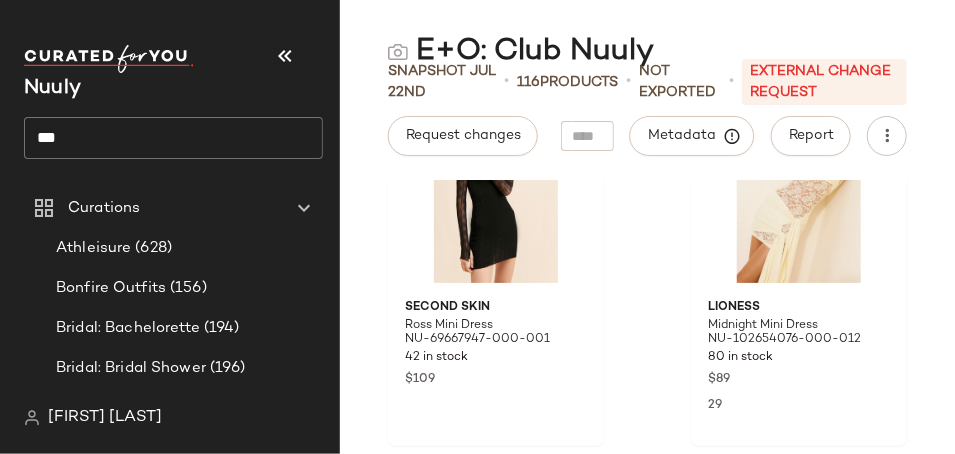 click on "***" 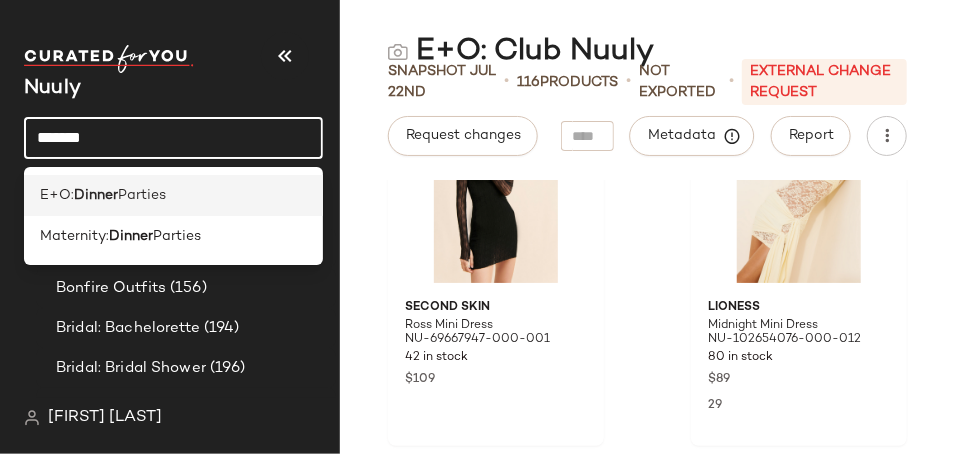 type on "******" 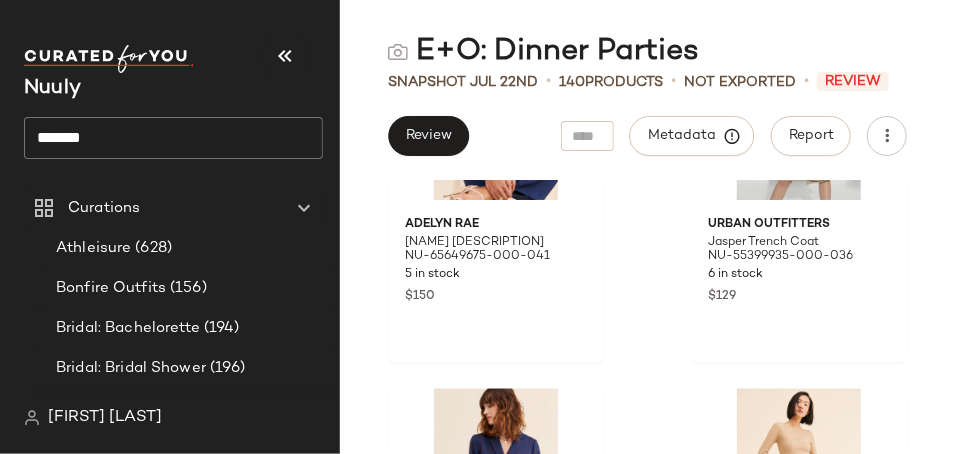 scroll, scrollTop: 5063, scrollLeft: 0, axis: vertical 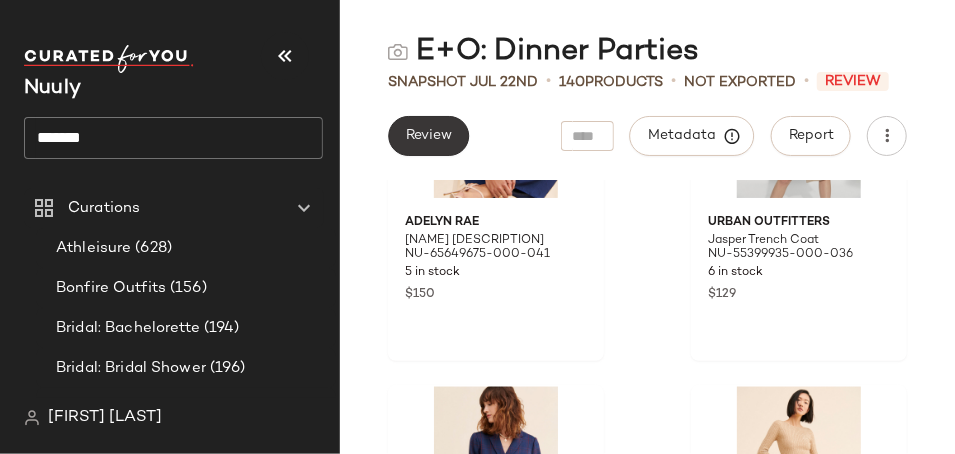 click on "Review" 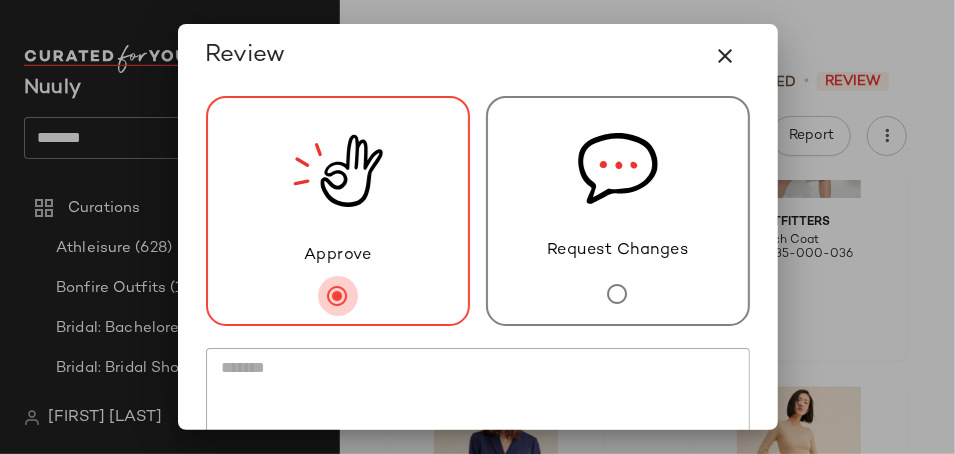 scroll, scrollTop: 176, scrollLeft: 0, axis: vertical 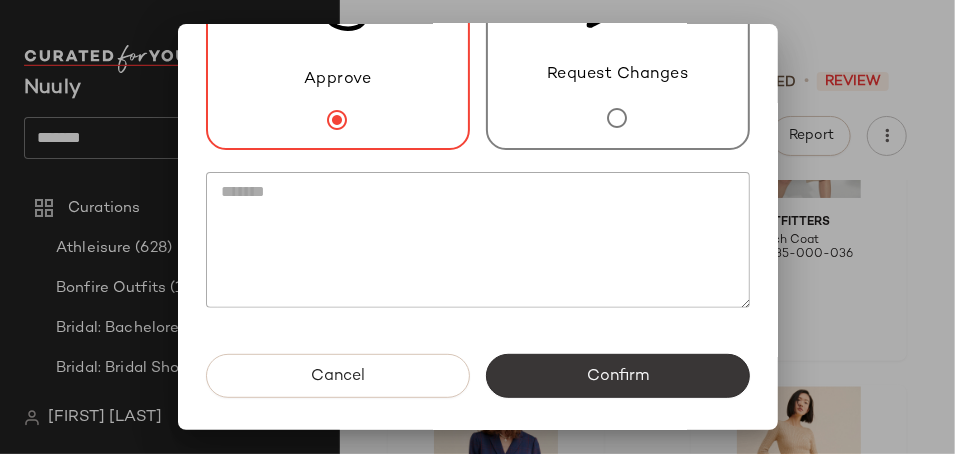 click on "Confirm" at bounding box center [618, 376] 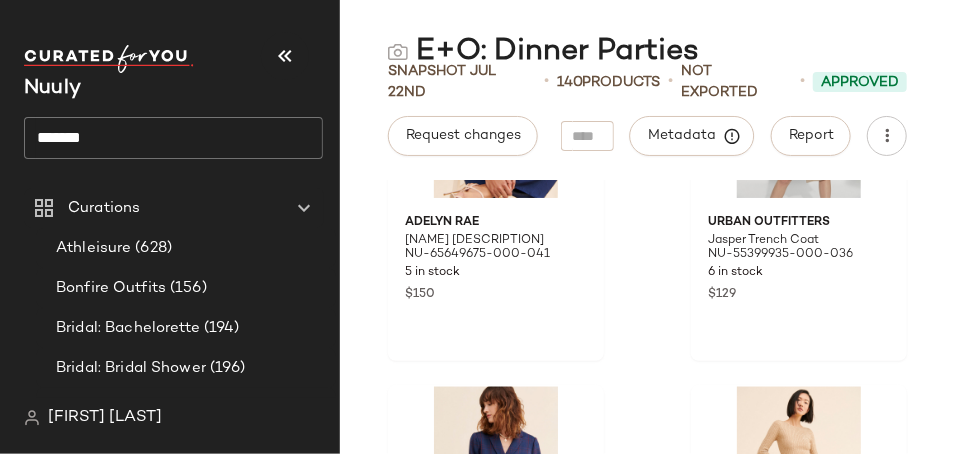 click on "******" 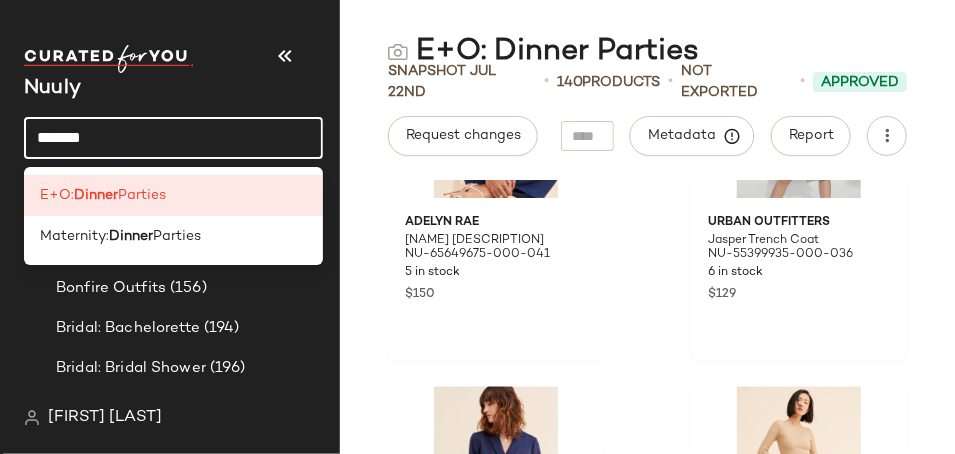 click on "******" 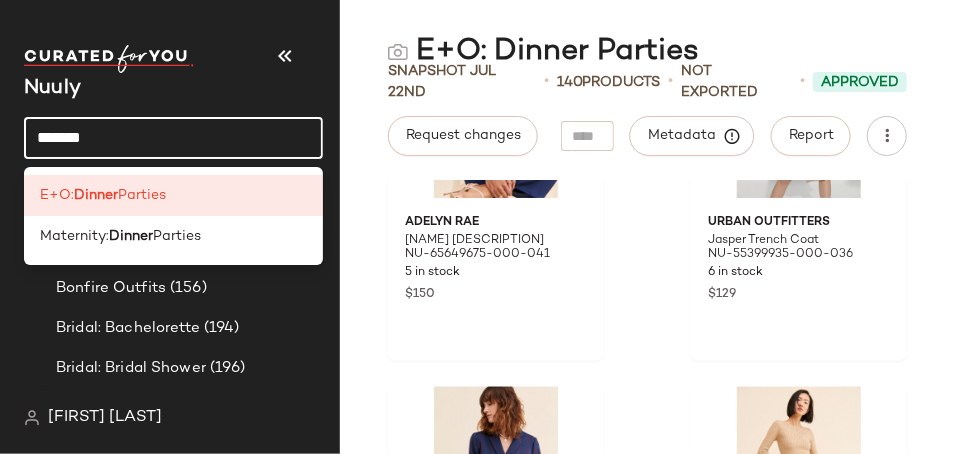click on "******" 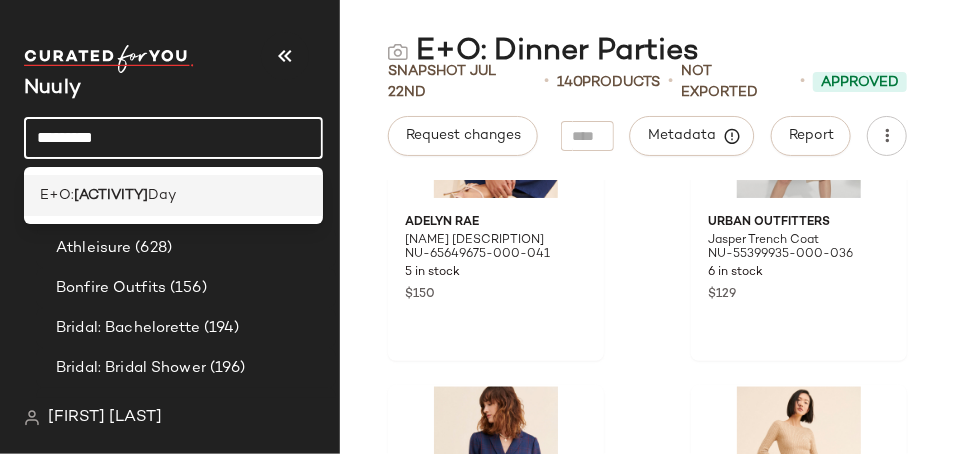 type on "*********" 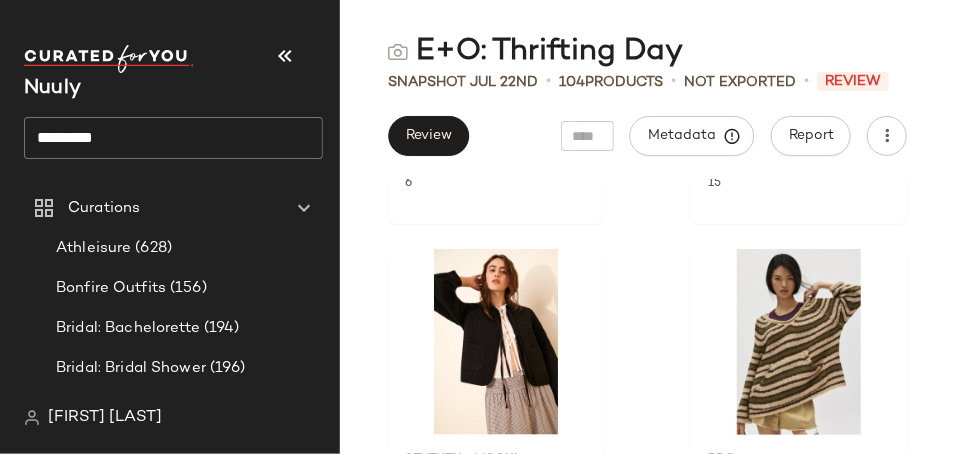 scroll, scrollTop: 3707, scrollLeft: 0, axis: vertical 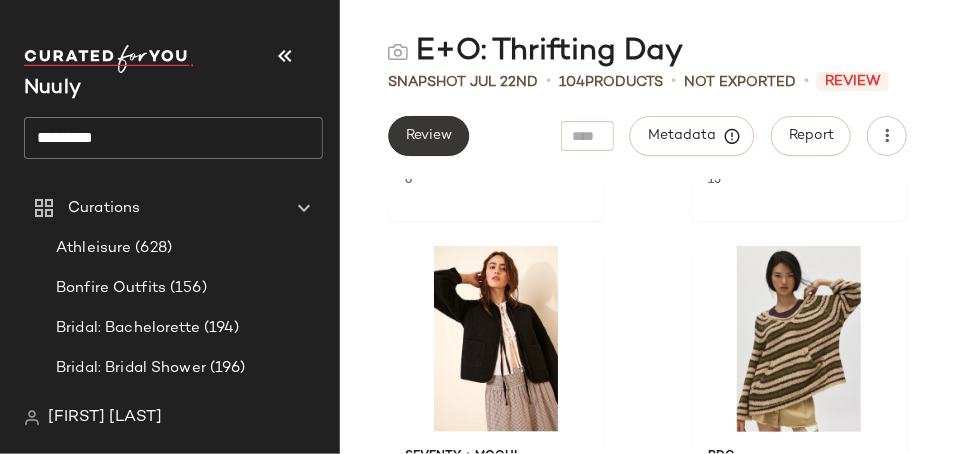 click on "Review" 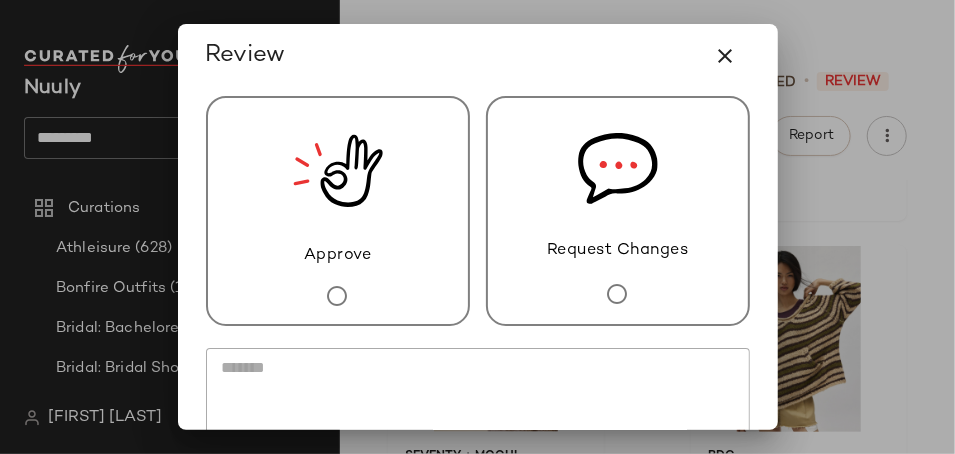 click on "Approve" at bounding box center [338, 211] 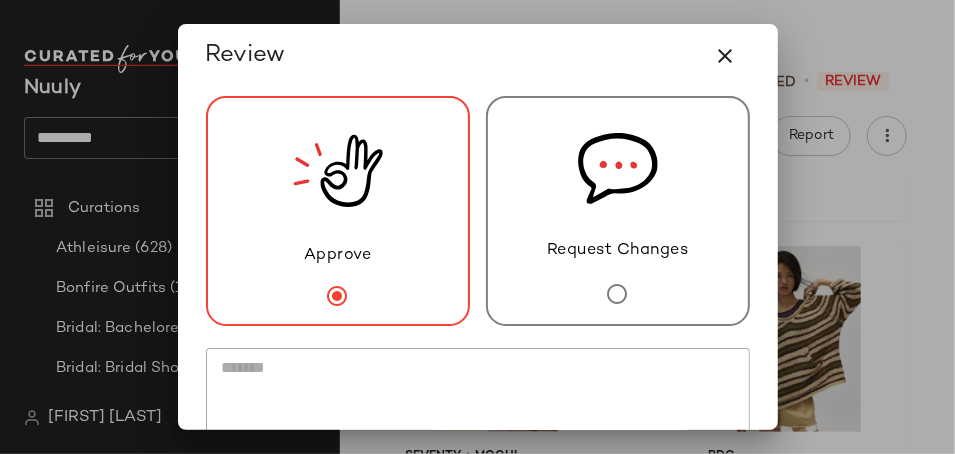 scroll, scrollTop: 176, scrollLeft: 0, axis: vertical 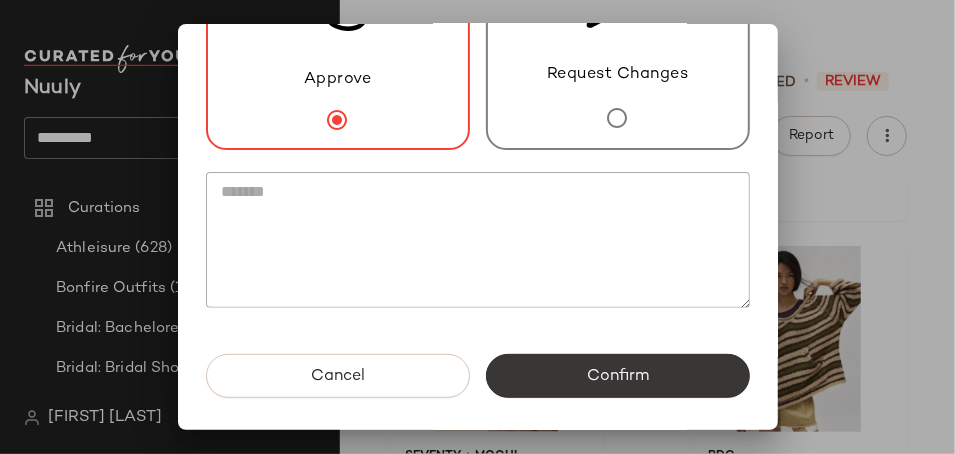click on "Confirm" at bounding box center [618, 376] 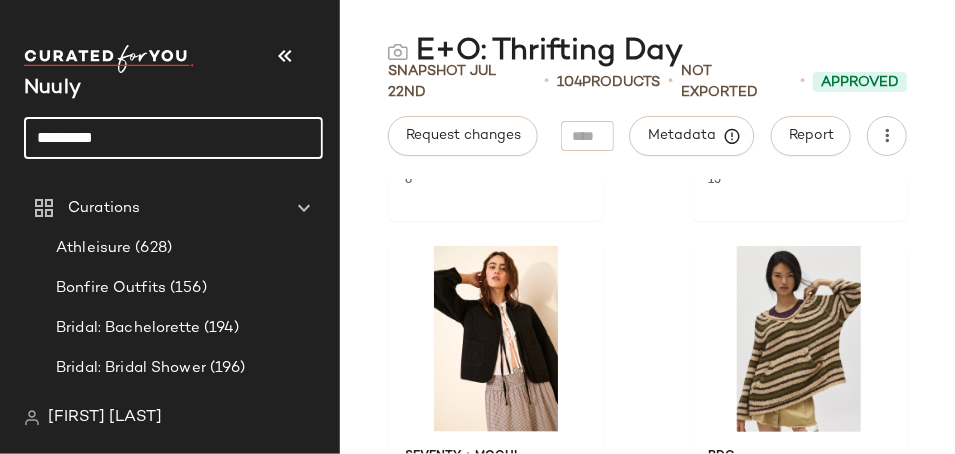 click on "*********" 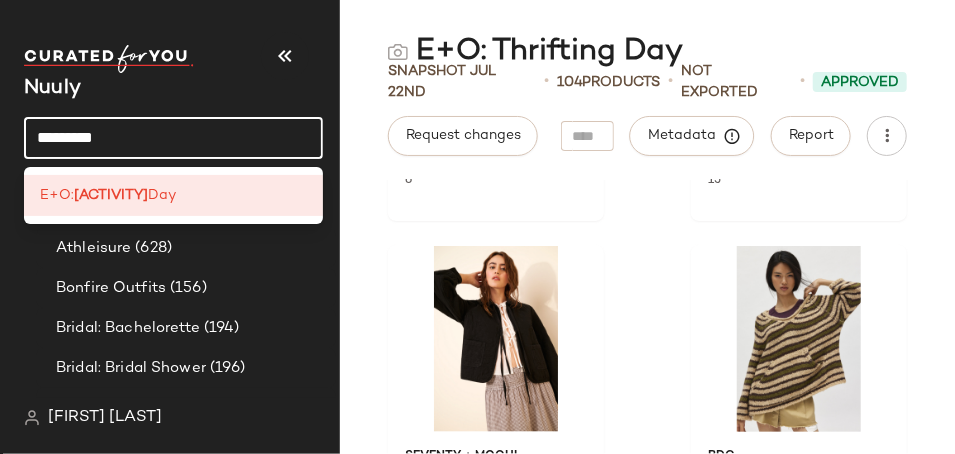 click on "*********" 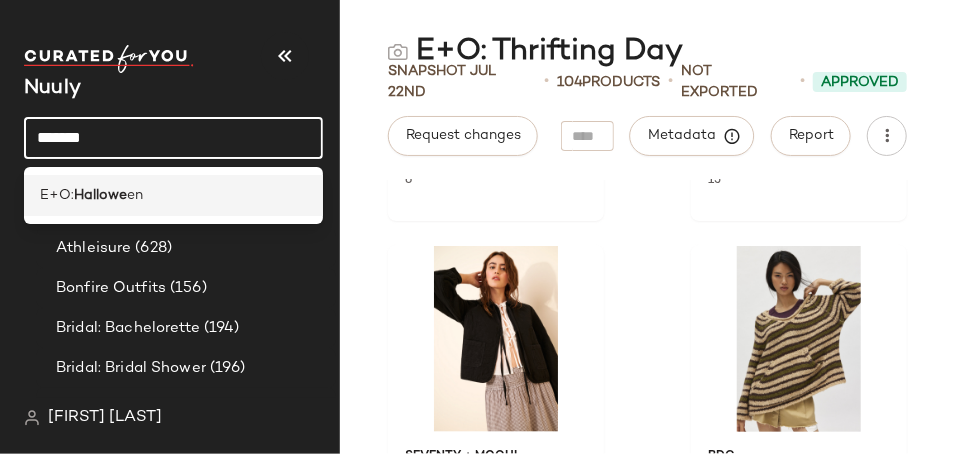 type on "*******" 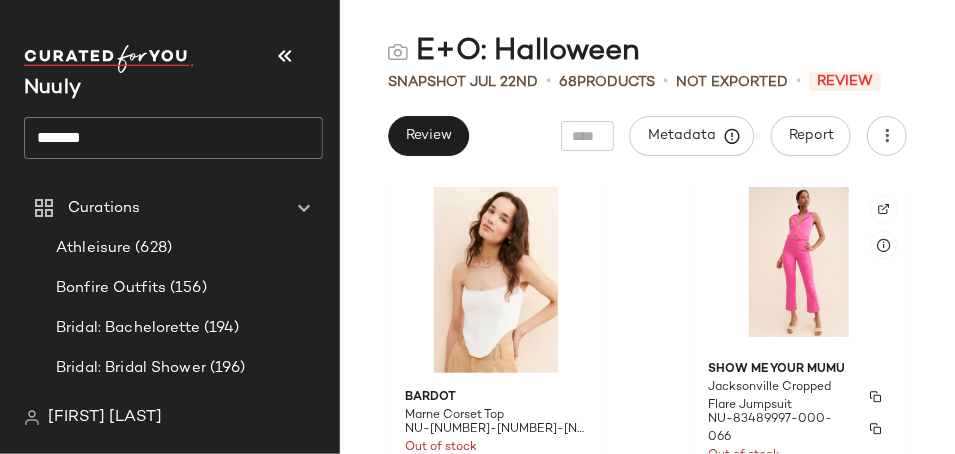scroll, scrollTop: 12458, scrollLeft: 0, axis: vertical 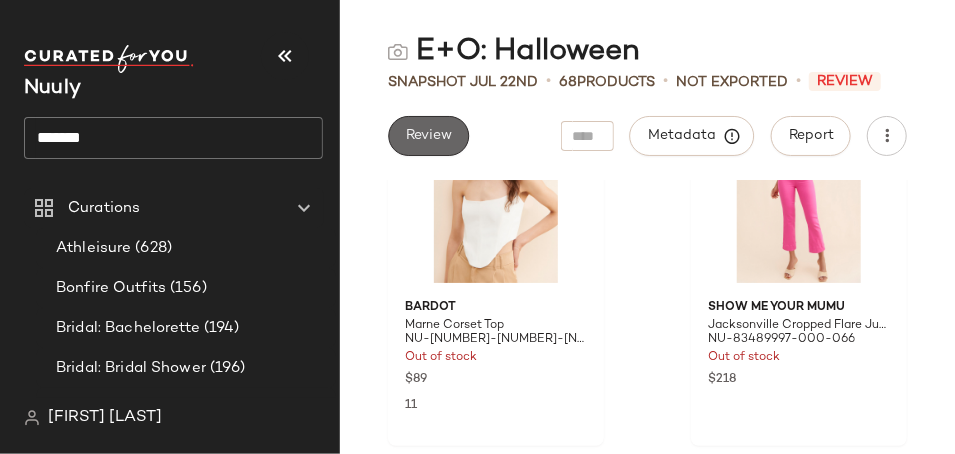 click on "Review" 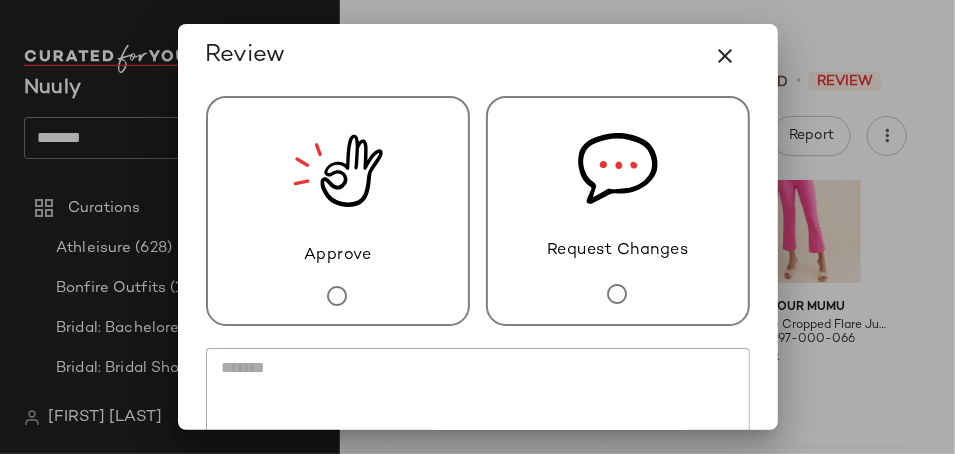 click on "Request Changes" at bounding box center [618, 211] 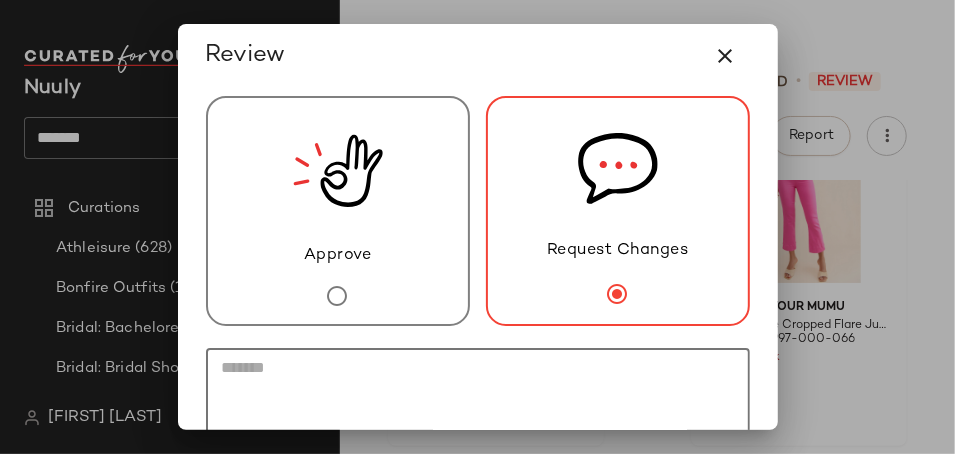click 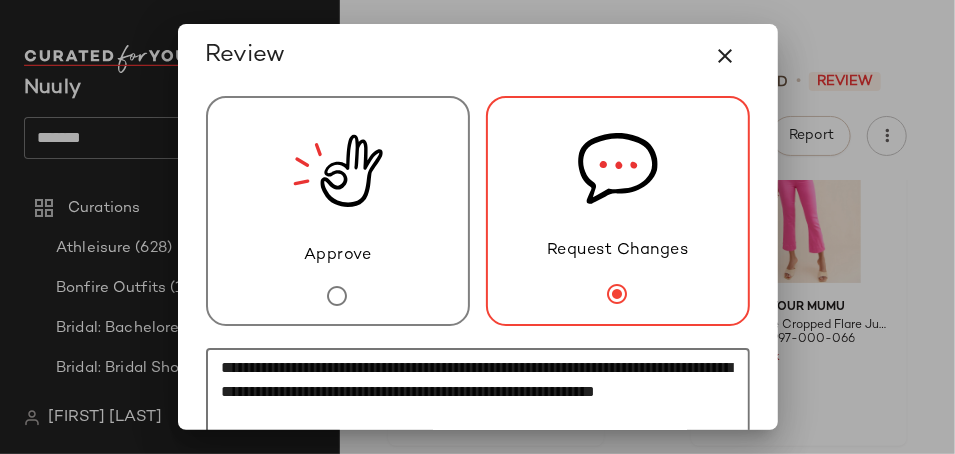 paste on "**********" 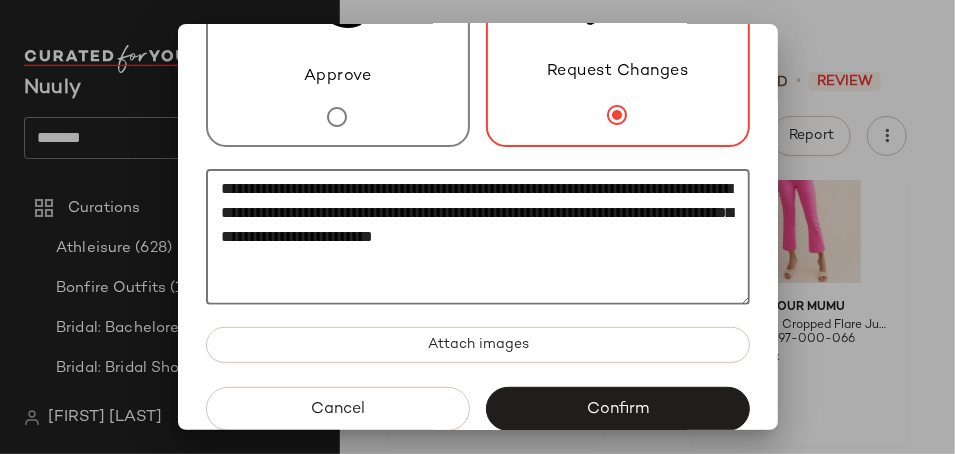 scroll, scrollTop: 189, scrollLeft: 0, axis: vertical 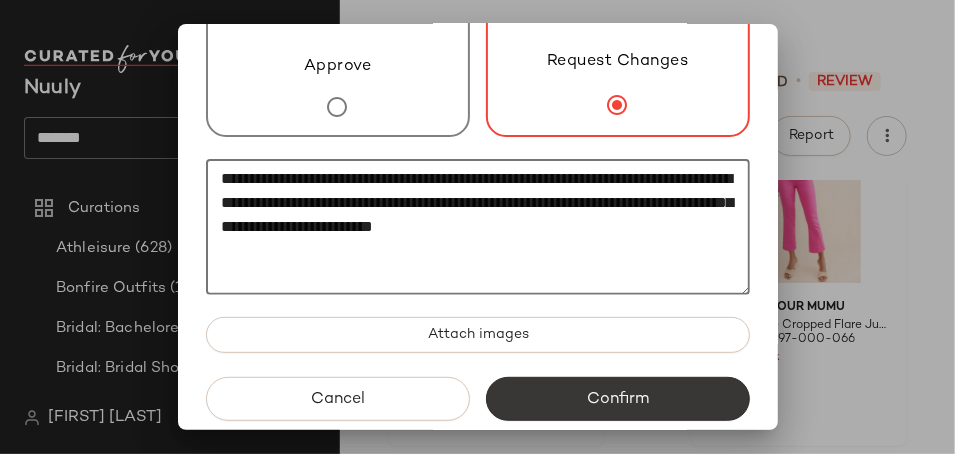 type on "**********" 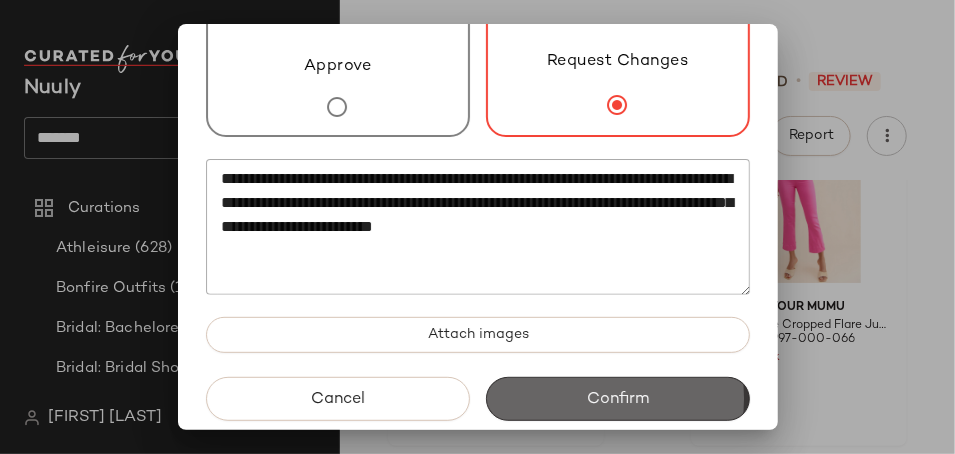 click on "Confirm" at bounding box center (618, 399) 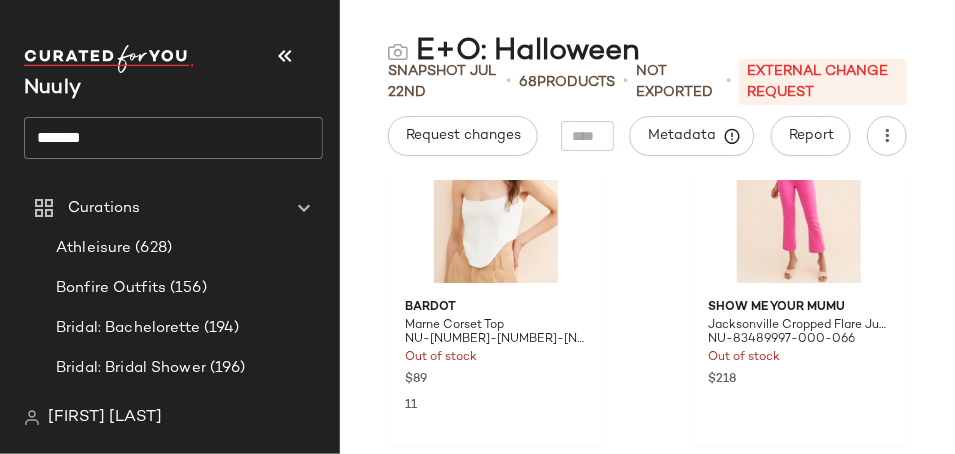 click on "*******" 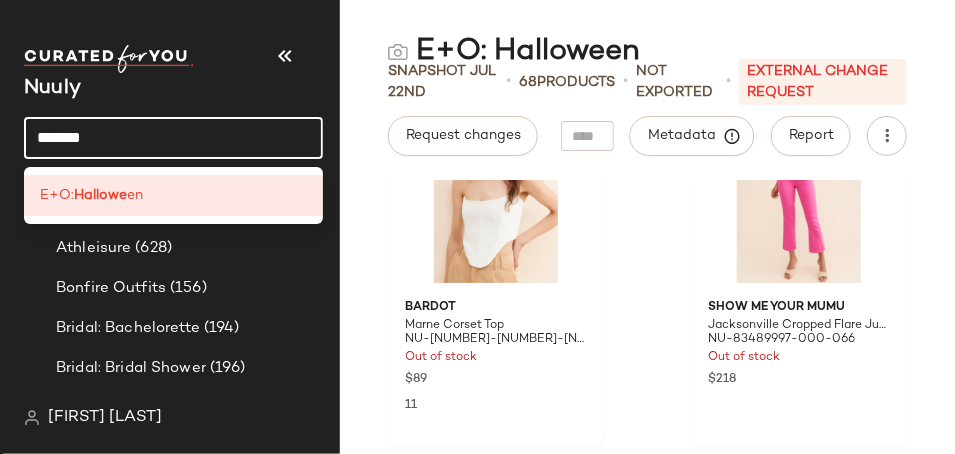 click on "*******" 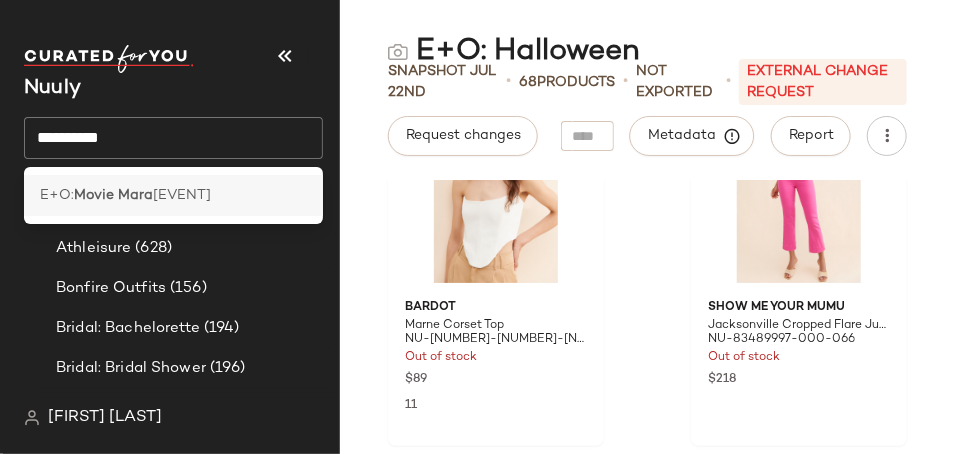 click on "Movie Mara" at bounding box center [113, 195] 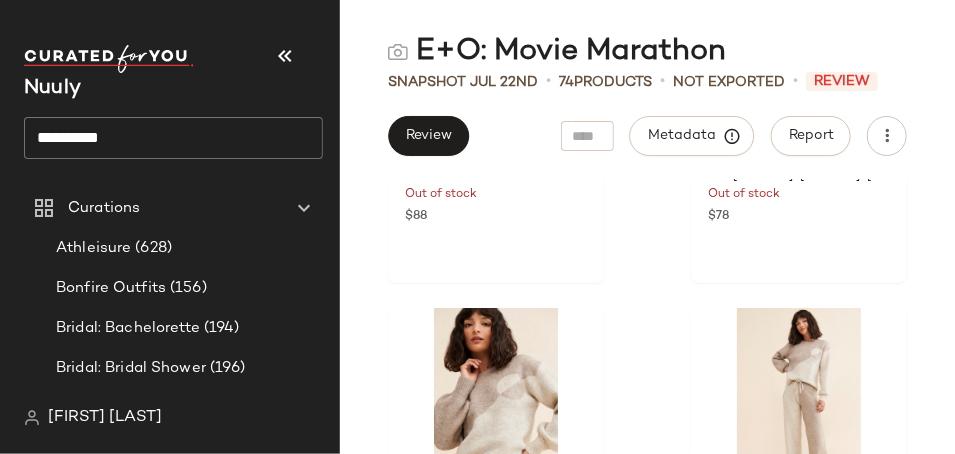 scroll, scrollTop: 1066, scrollLeft: 0, axis: vertical 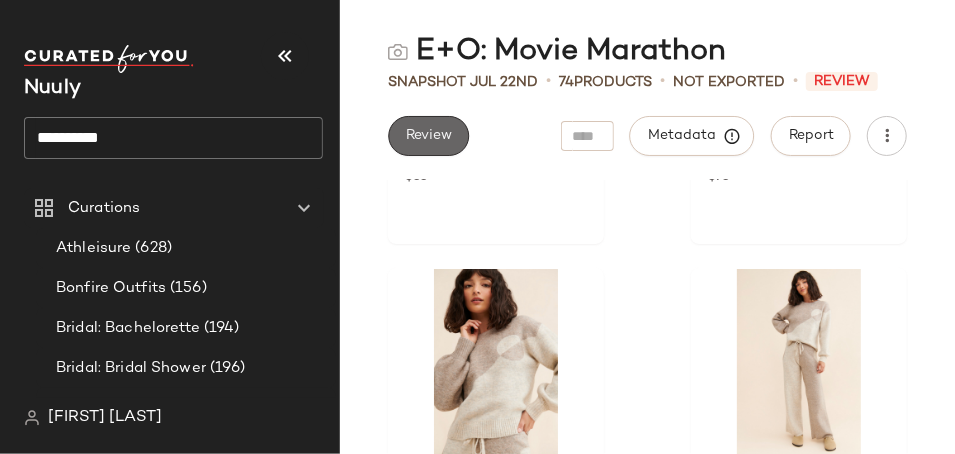 click on "Review" 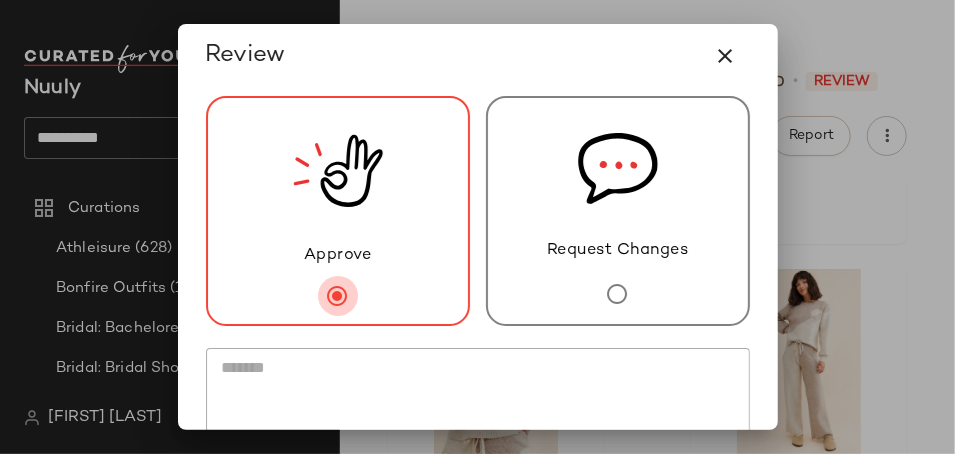 scroll, scrollTop: 176, scrollLeft: 0, axis: vertical 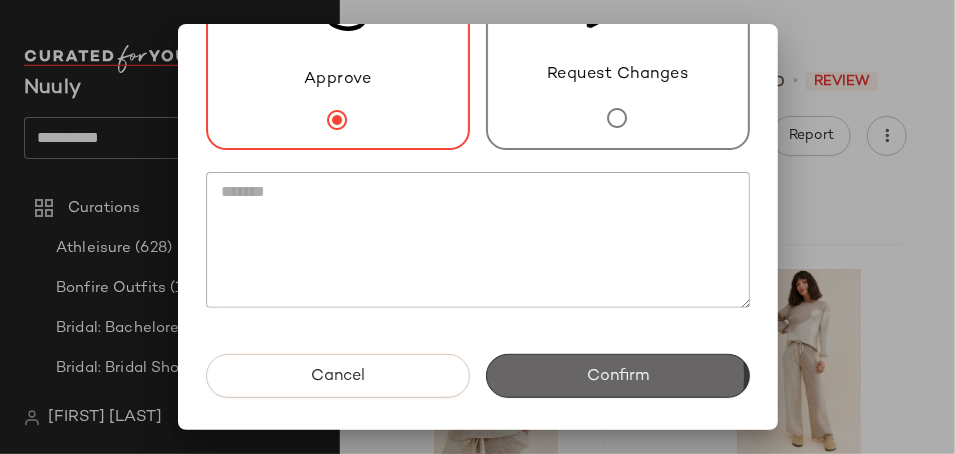 click on "Confirm" at bounding box center (618, 376) 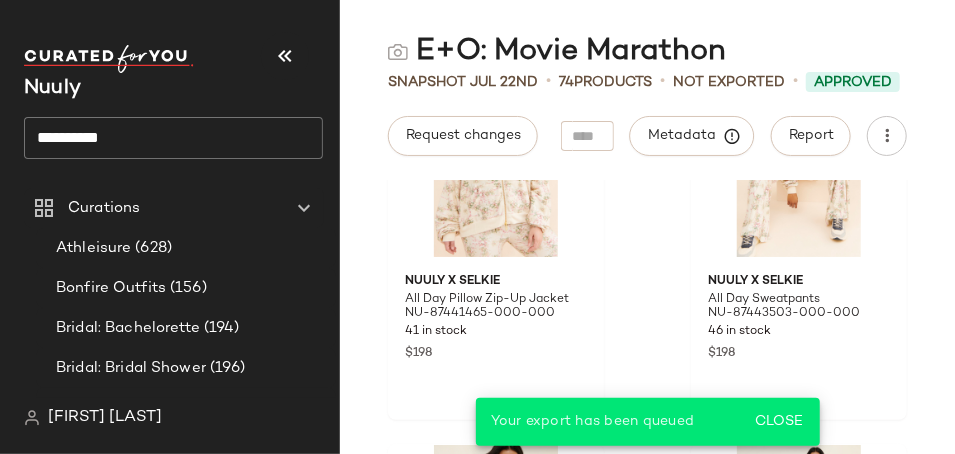 scroll, scrollTop: 2771, scrollLeft: 0, axis: vertical 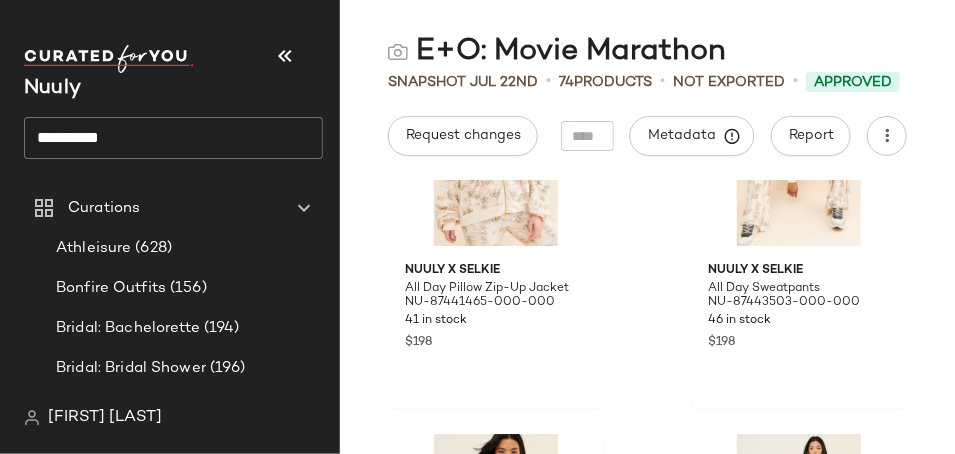 click on "**********" 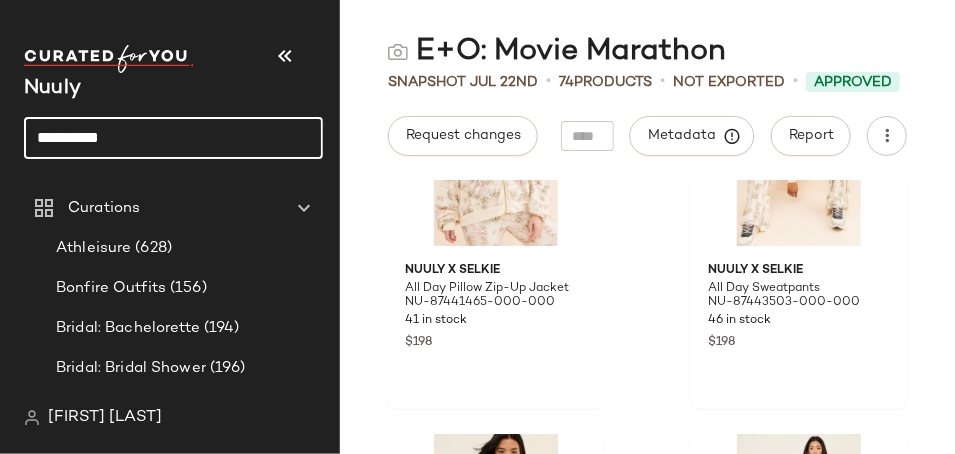 click on "**********" 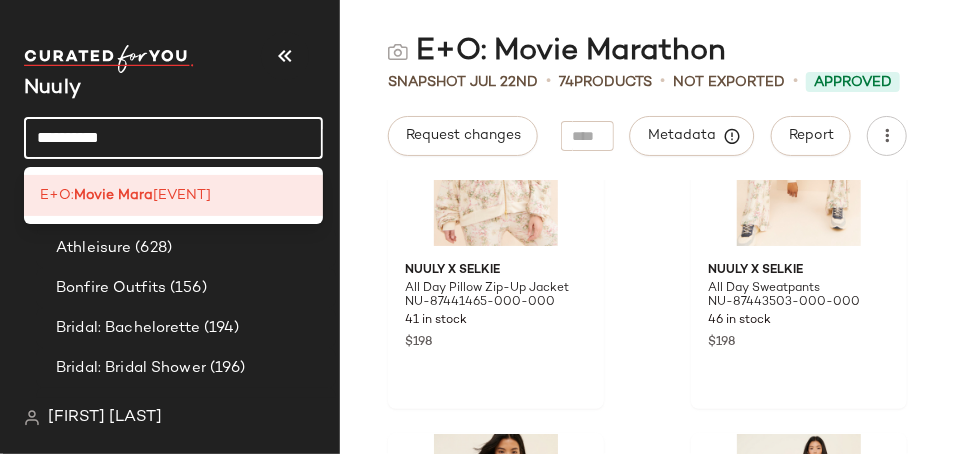 click on "**********" 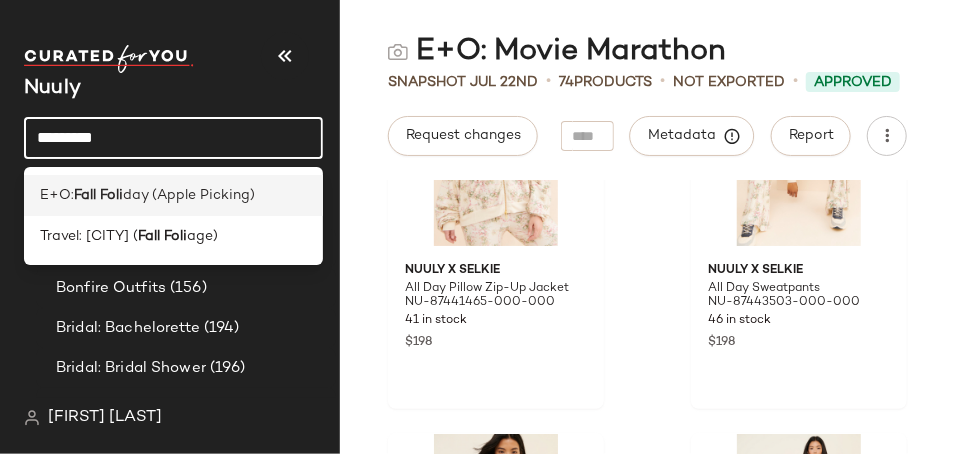 type on "*********" 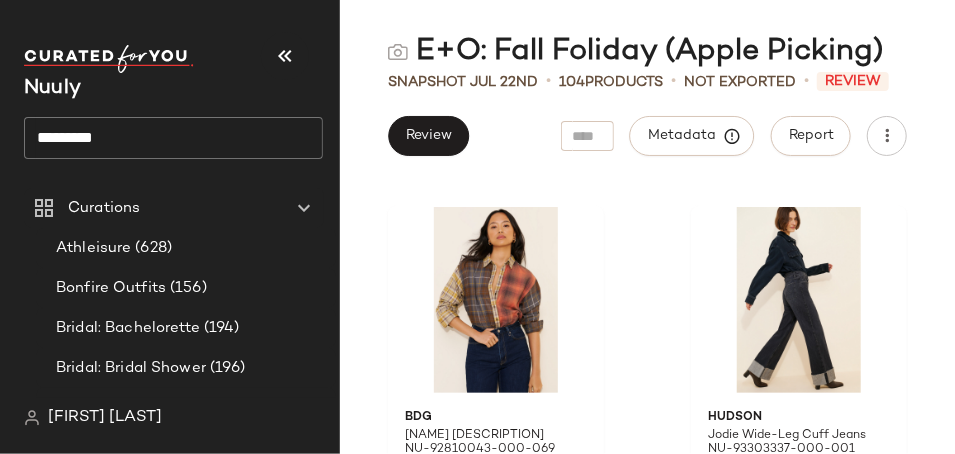 scroll, scrollTop: 3368, scrollLeft: 0, axis: vertical 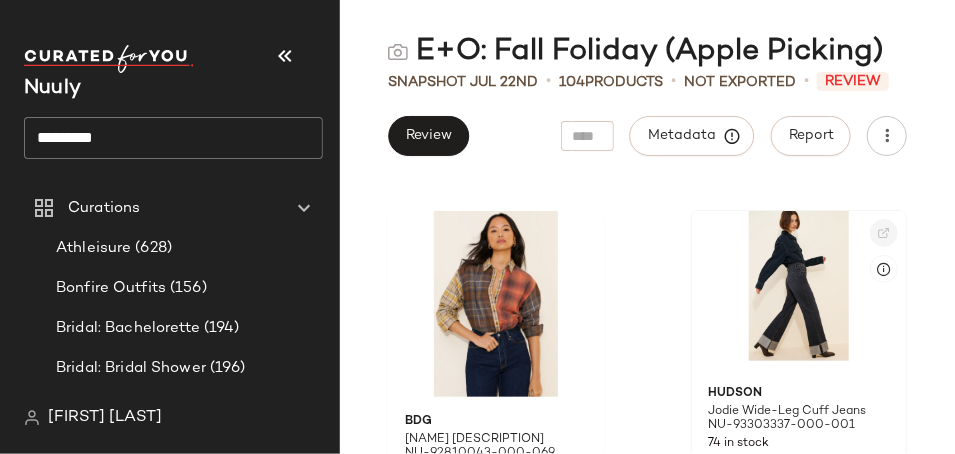 click 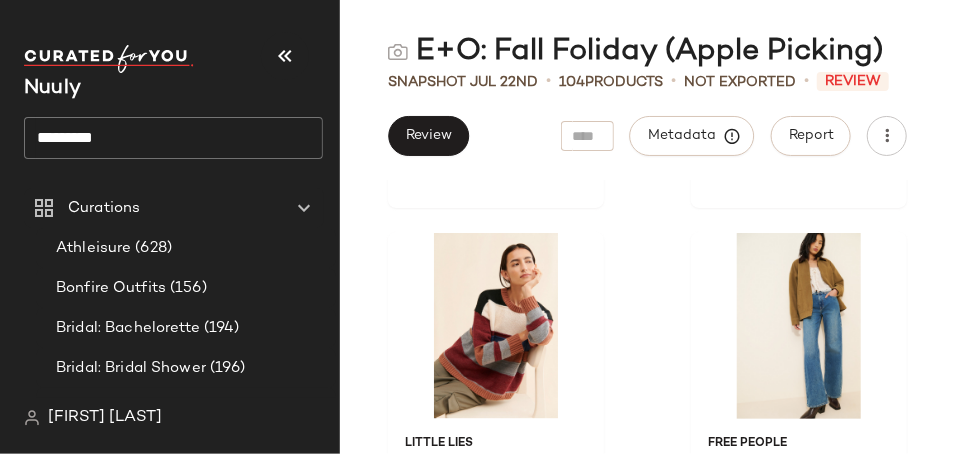 scroll, scrollTop: 7104, scrollLeft: 0, axis: vertical 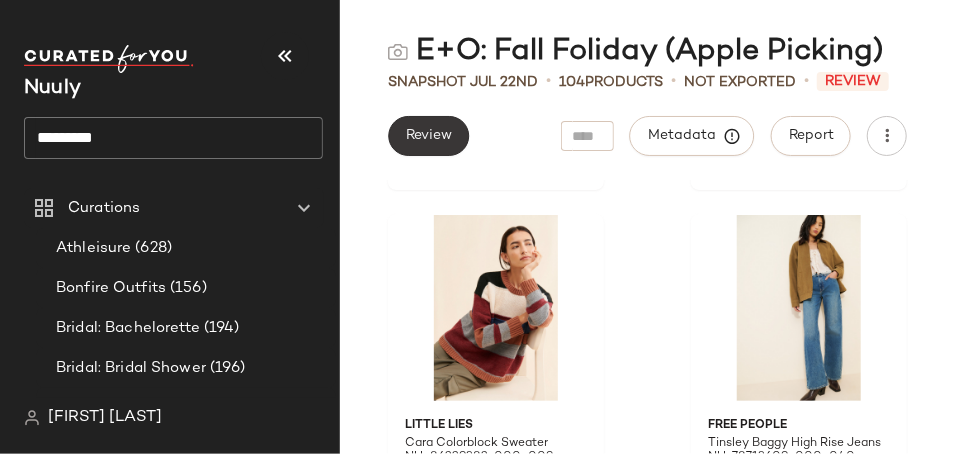 click on "Review" at bounding box center (428, 136) 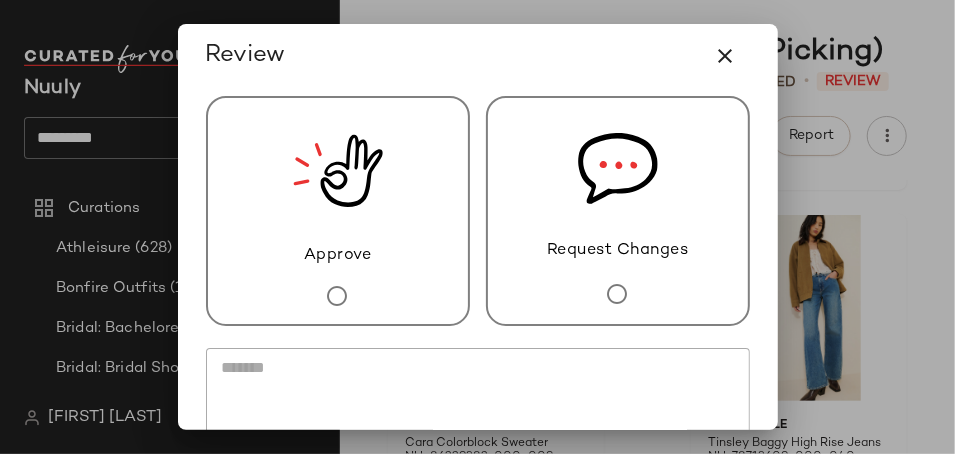 click on "Approve" at bounding box center [338, 211] 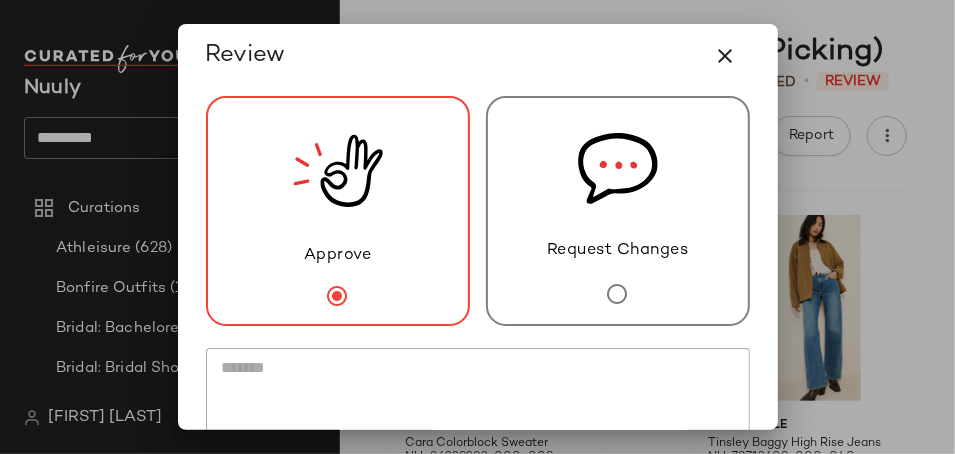 scroll, scrollTop: 176, scrollLeft: 0, axis: vertical 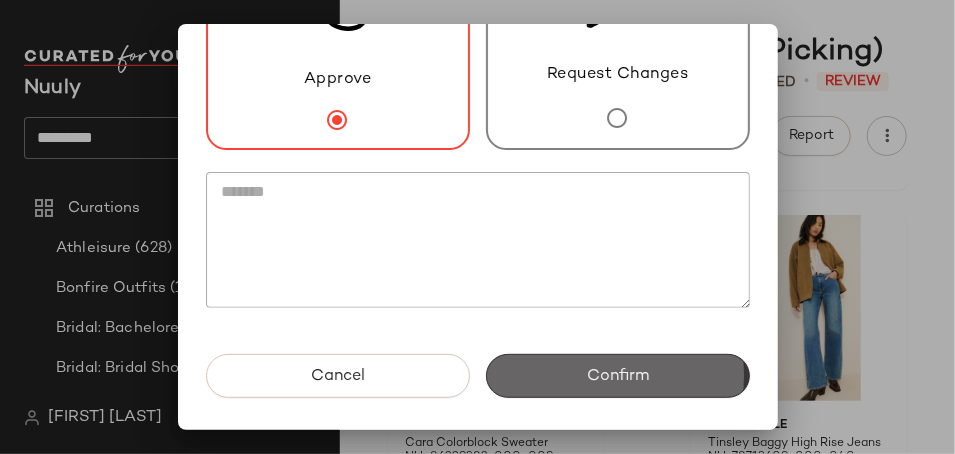click on "Confirm" at bounding box center [618, 376] 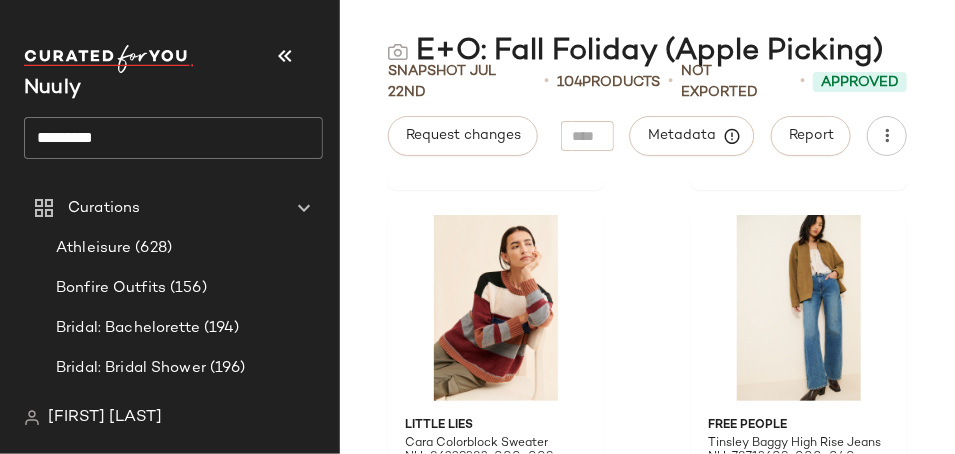 click on "*********" 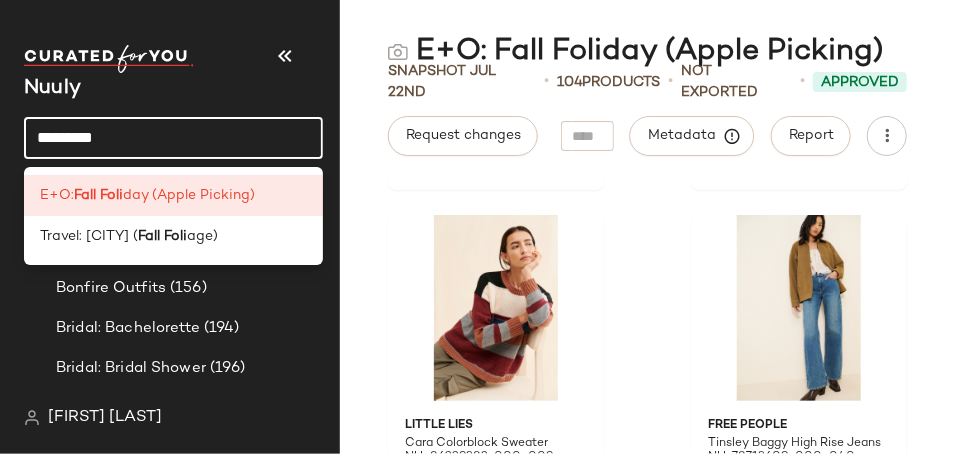 click on "*********" 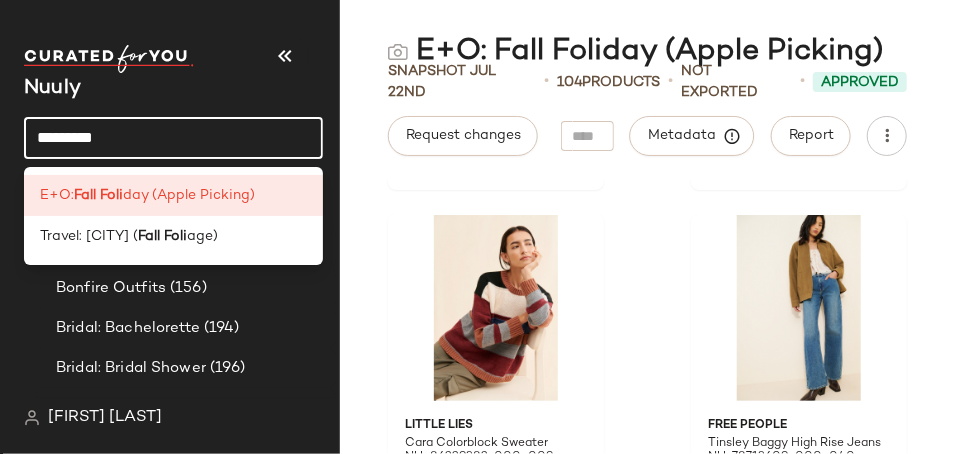 click on "*********" 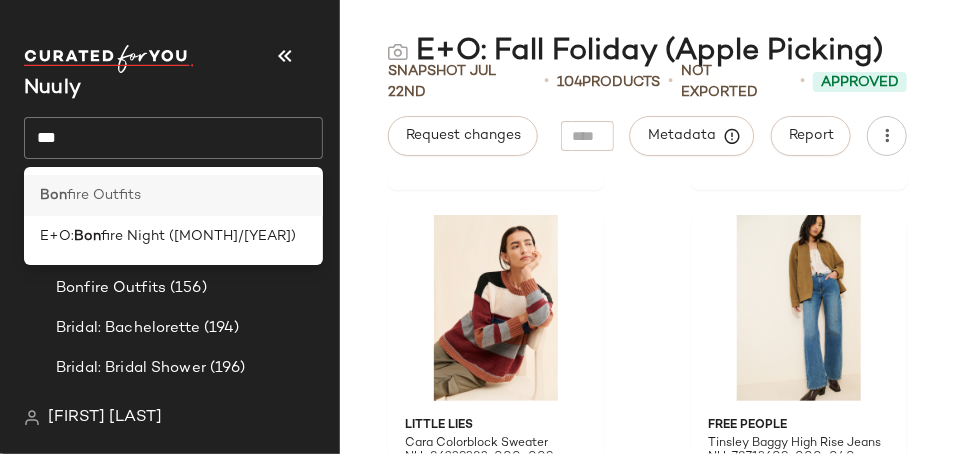 click on "Bon fire Outfits" 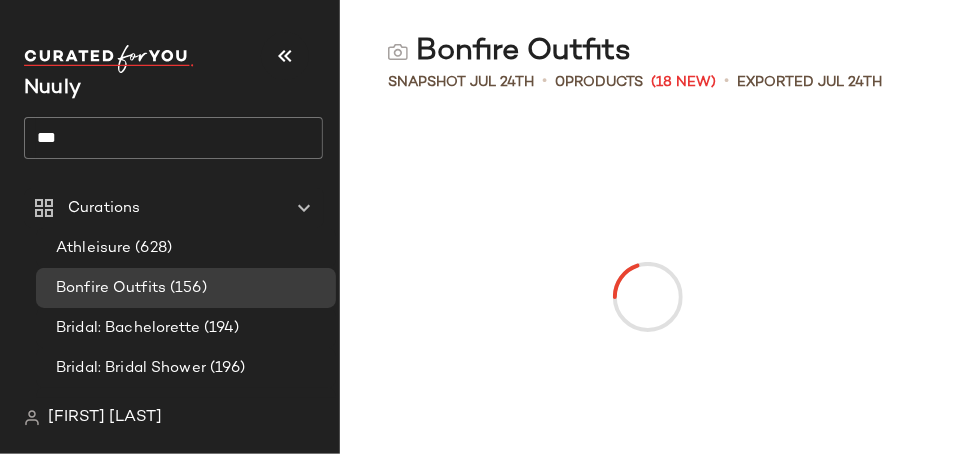 click on "***" 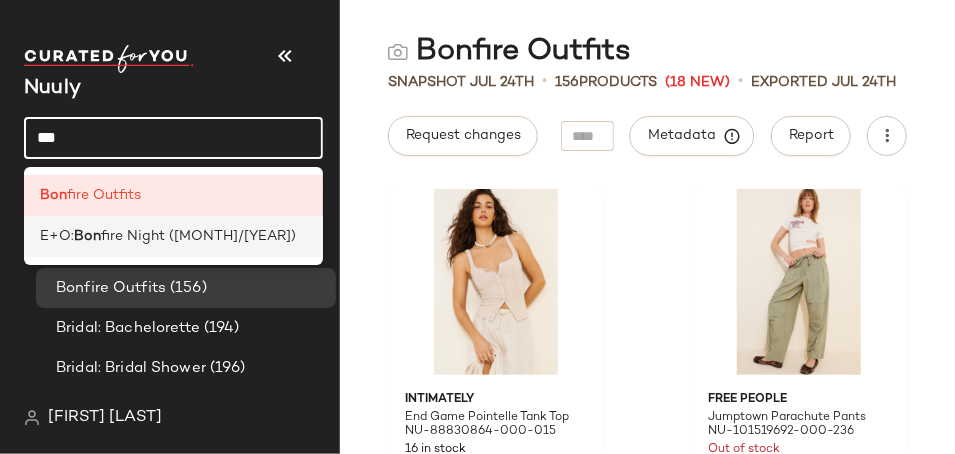 click on "fire Night ([MONTH]/[YEAR])" at bounding box center (198, 236) 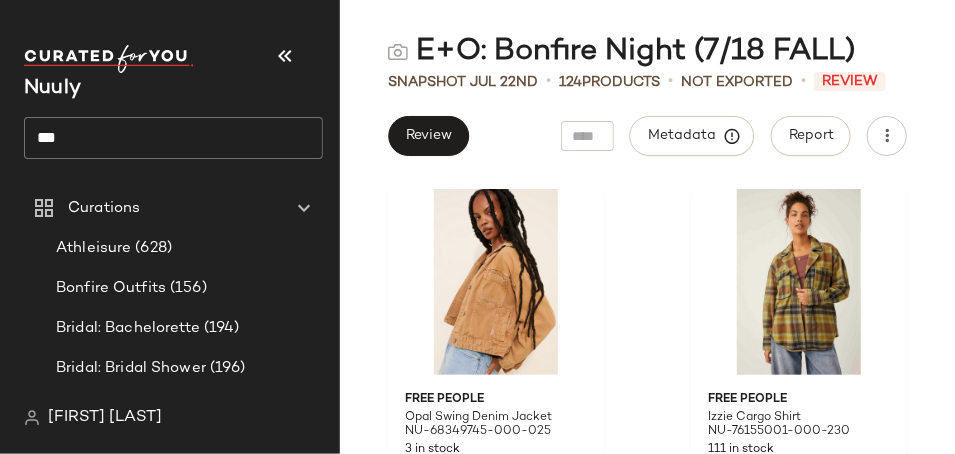 click on "***" 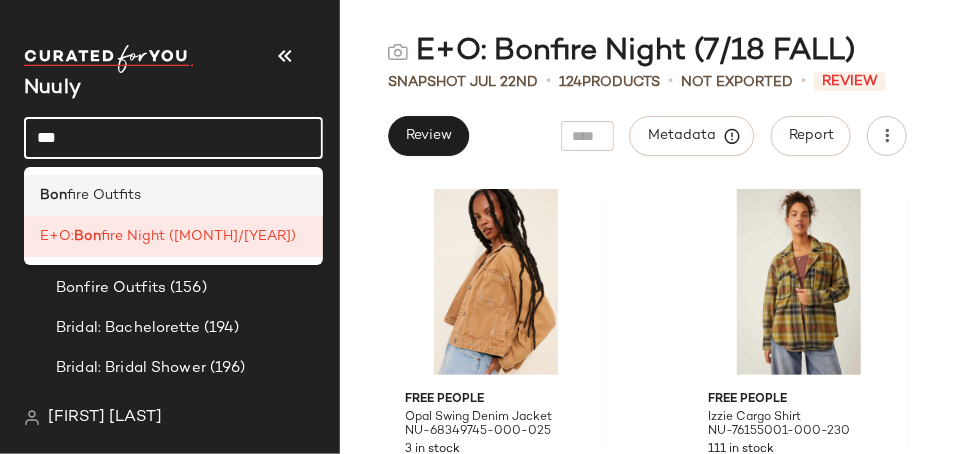 click on "Bon fire Outfits" 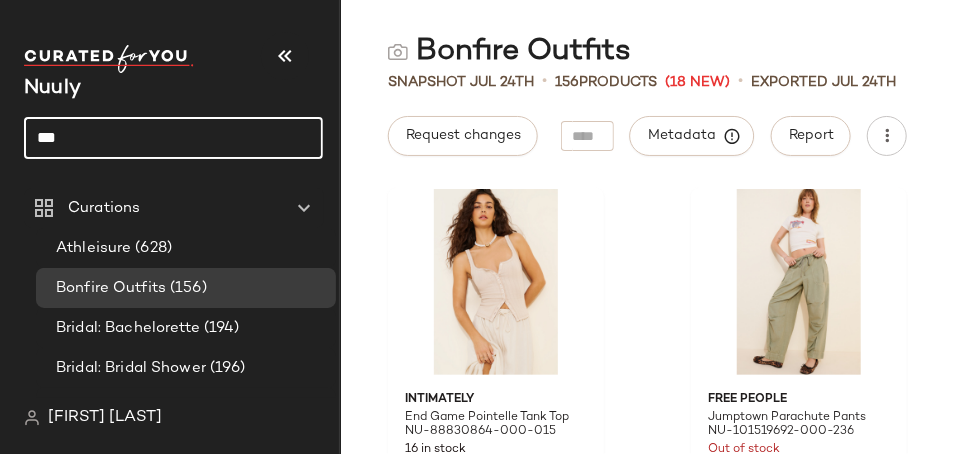 click on "***" 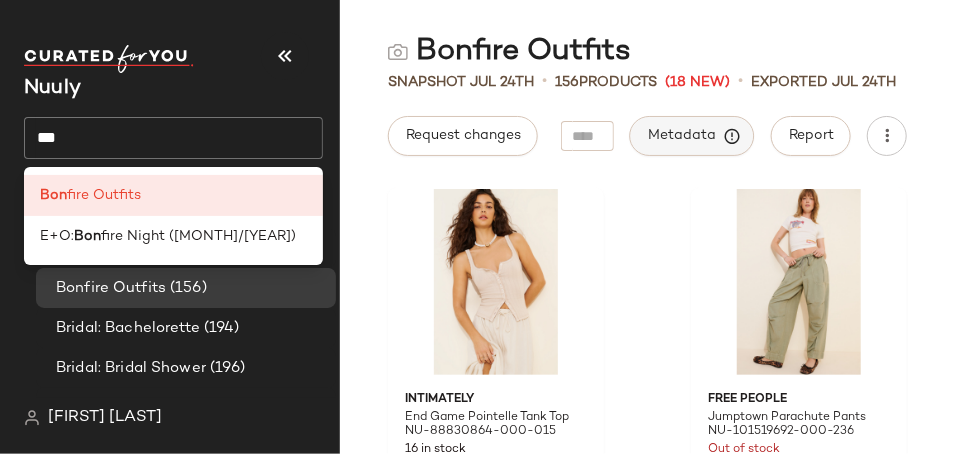 click on "Metadata" at bounding box center [692, 136] 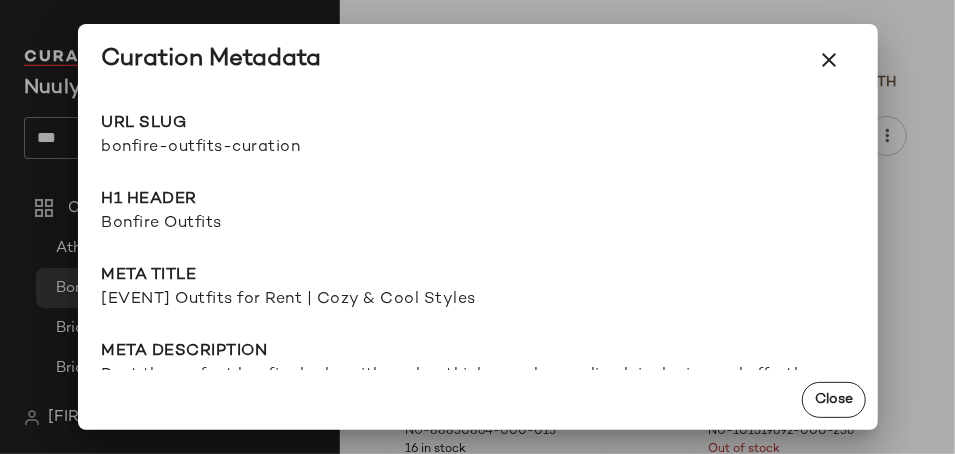 click at bounding box center [477, 227] 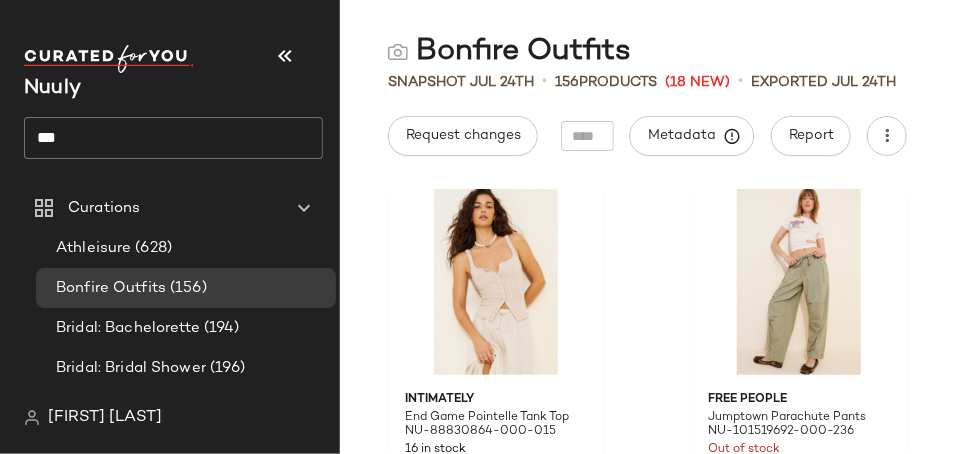 click on "***" 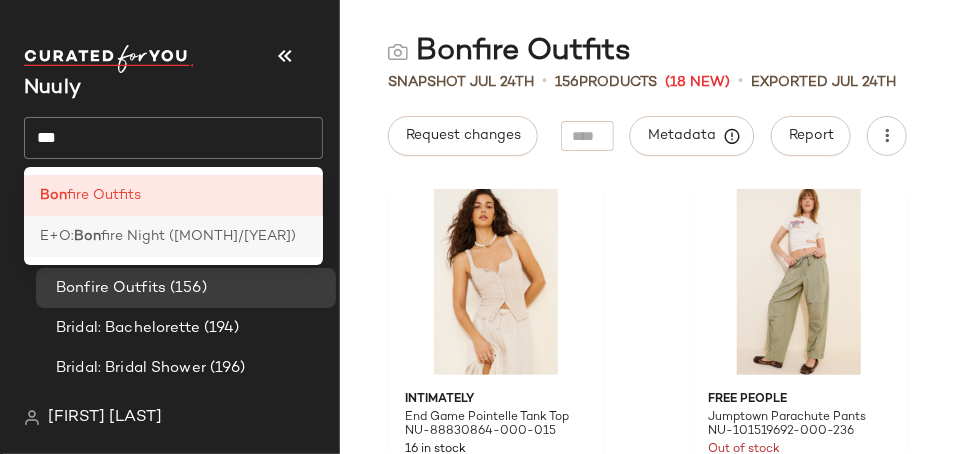 click on "fire Night ([MONTH]/[YEAR])" at bounding box center (198, 236) 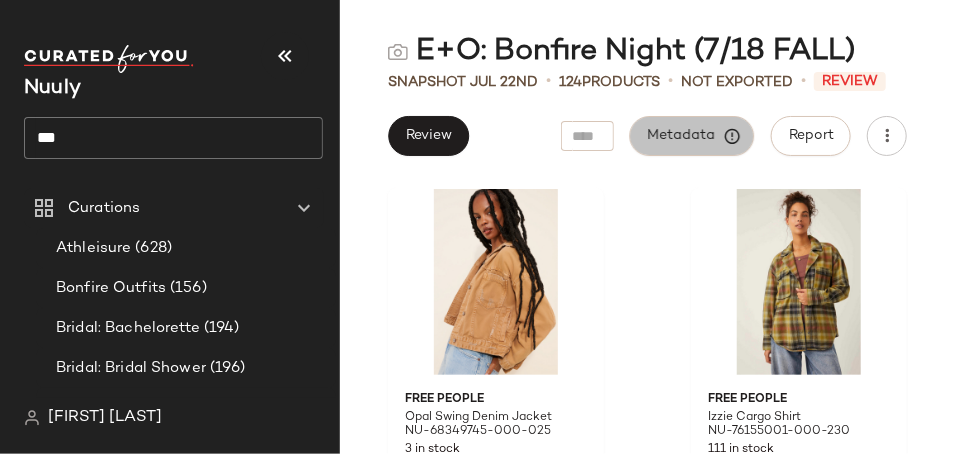 click on "Metadata" 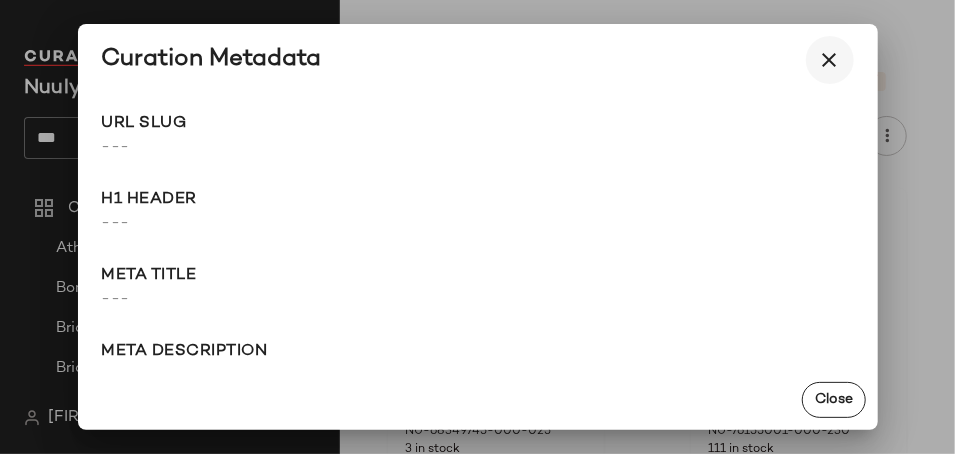 click at bounding box center [830, 60] 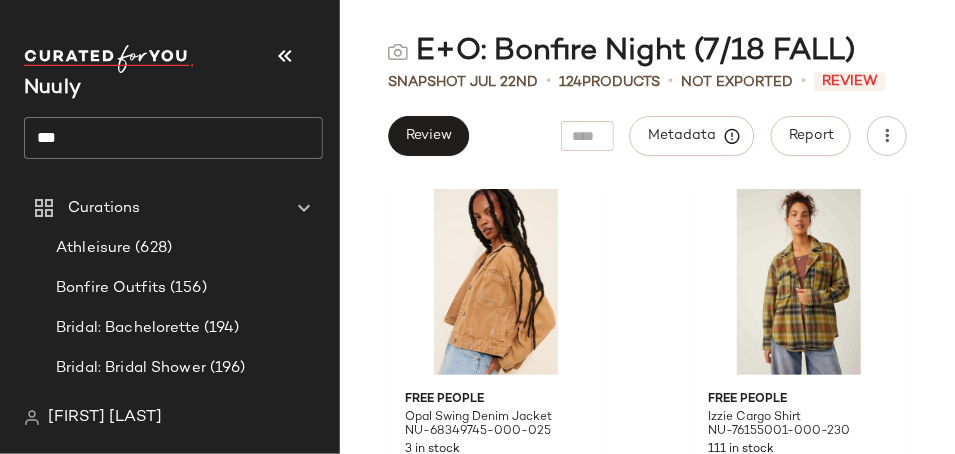 click on "***" 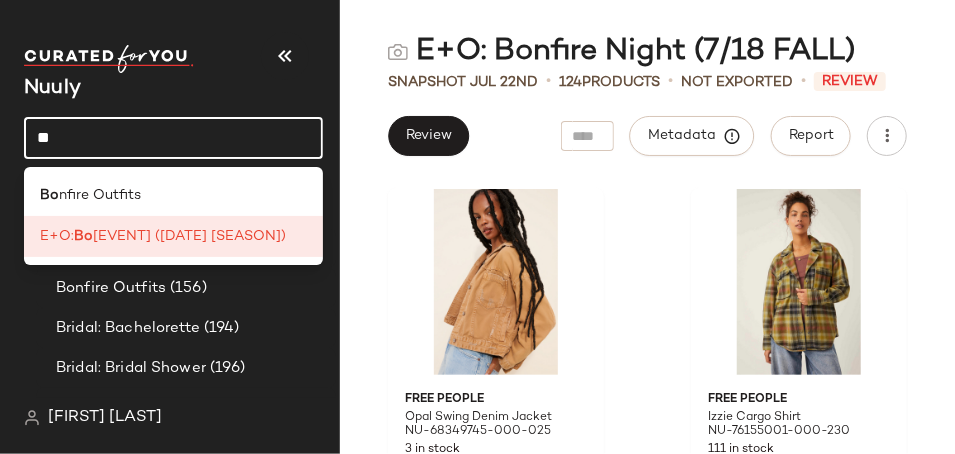 type on "*" 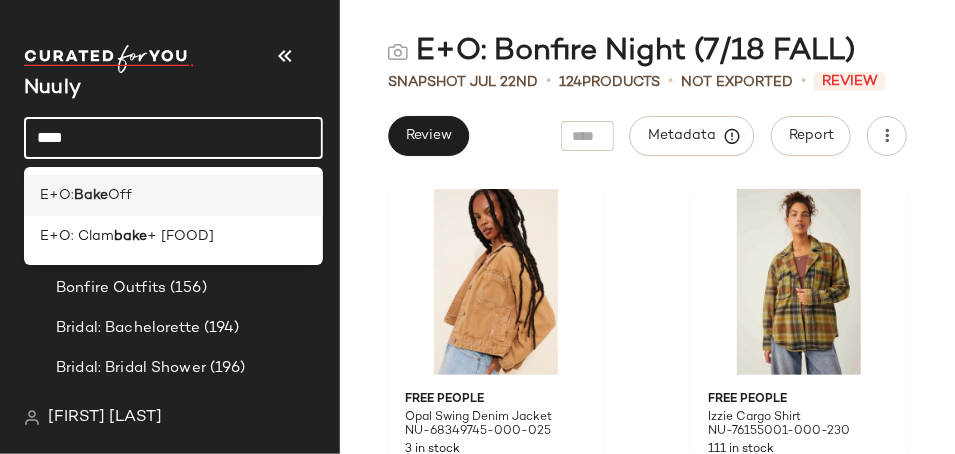 type on "****" 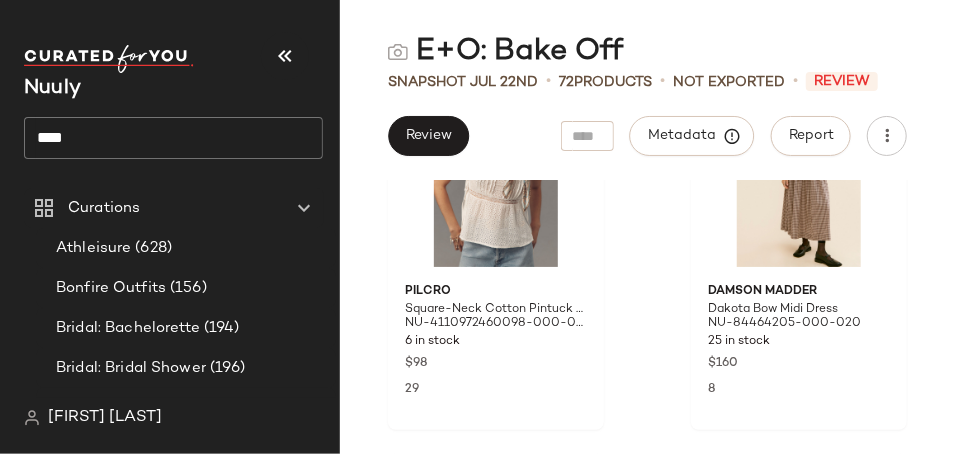scroll, scrollTop: 6688, scrollLeft: 0, axis: vertical 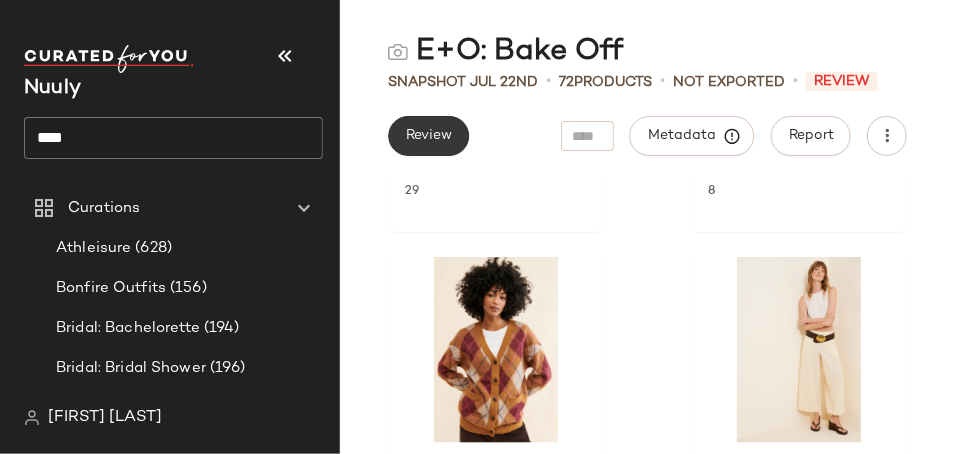 click on "Review" at bounding box center (428, 136) 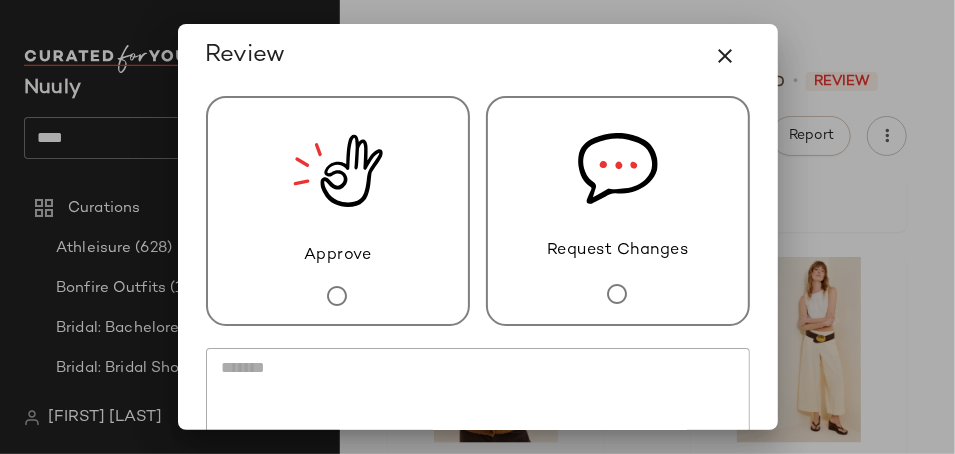 click on "Approve" at bounding box center [338, 211] 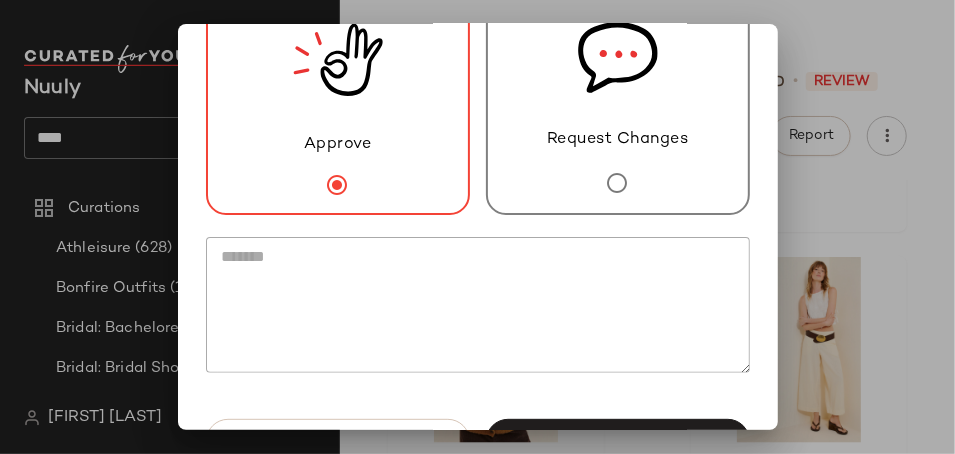 scroll, scrollTop: 176, scrollLeft: 0, axis: vertical 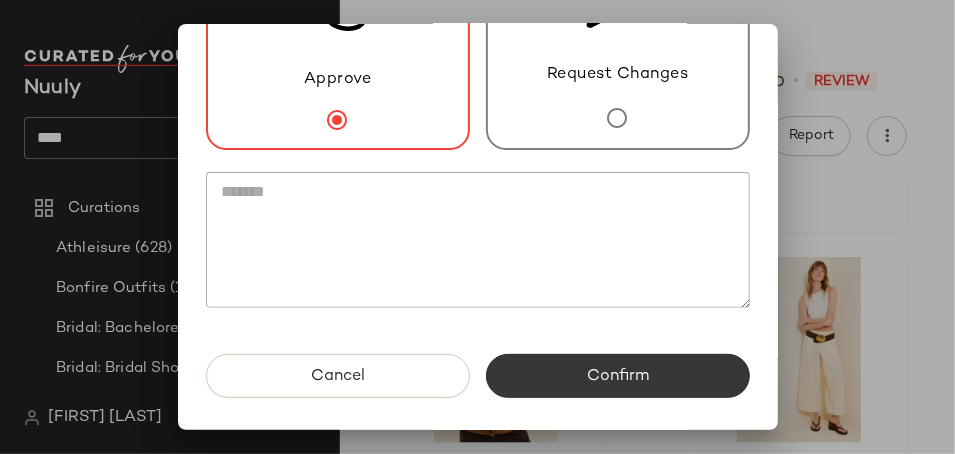click on "Confirm" 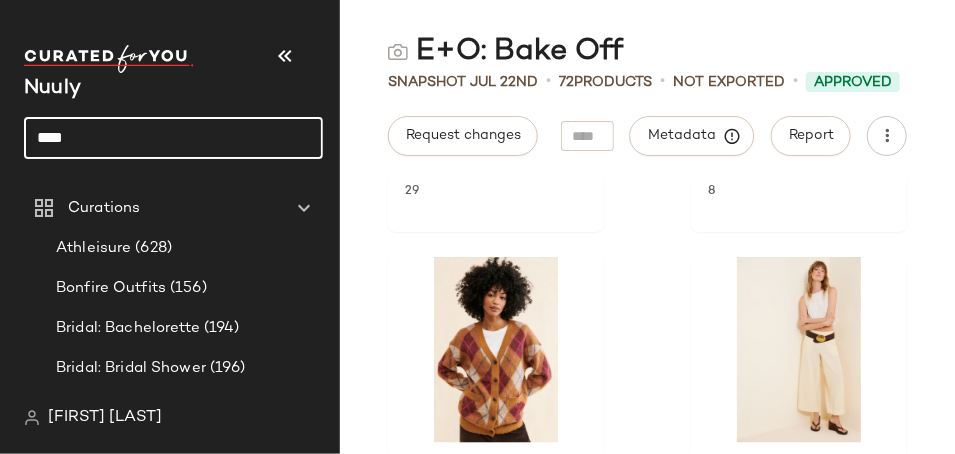 click on "****" 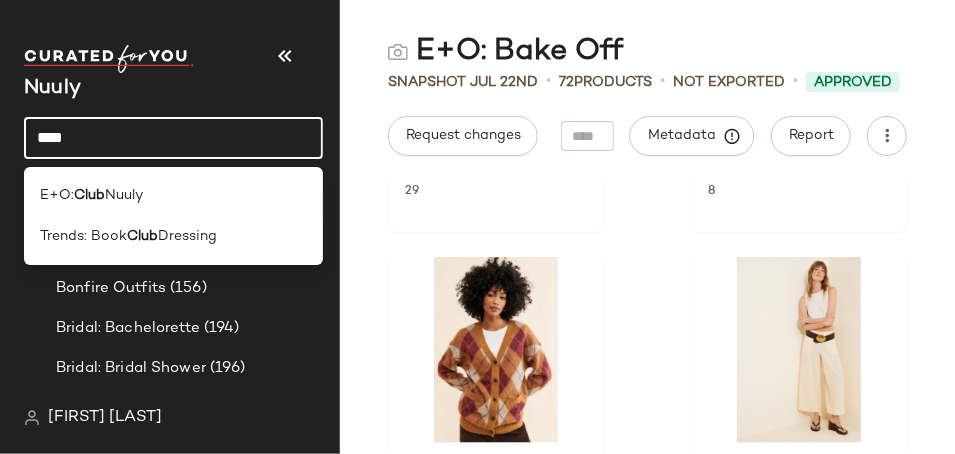 type on "****" 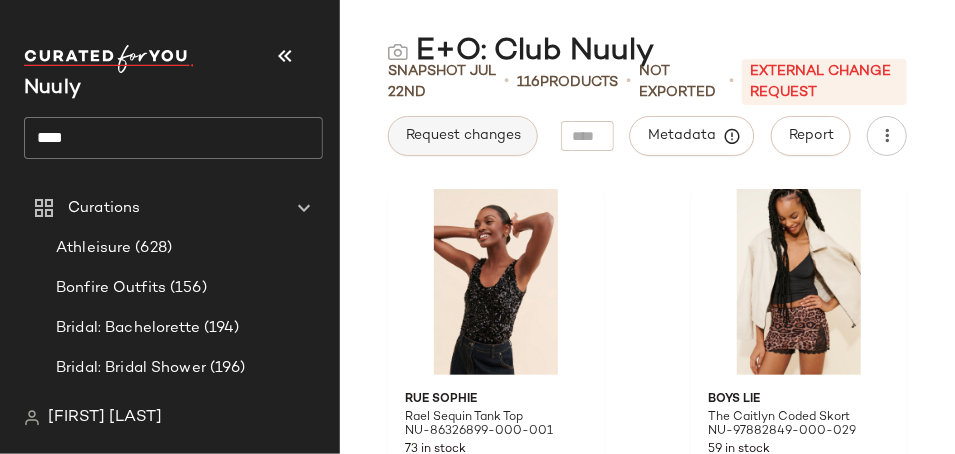 click on "Request changes" at bounding box center (463, 136) 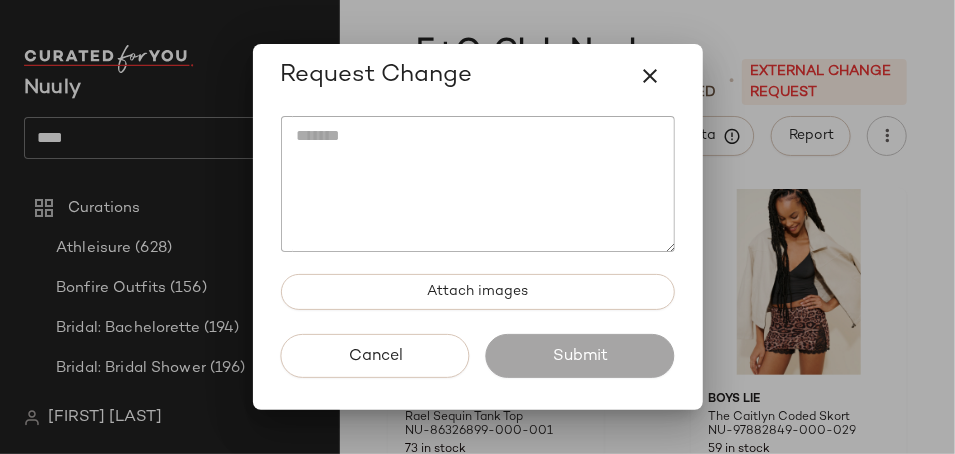 click 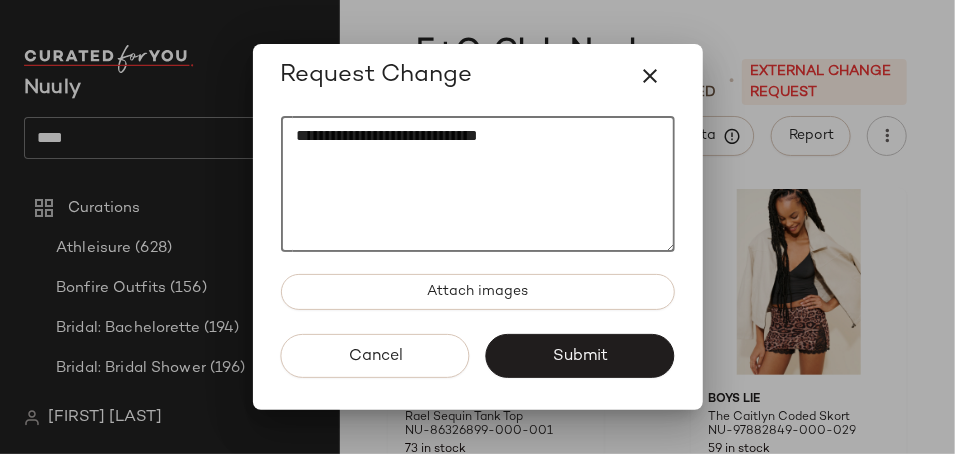paste on "**********" 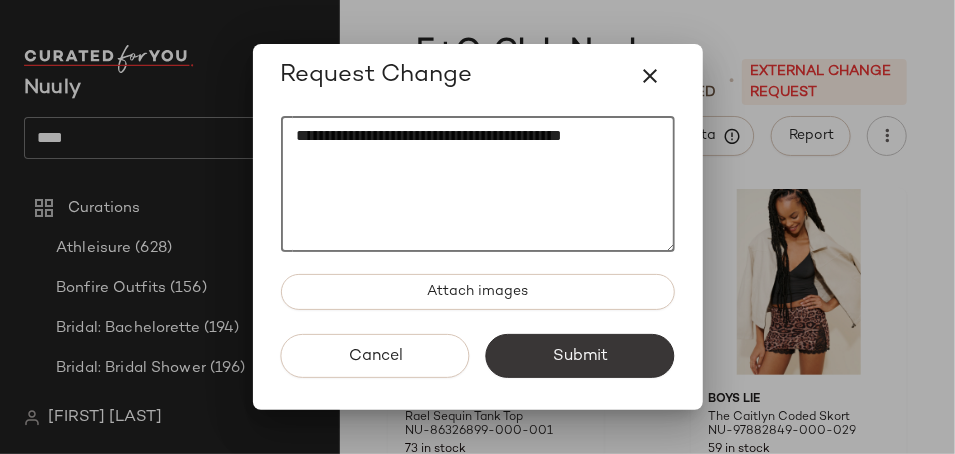 type on "**********" 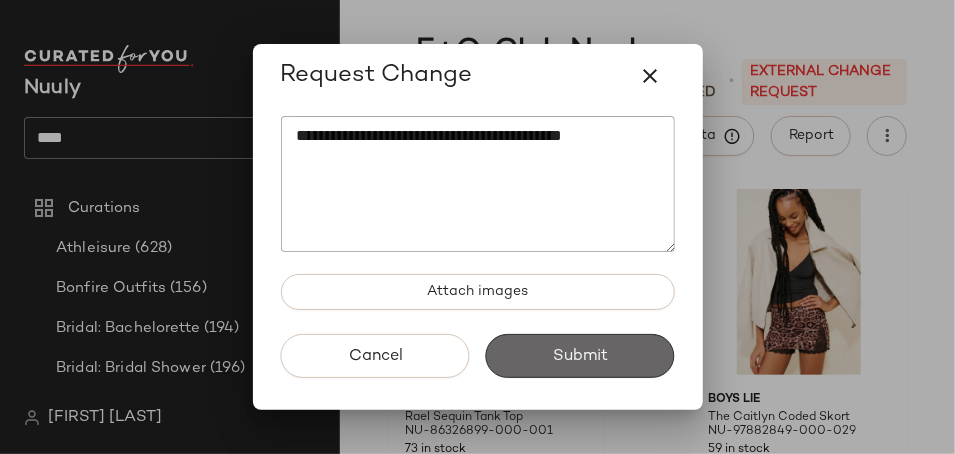click on "Submit" 